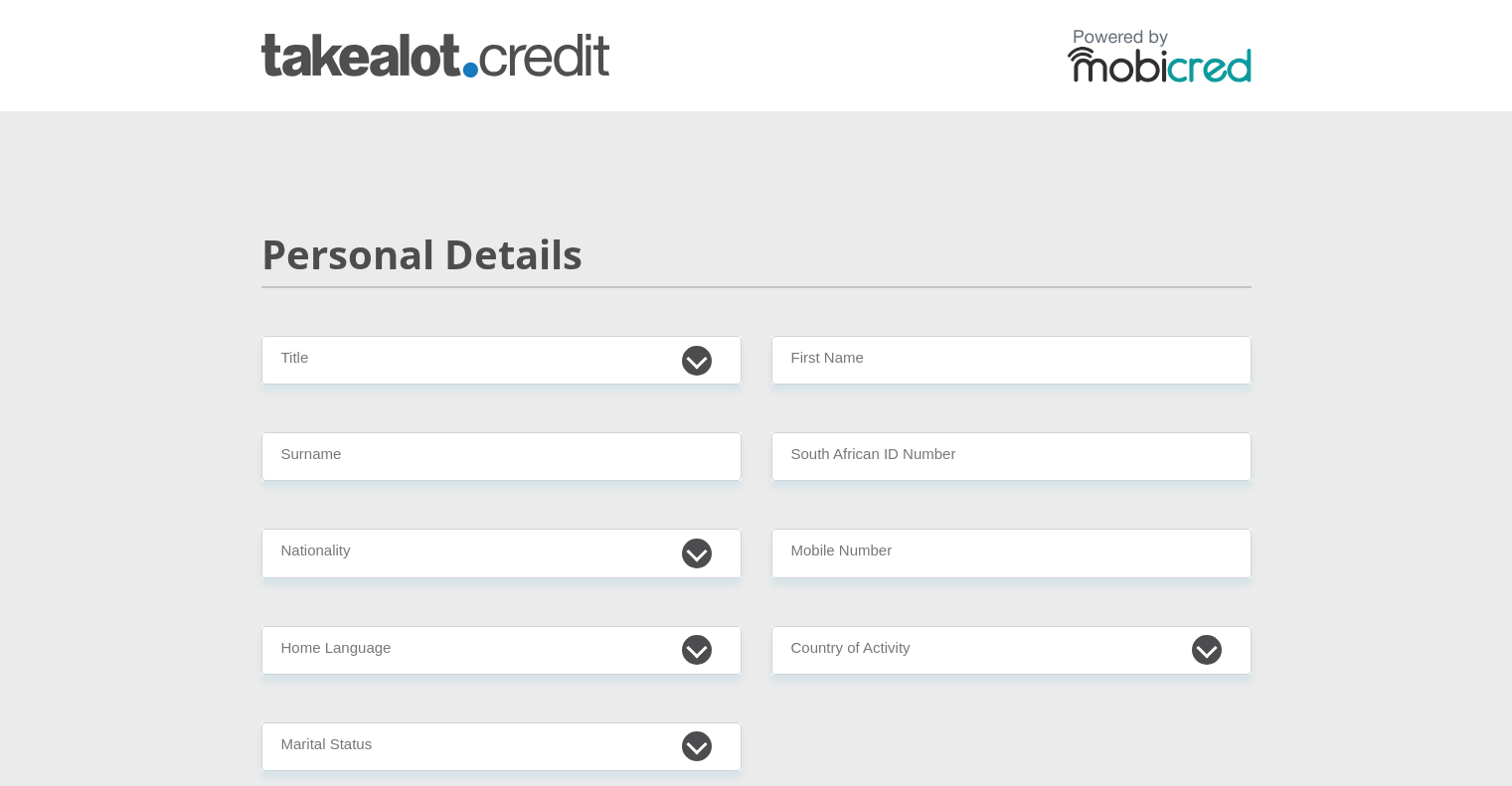 scroll, scrollTop: 0, scrollLeft: 0, axis: both 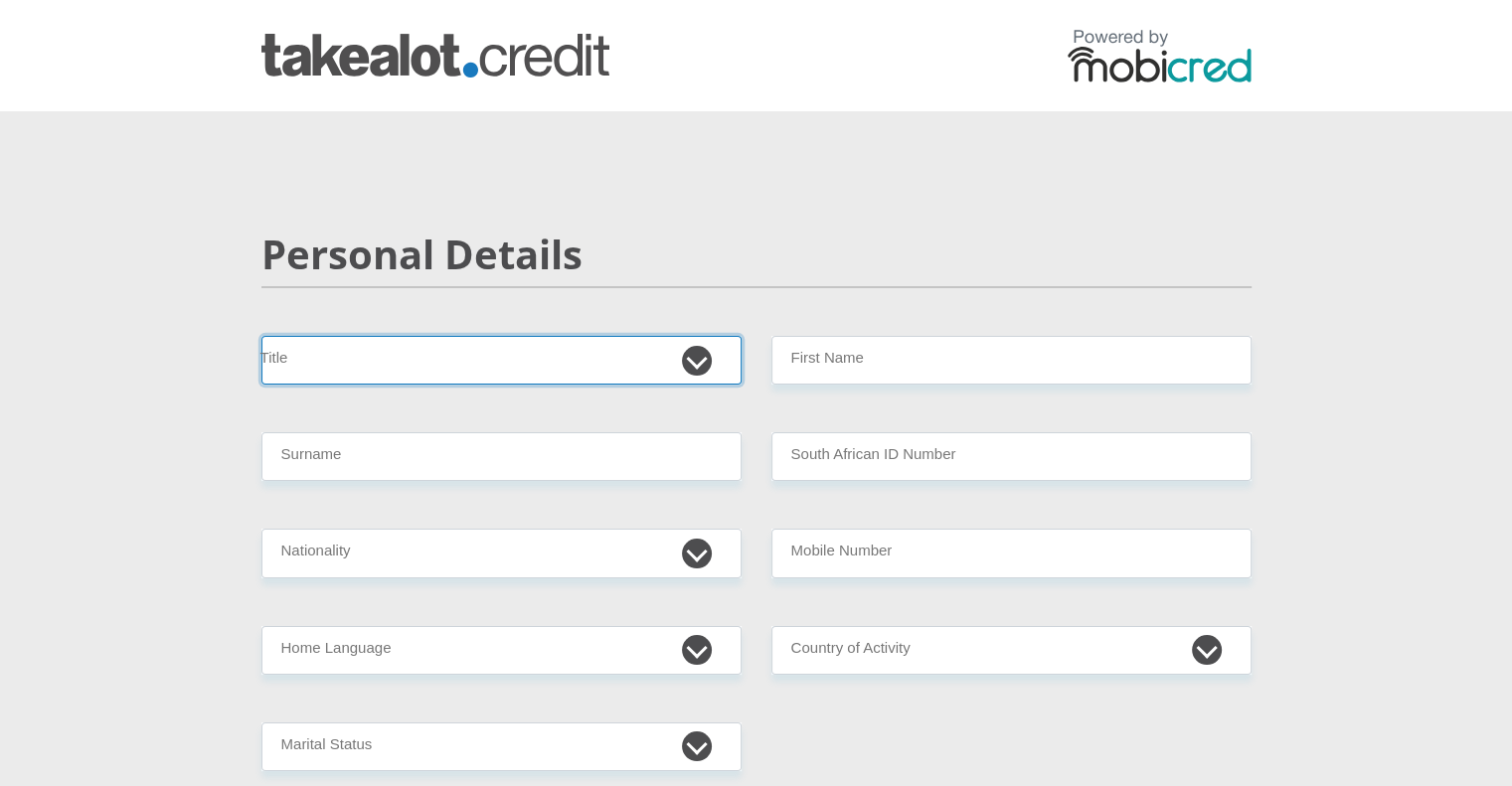 click on "Mr
Ms
Mrs
Dr
Other" at bounding box center (501, 360) 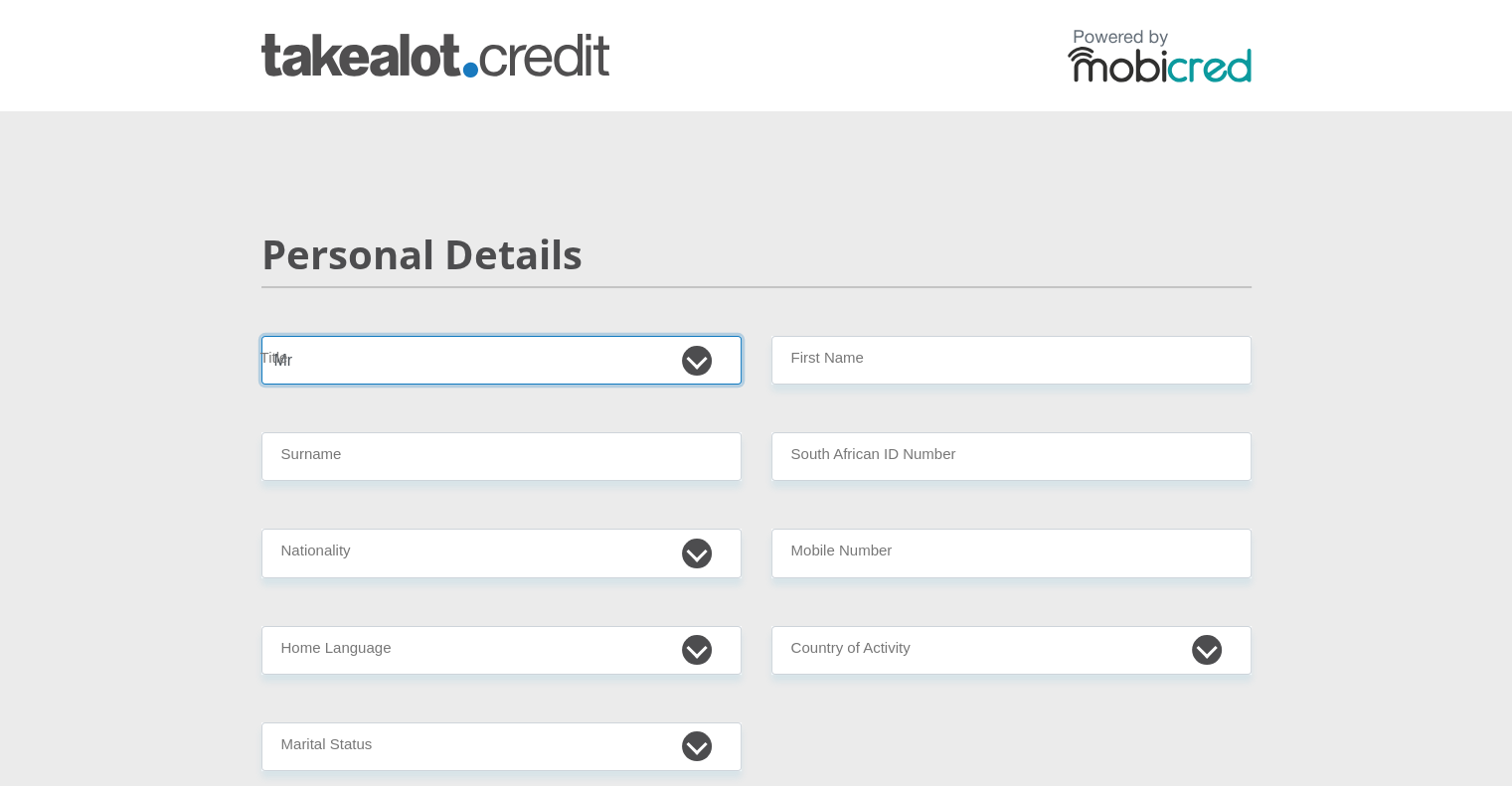 click on "Mr
Ms
Mrs
Dr
Other" at bounding box center [501, 360] 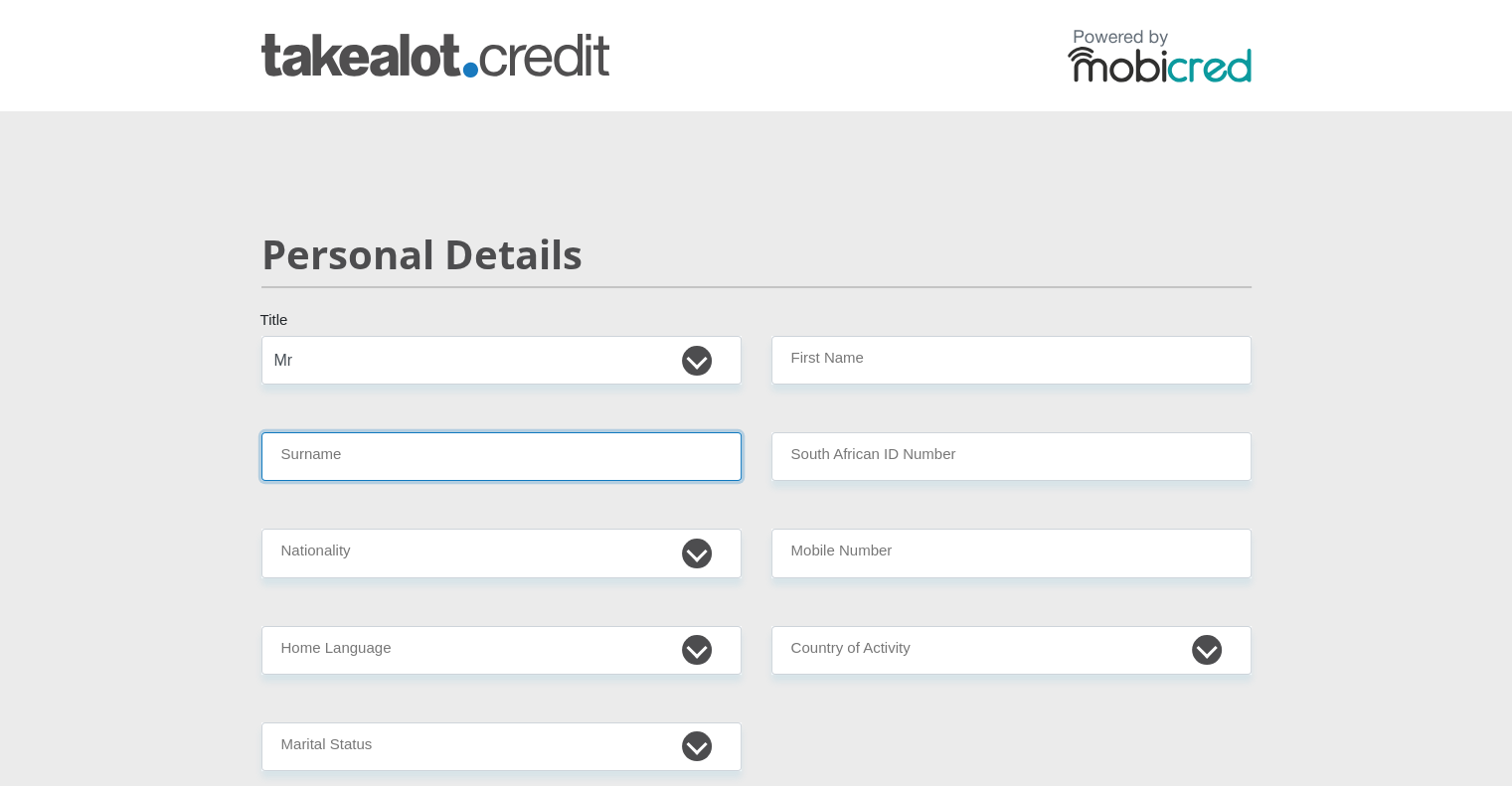 click on "Surname" at bounding box center [501, 456] 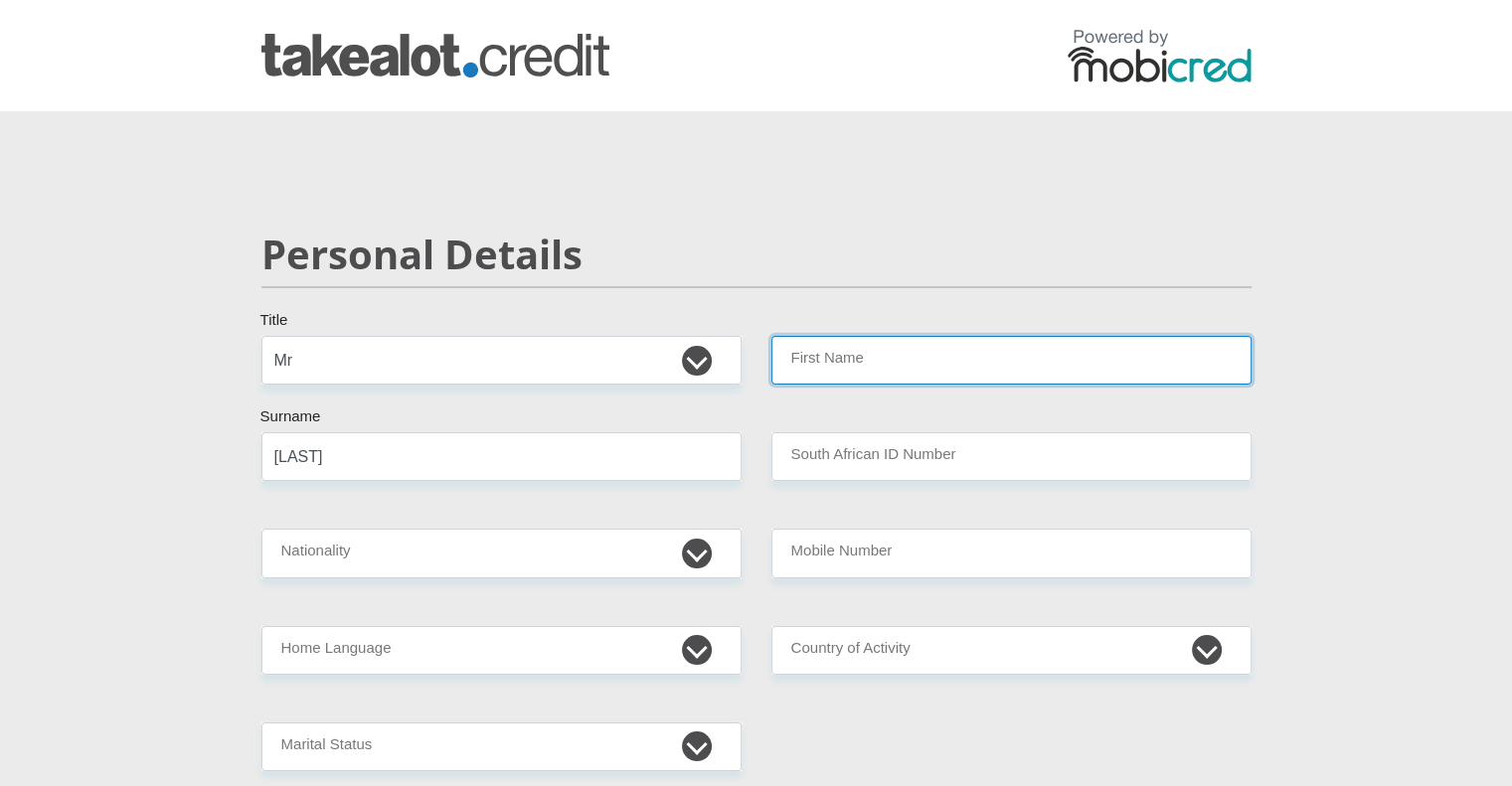 type on "[FIRST]" 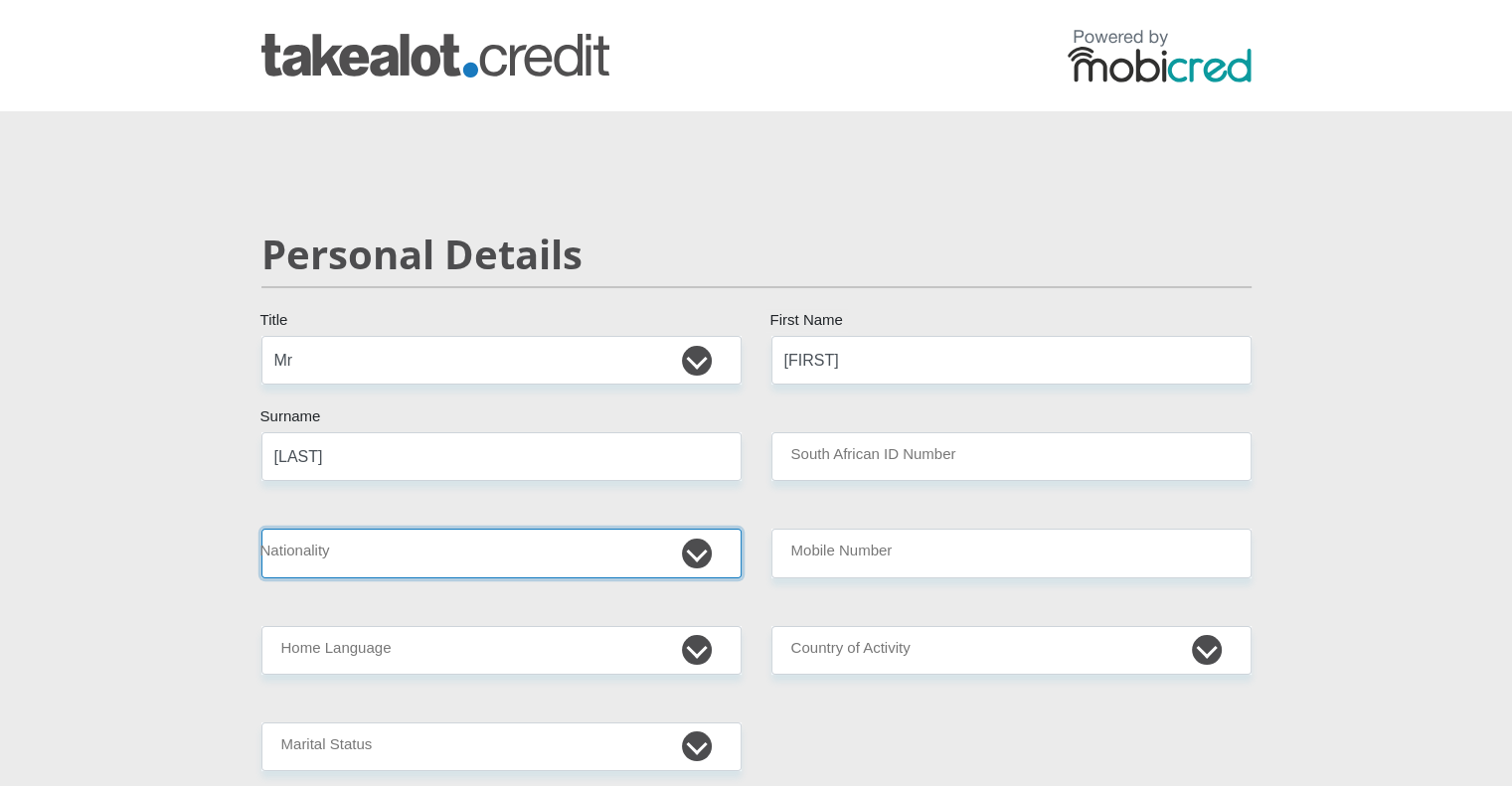 select on "ZAF" 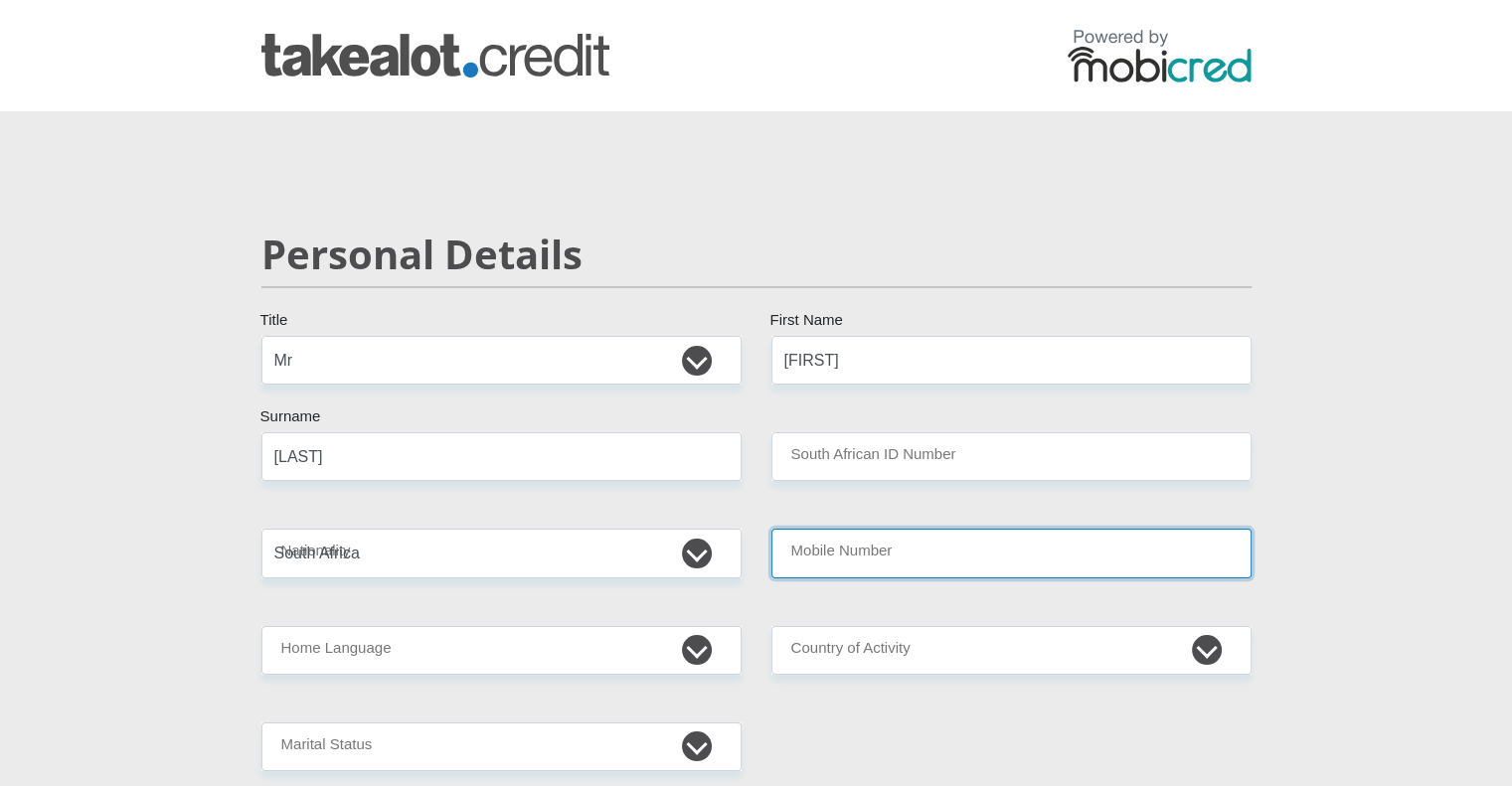type on "[PHONE]" 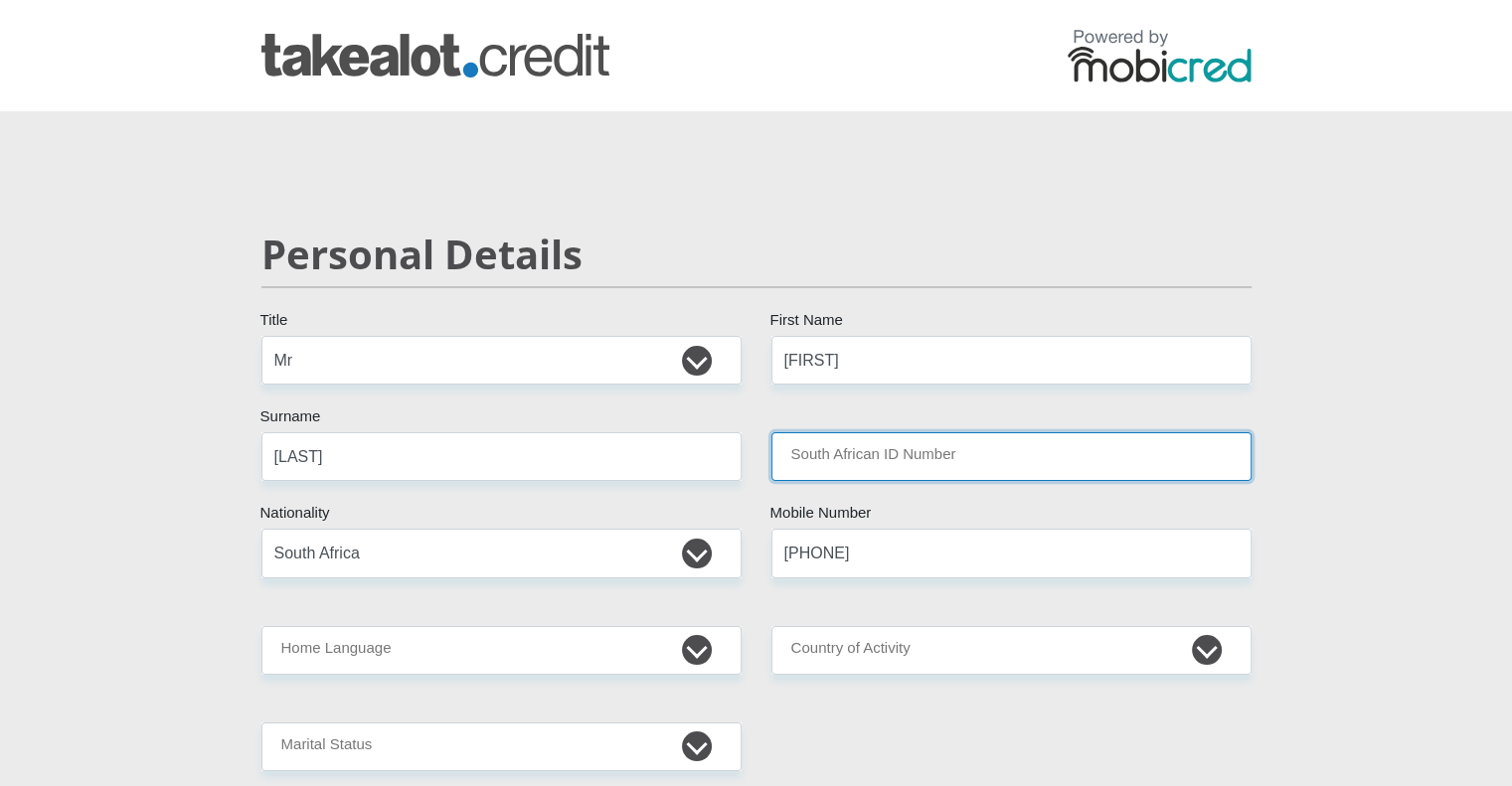 click on "South African ID Number" at bounding box center (1011, 456) 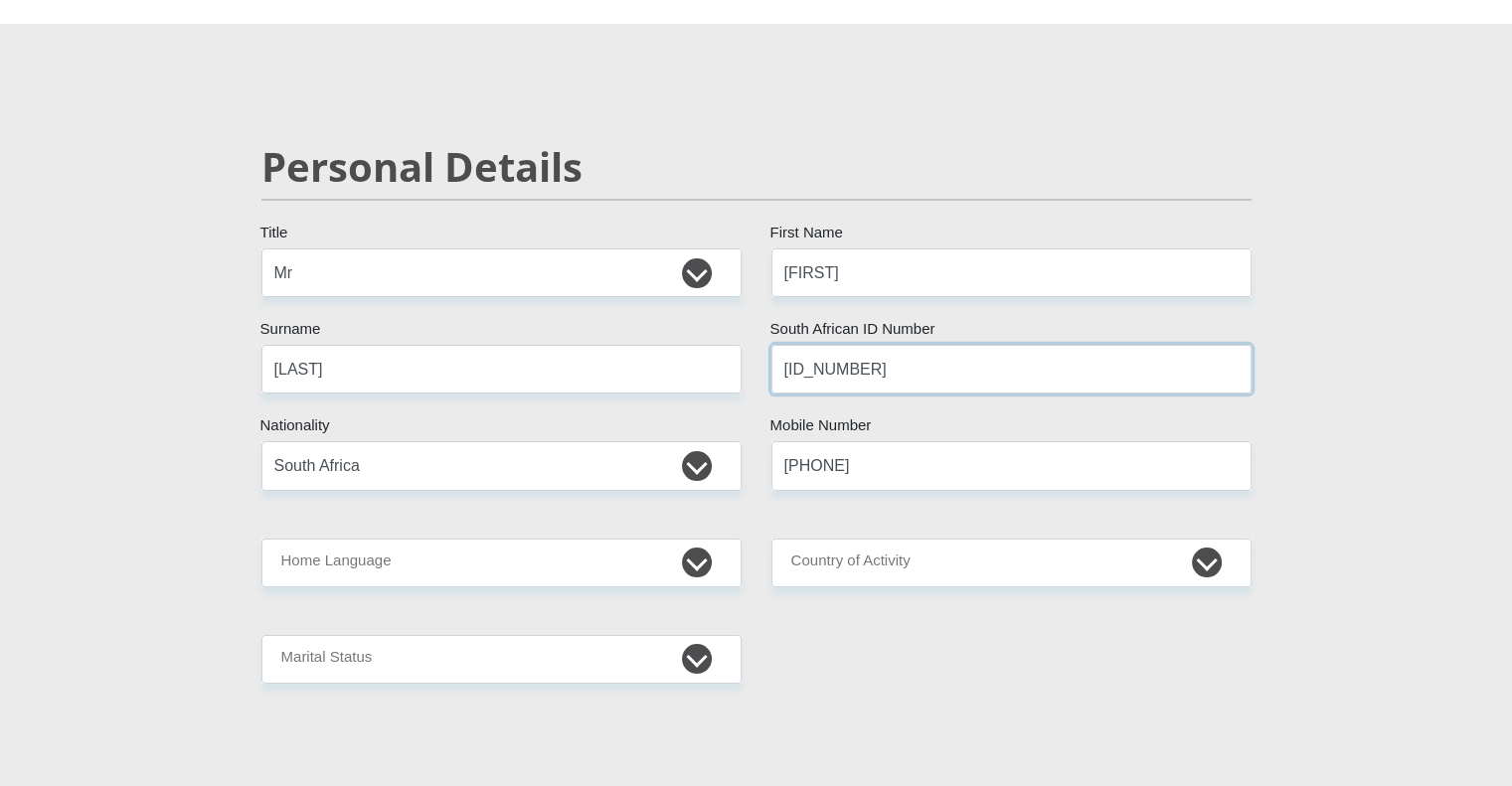 scroll, scrollTop: 199, scrollLeft: 0, axis: vertical 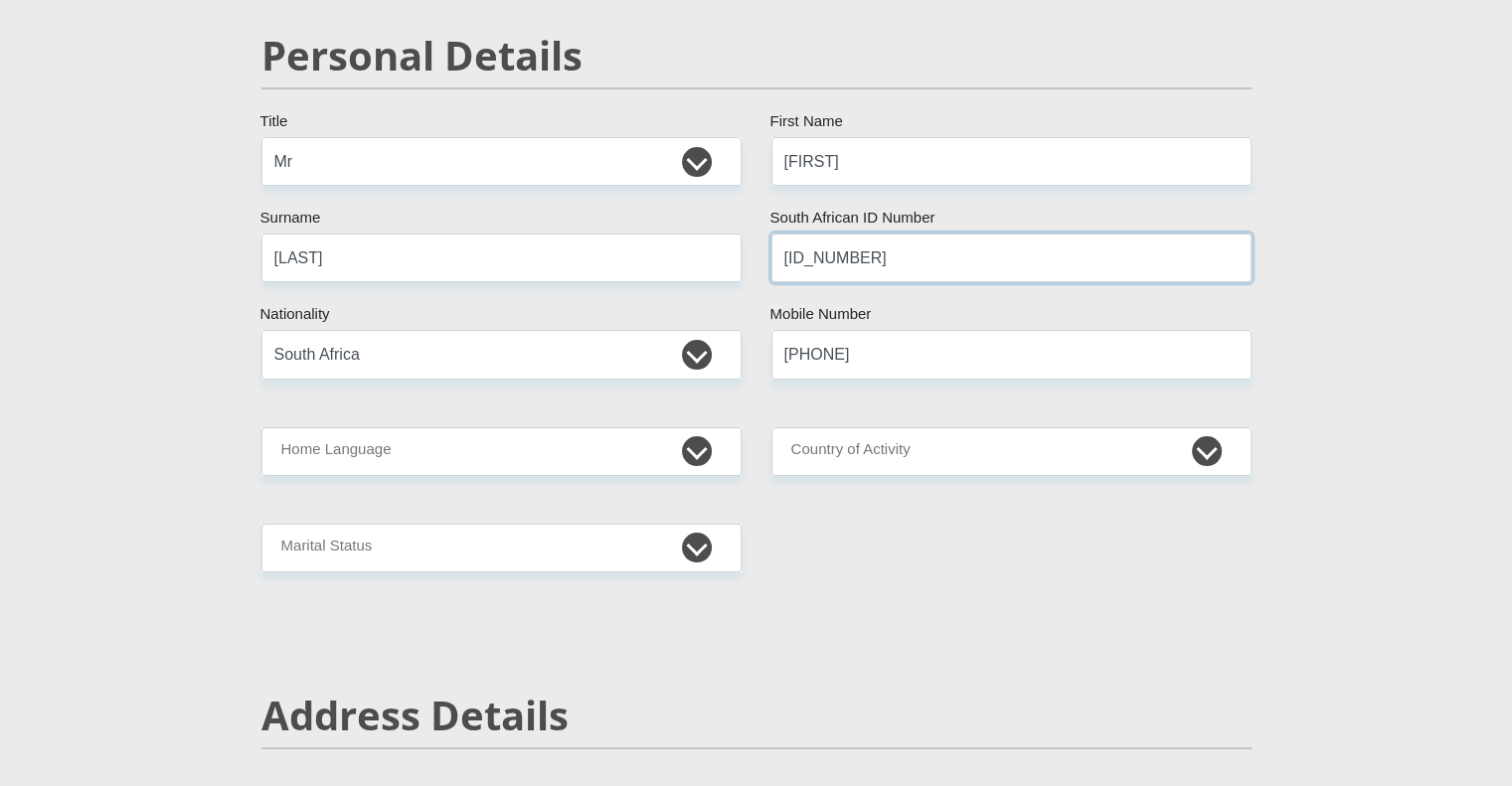 type on "[ID_NUMBER]" 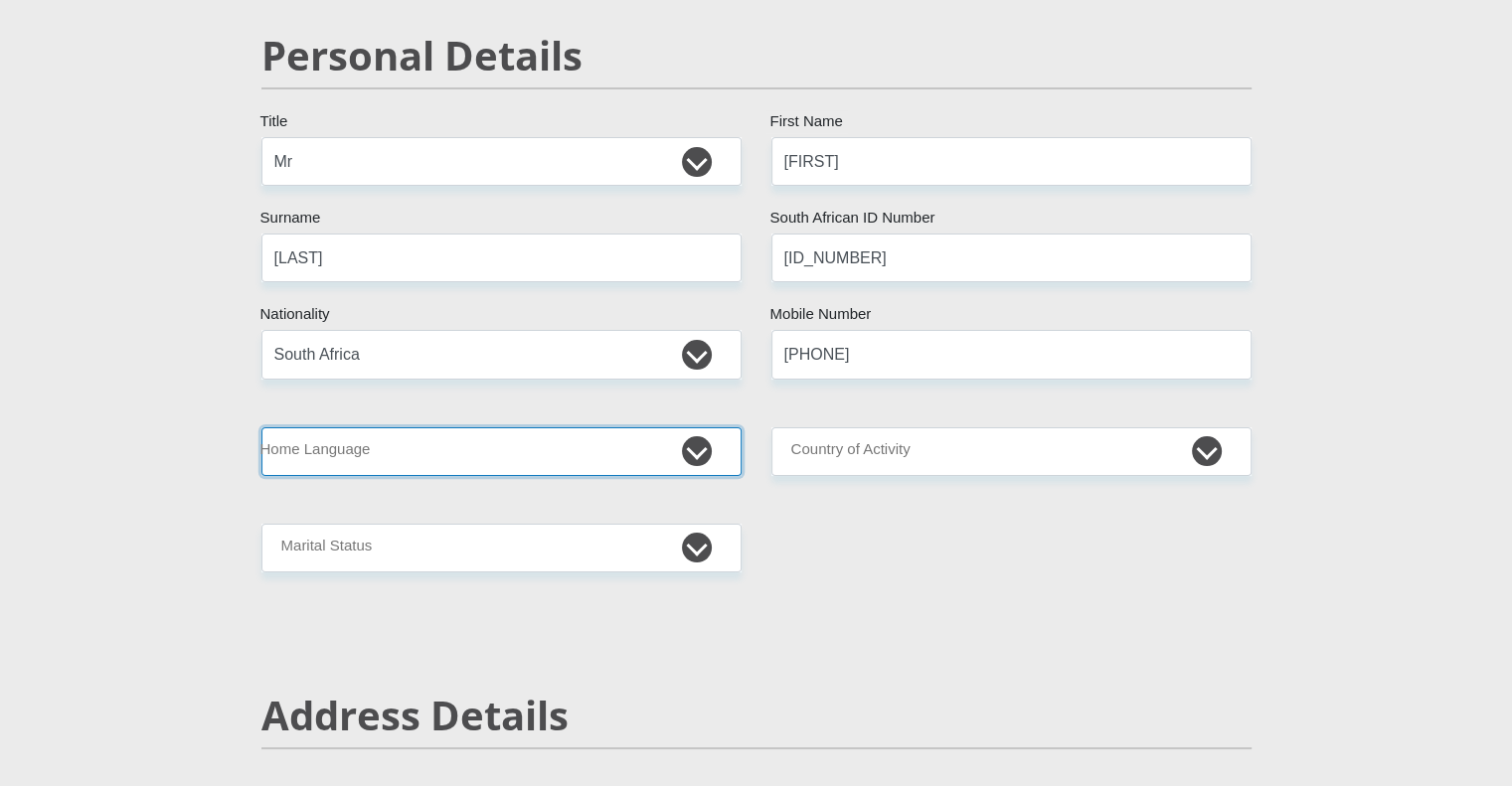 click on "Afrikaans
English
Sepedi
South Ndebele
Southern Sotho
Swati
Tsonga
Tswana
Venda
Xhosa
Zulu
Other" at bounding box center (501, 451) 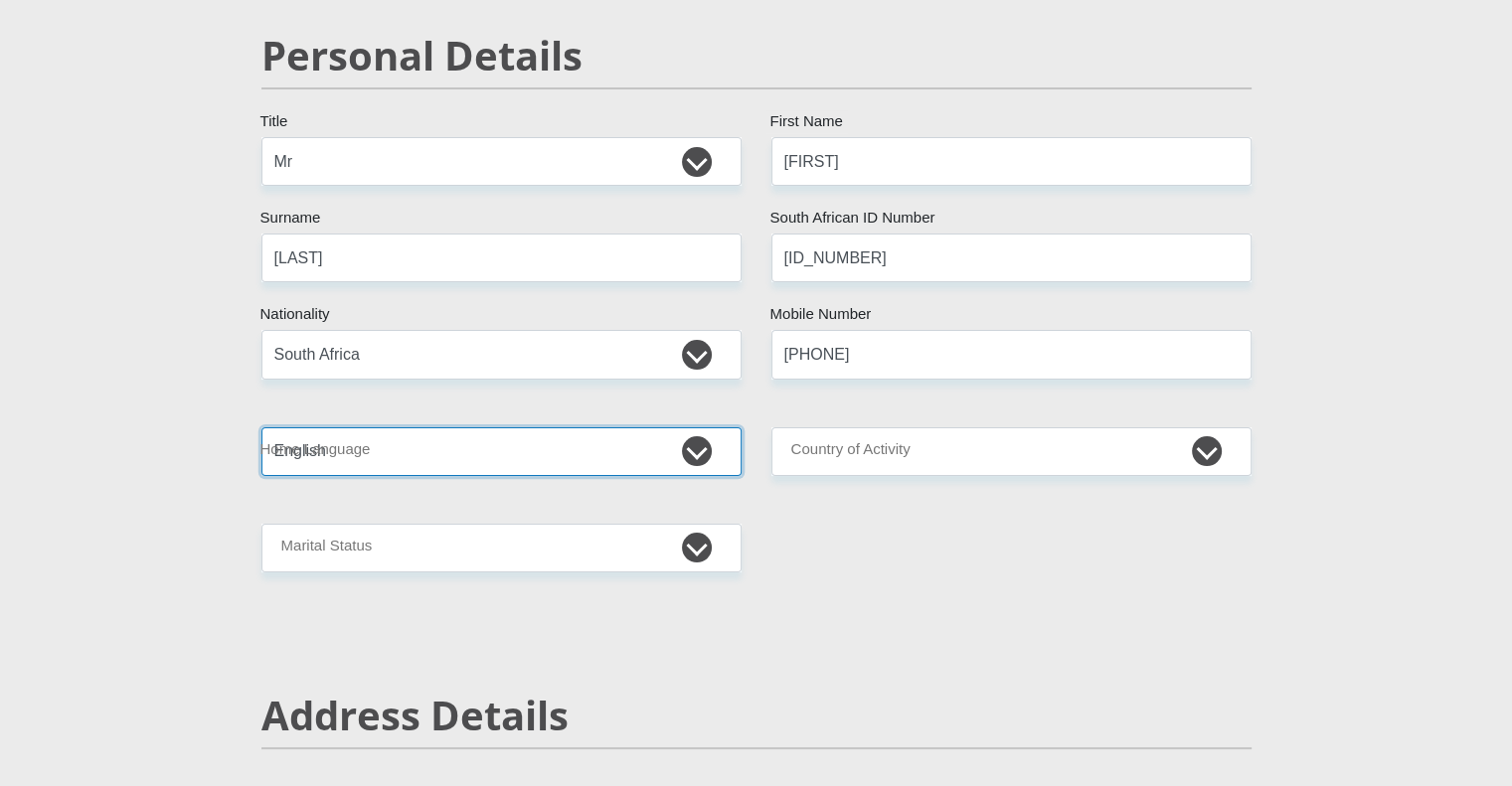 click on "Afrikaans
English
Sepedi
South Ndebele
Southern Sotho
Swati
Tsonga
Tswana
Venda
Xhosa
Zulu
Other" at bounding box center [501, 451] 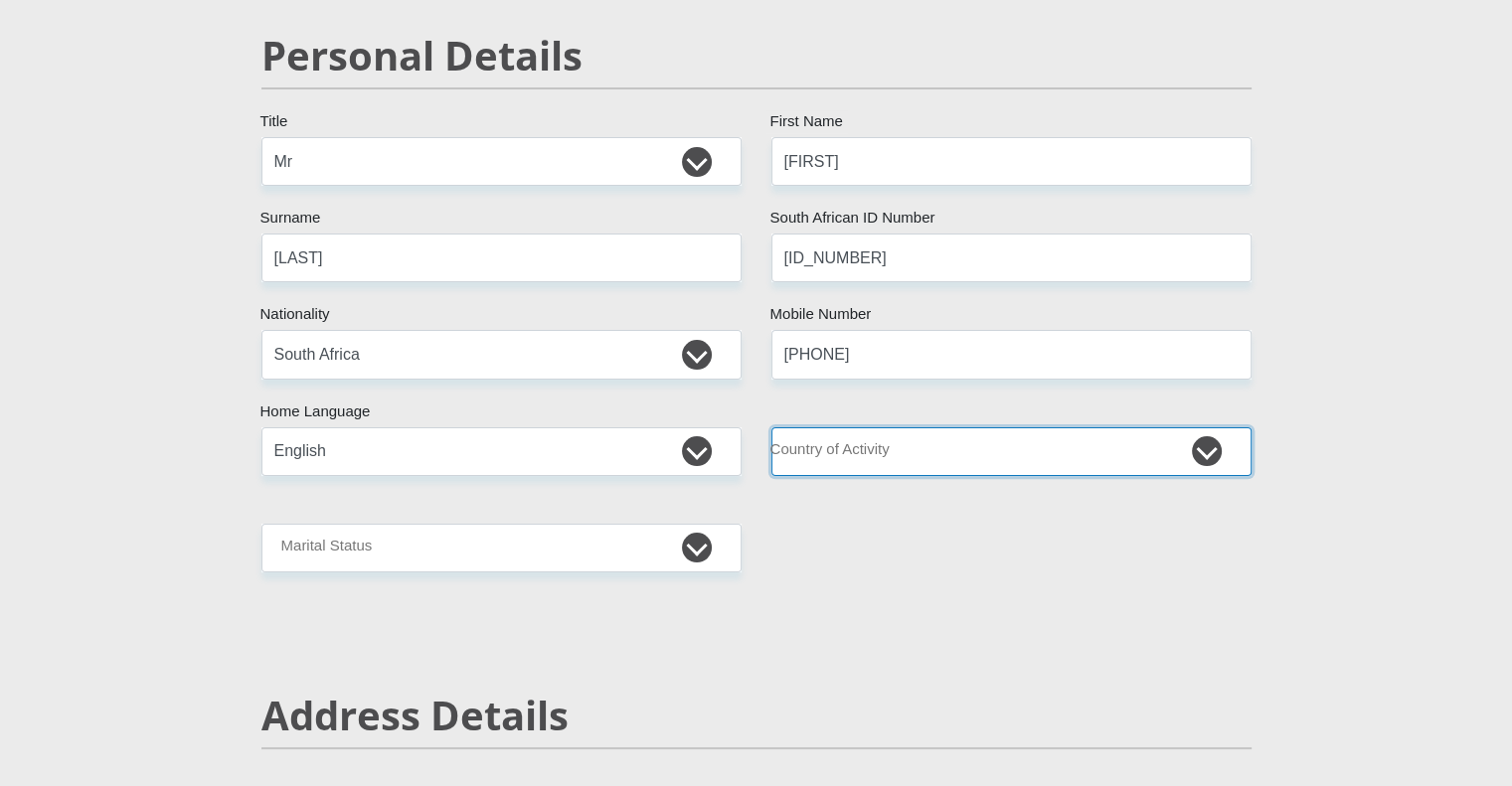 click on "South Africa
Afghanistan
Aland Islands
Albania
Algeria
America Samoa
American Virgin Islands
Andorra
Angola
Anguilla
Antarctica
Antigua and Barbuda
Argentina
Armenia
Aruba
Ascension Island
Australia
Austria
Azerbaijan
Chad" at bounding box center (1011, 451) 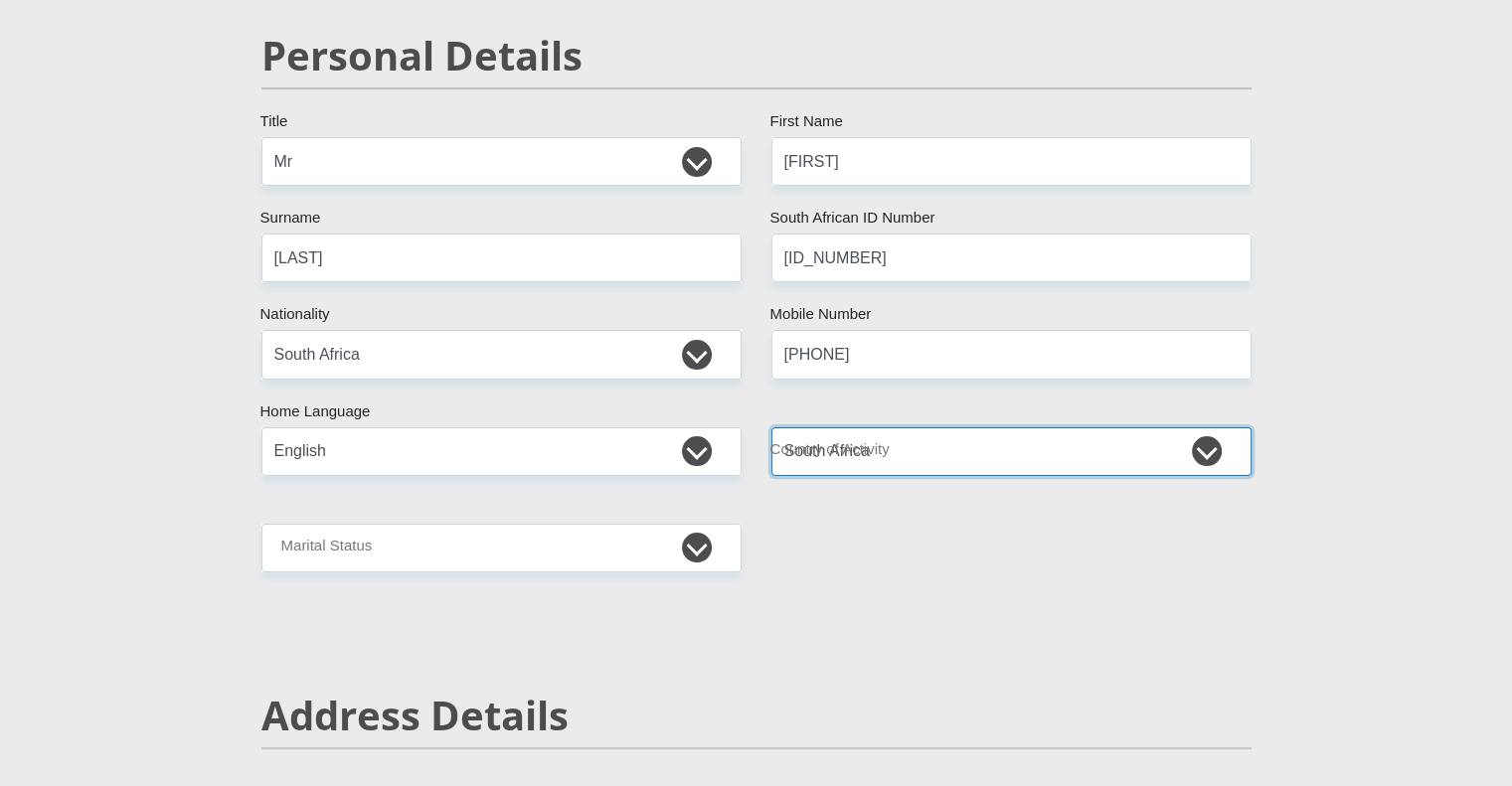 click on "South Africa
Afghanistan
Aland Islands
Albania
Algeria
America Samoa
American Virgin Islands
Andorra
Angola
Anguilla
Antarctica
Antigua and Barbuda
Argentina
Armenia
Aruba
Ascension Island
Australia
Austria
Azerbaijan
Chad" at bounding box center (1011, 451) 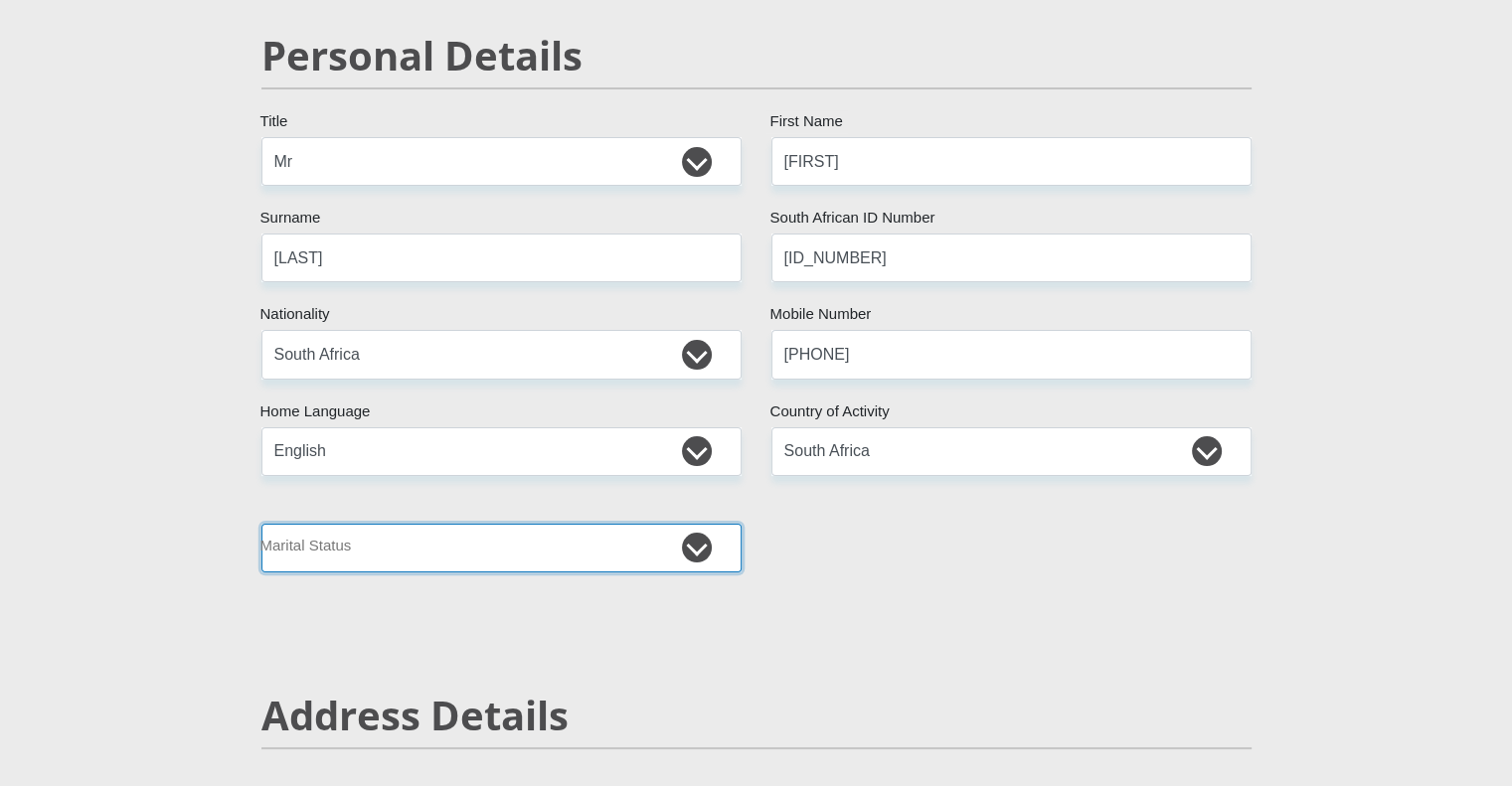 click on "Married ANC
Single
Divorced
Widowed
Married COP or Customary Law" at bounding box center (501, 548) 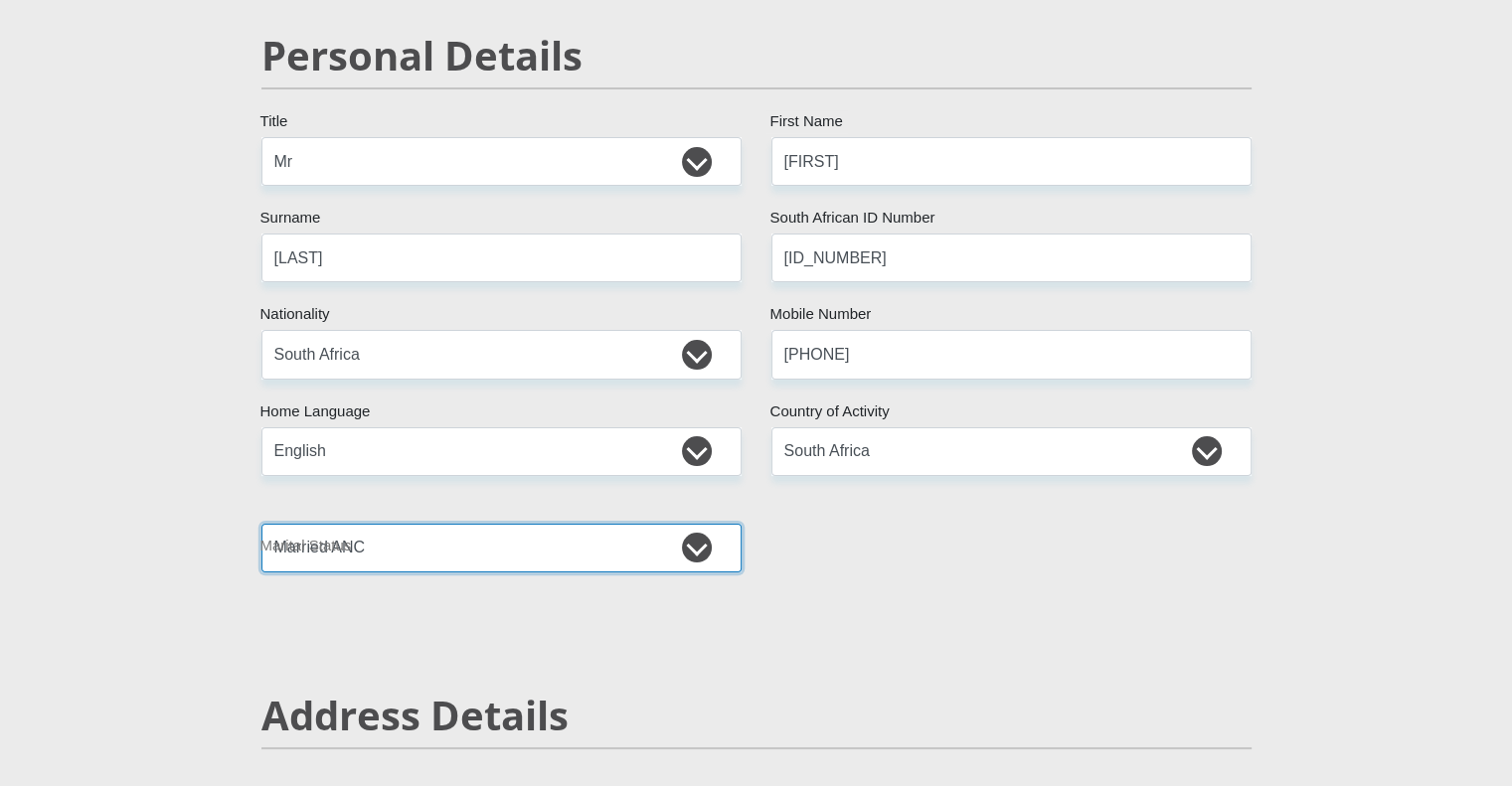 click on "Married ANC
Single
Divorced
Widowed
Married COP or Customary Law" at bounding box center (501, 548) 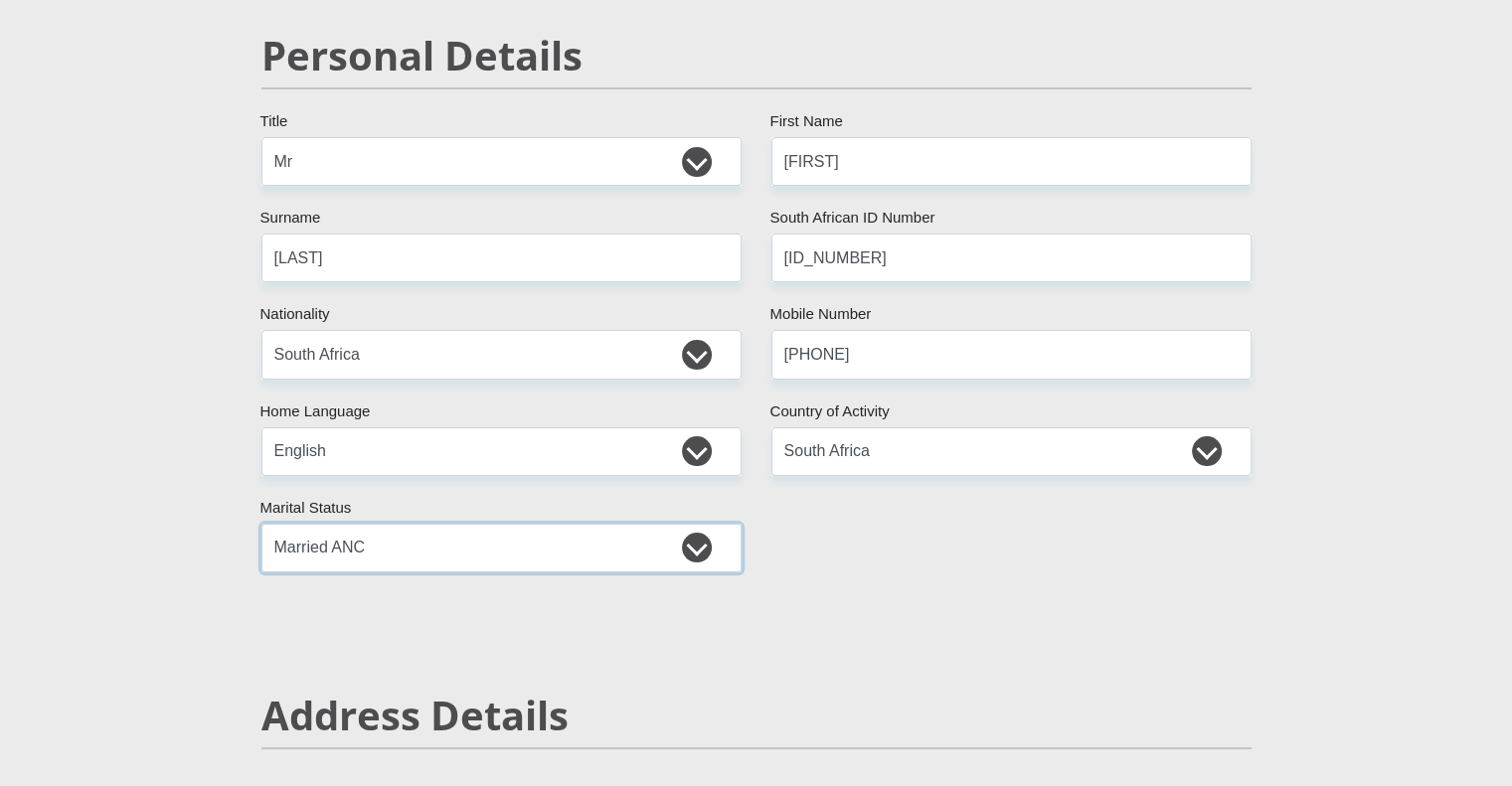 click on "Married ANC
Single
Divorced
Widowed
Married COP or Customary Law" at bounding box center [501, 548] 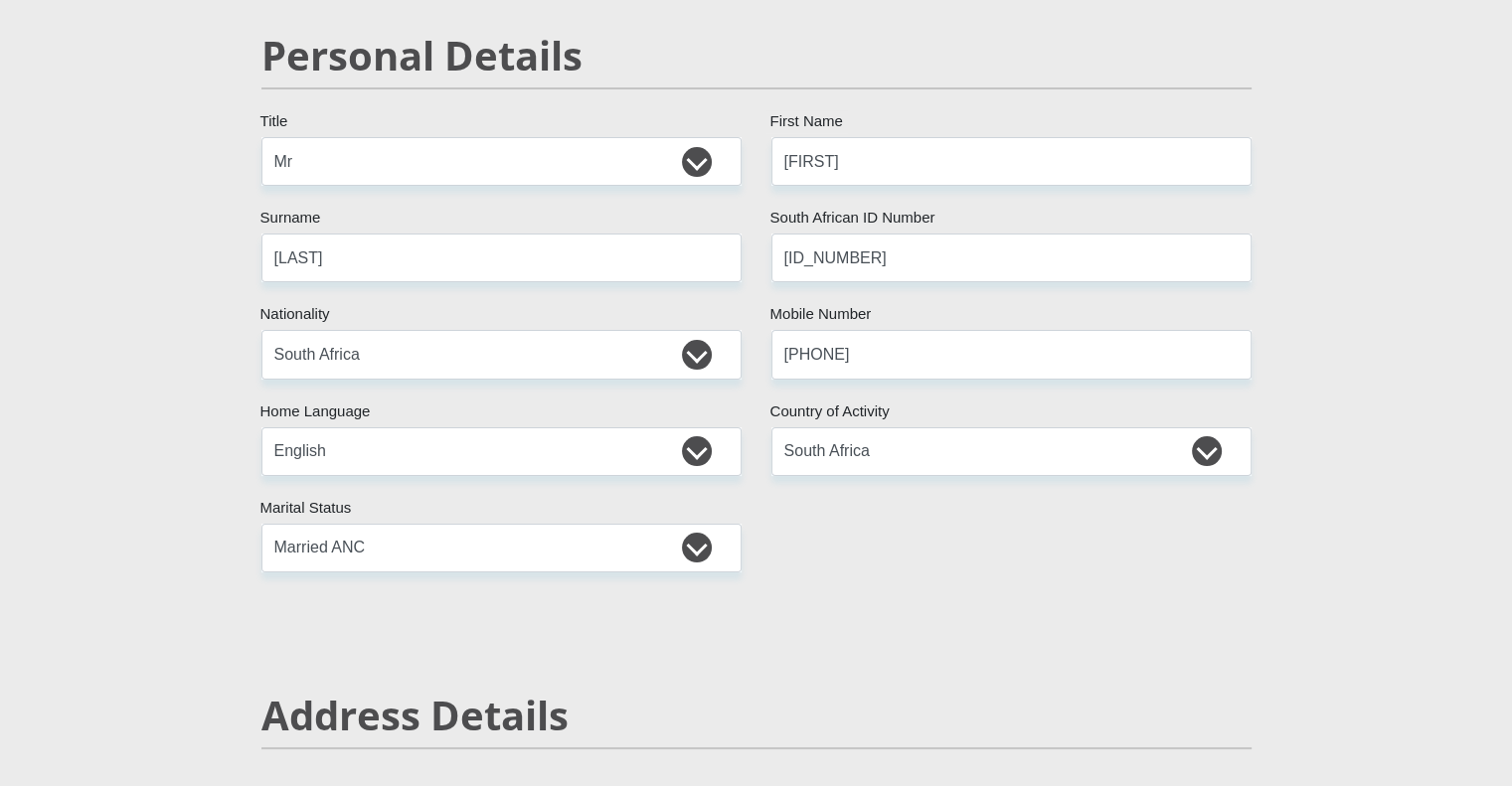 click on "Title
[FIRST]
First Name
[LAST]
Surname
[ID_NUMBER]
South African ID Number
Please input valid ID number
South Africa
Afghanistan
Aland Islands
Albania
Algeria
America Samoa
American Virgin Islands
Andorra
Angola
Anguilla
Antarctica
Antigua and Barbuda
Argentina" at bounding box center [756, 2959] 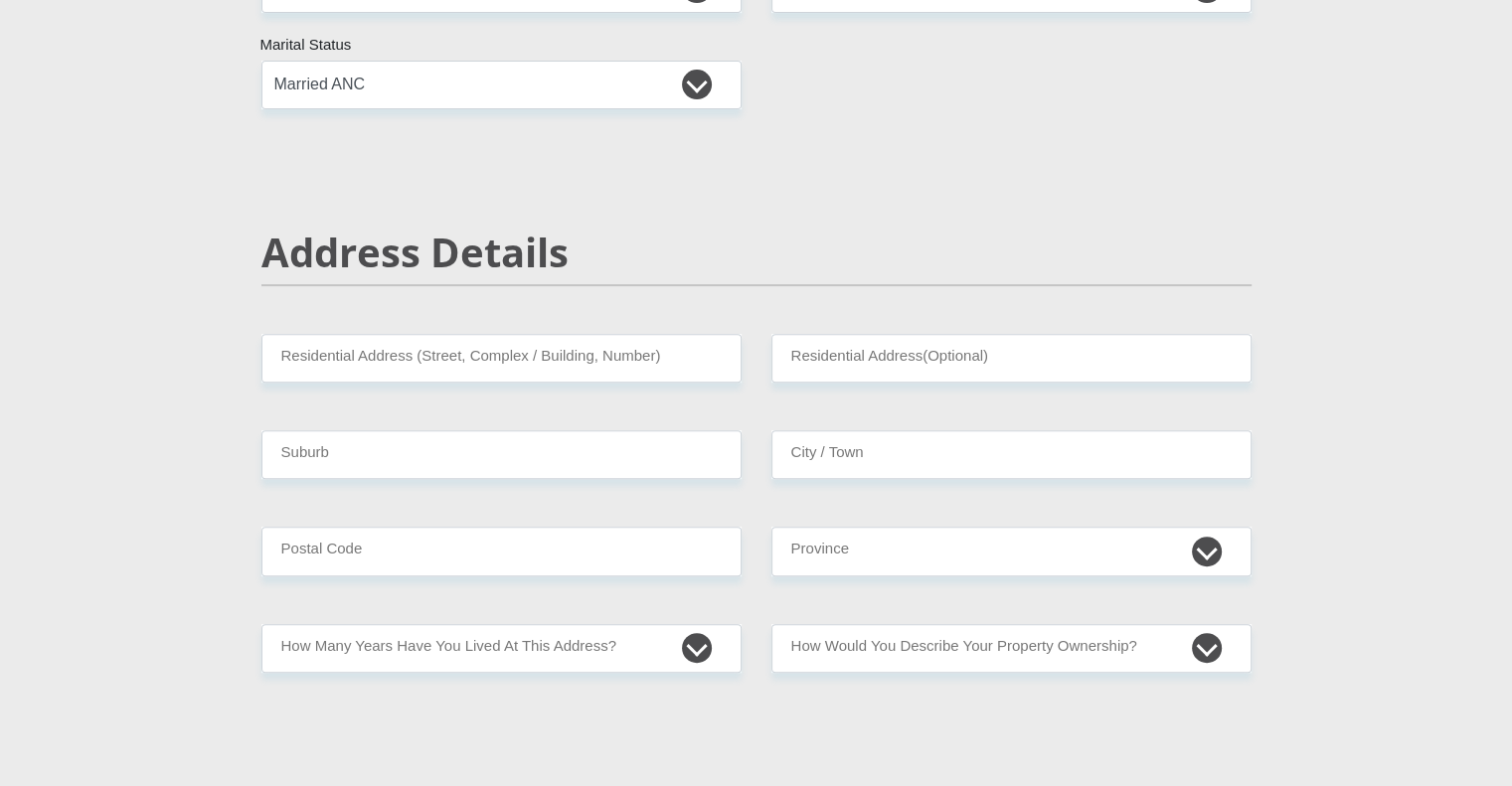 scroll, scrollTop: 696, scrollLeft: 0, axis: vertical 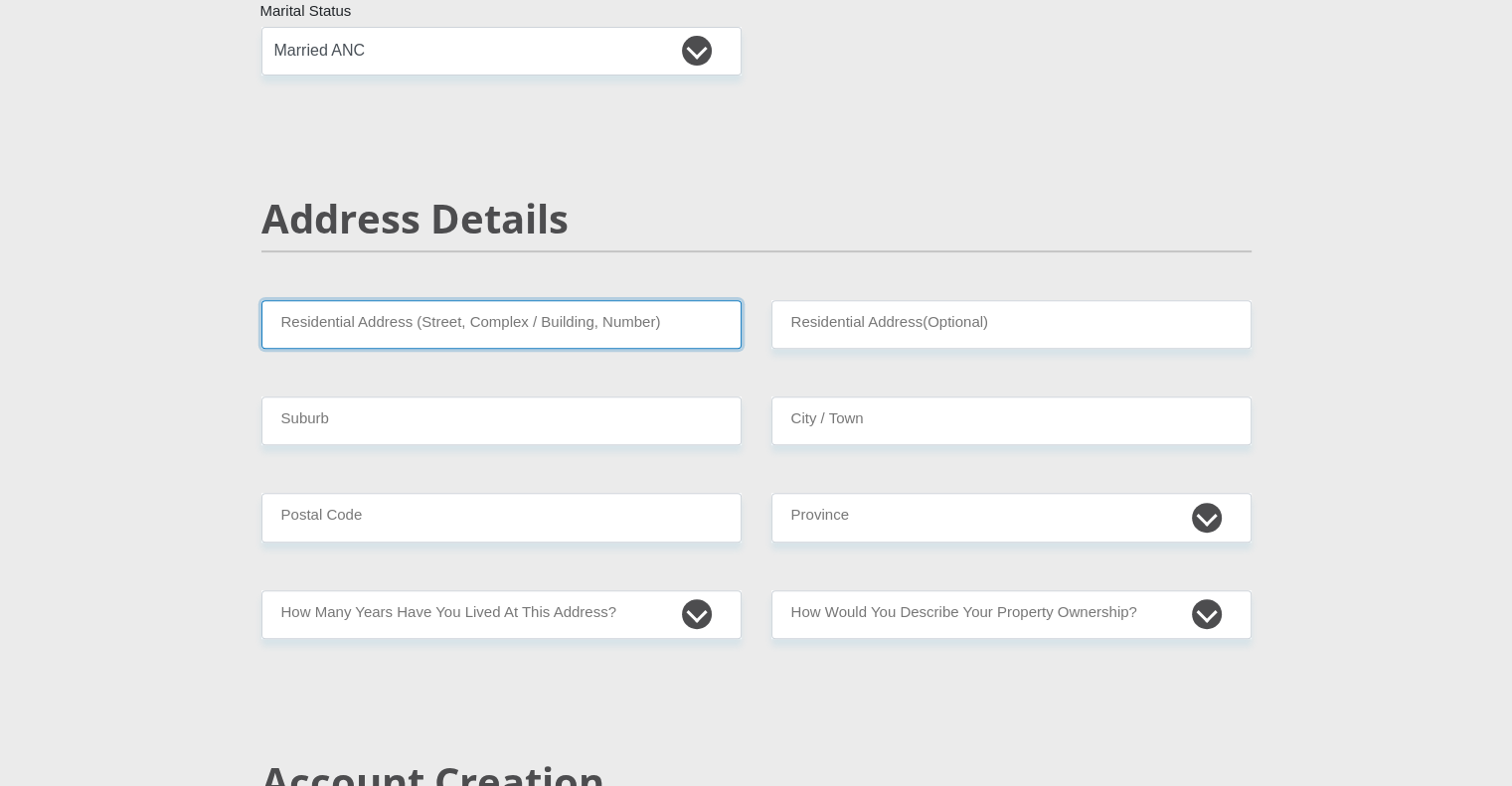 click on "Residential Address (Street, Complex / Building, Number)" at bounding box center [501, 324] 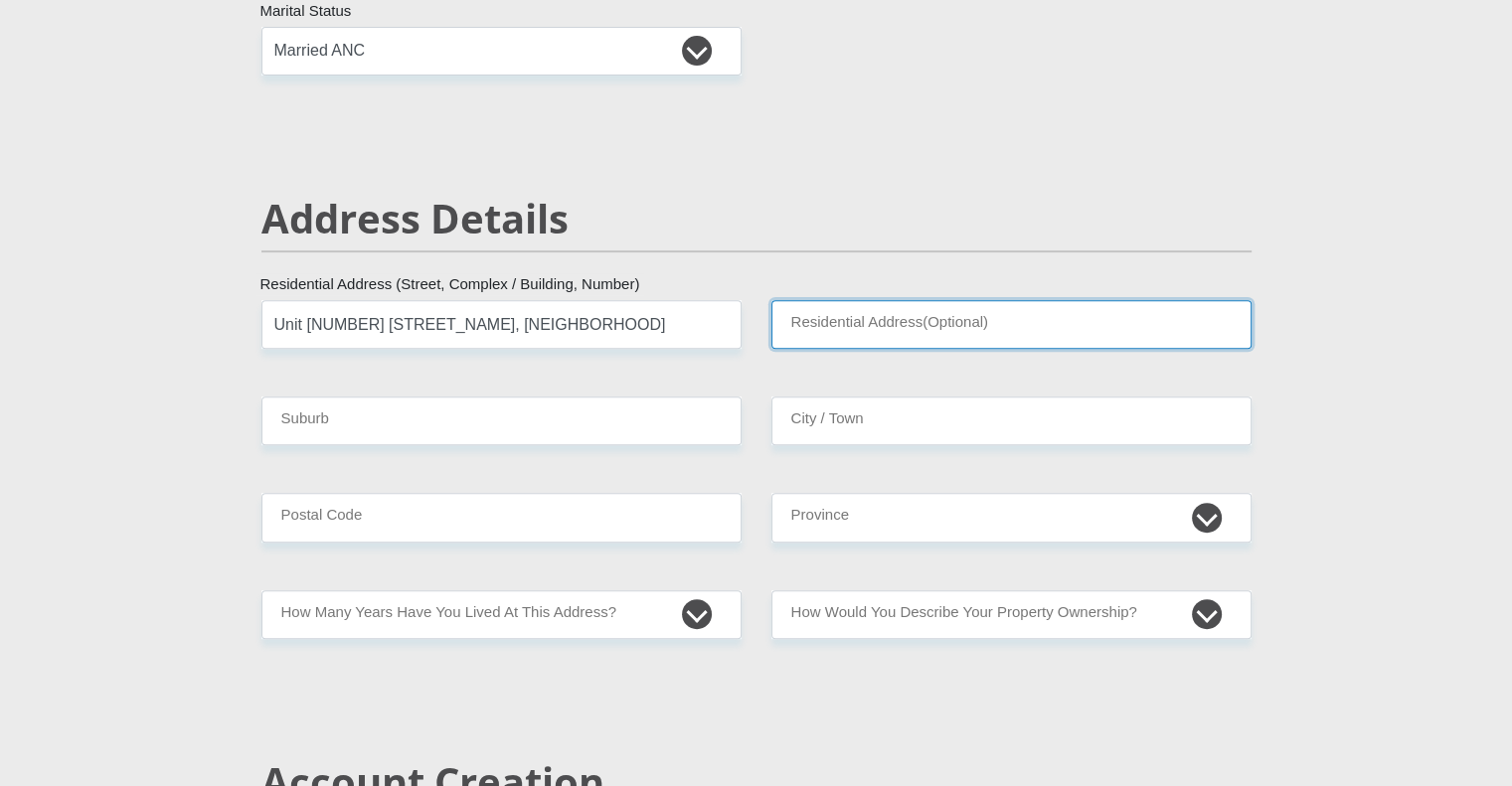type on "Unit [NUMBER] [STREET_NAME] Complex" 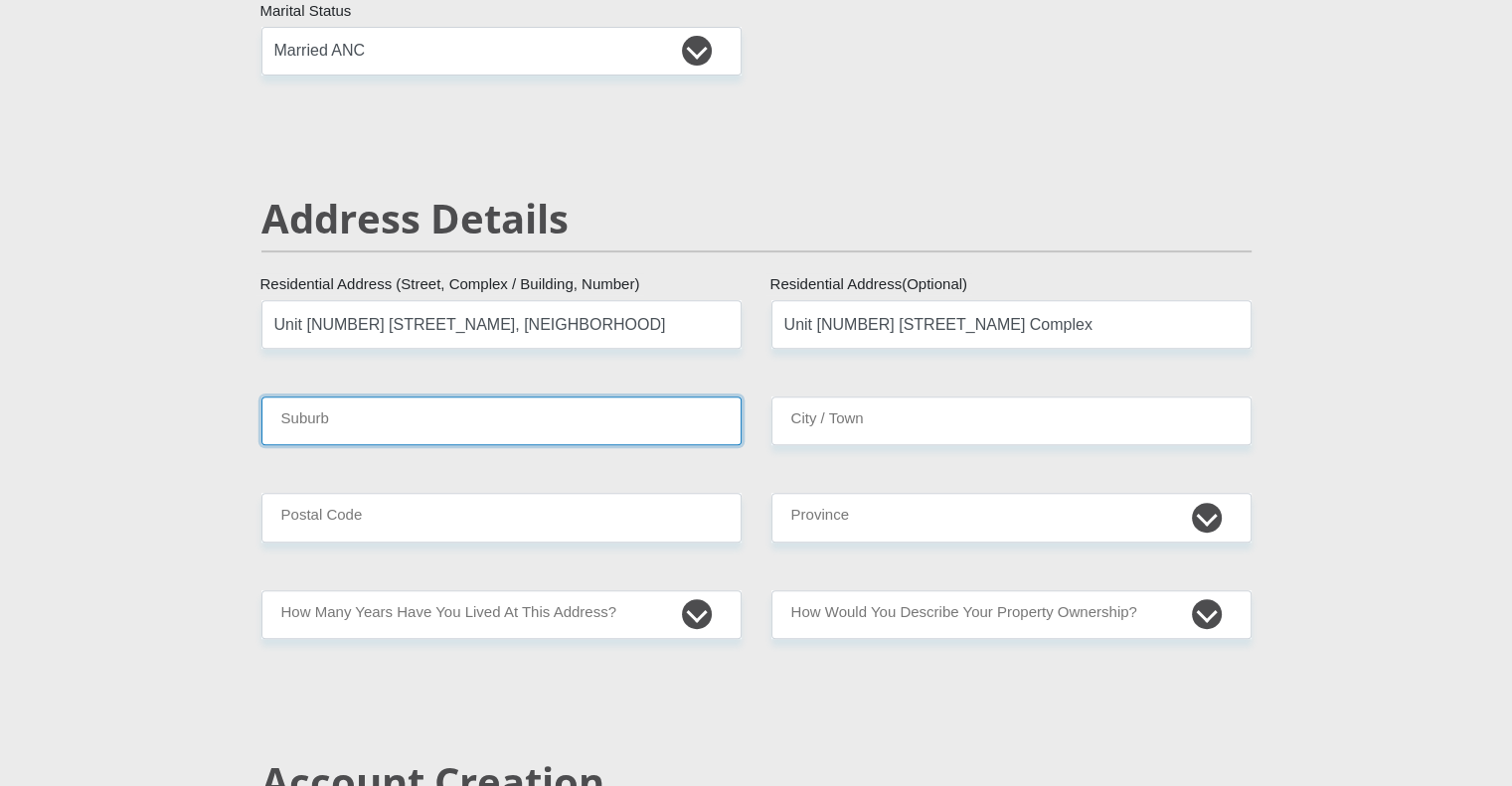type on "Gauteng" 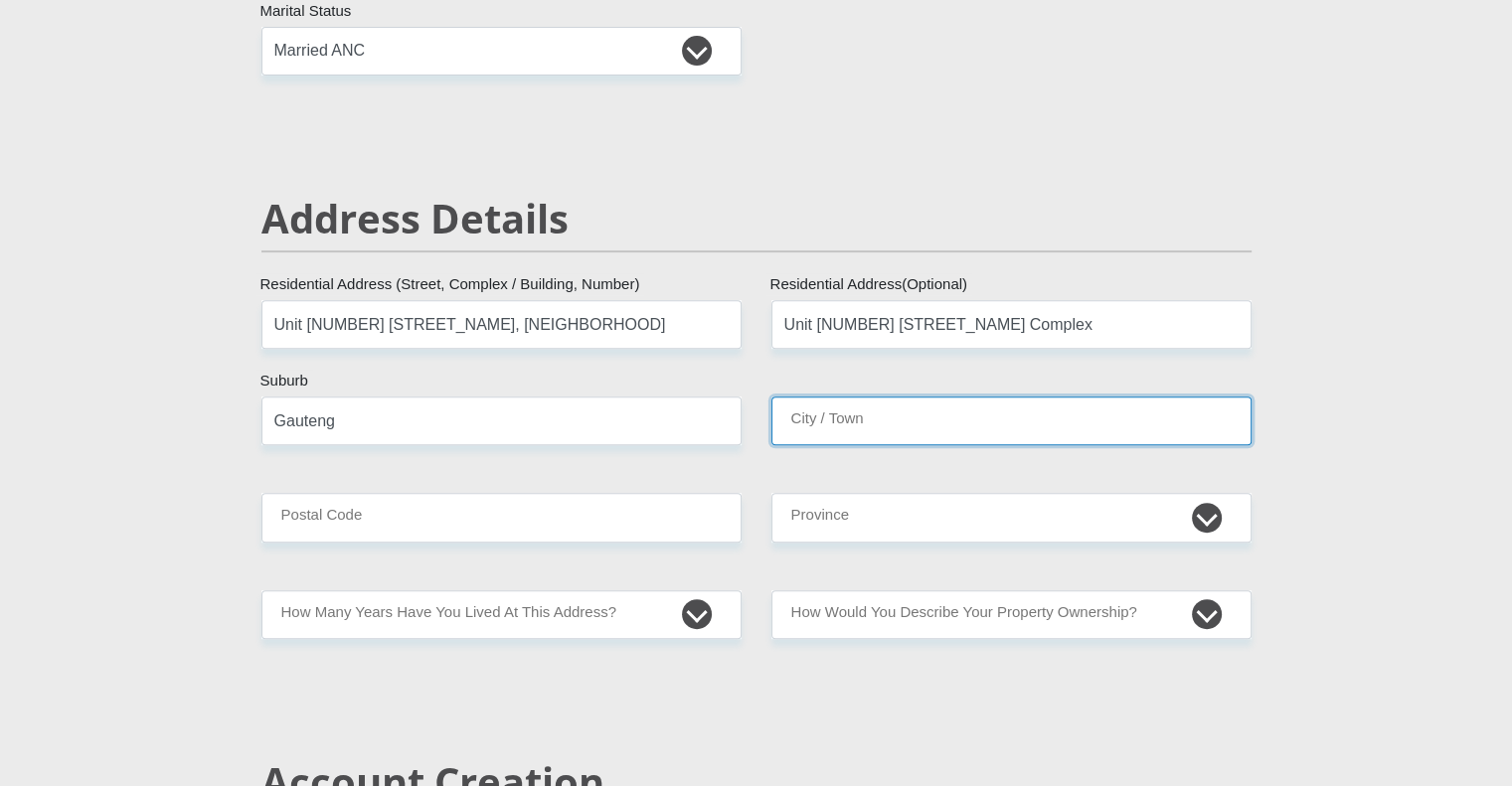 type on "Gauteng" 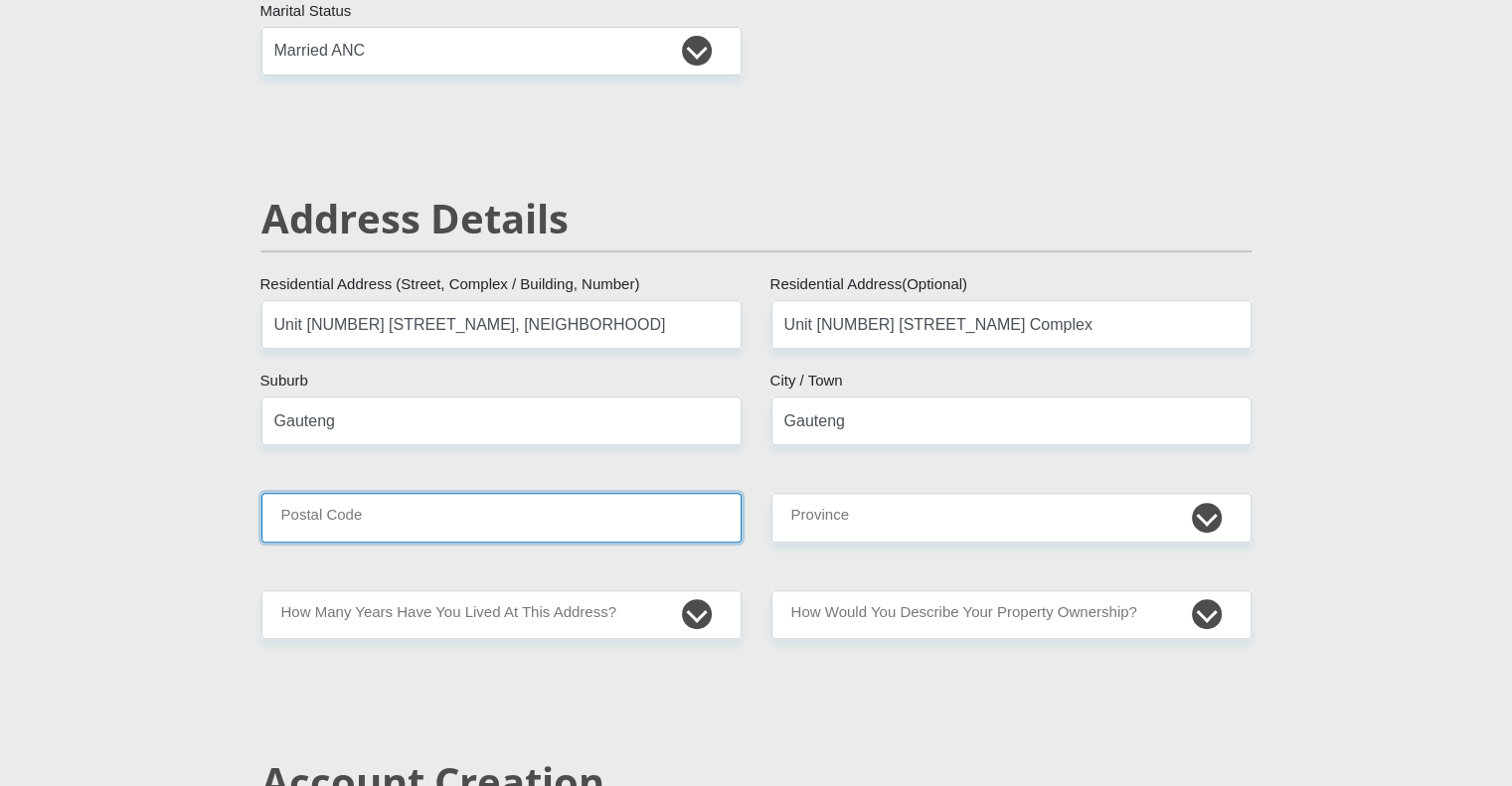 type on "[POSTAL_CODE]" 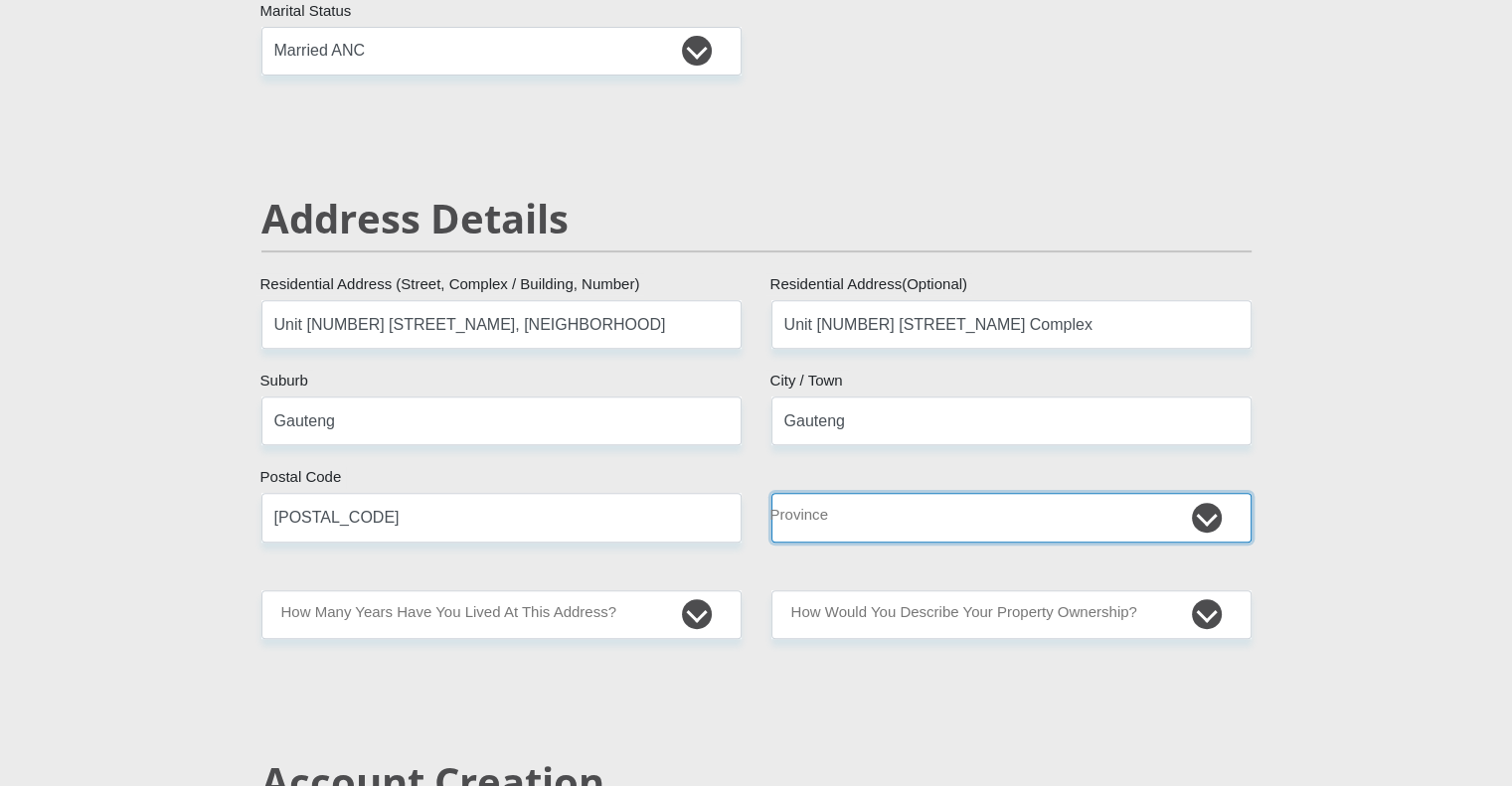 click on "Eastern Cape
Free State
Gauteng
KwaZulu-Natal
Limpopo
Mpumalanga
Northern Cape
North West
Western Cape" at bounding box center (1011, 517) 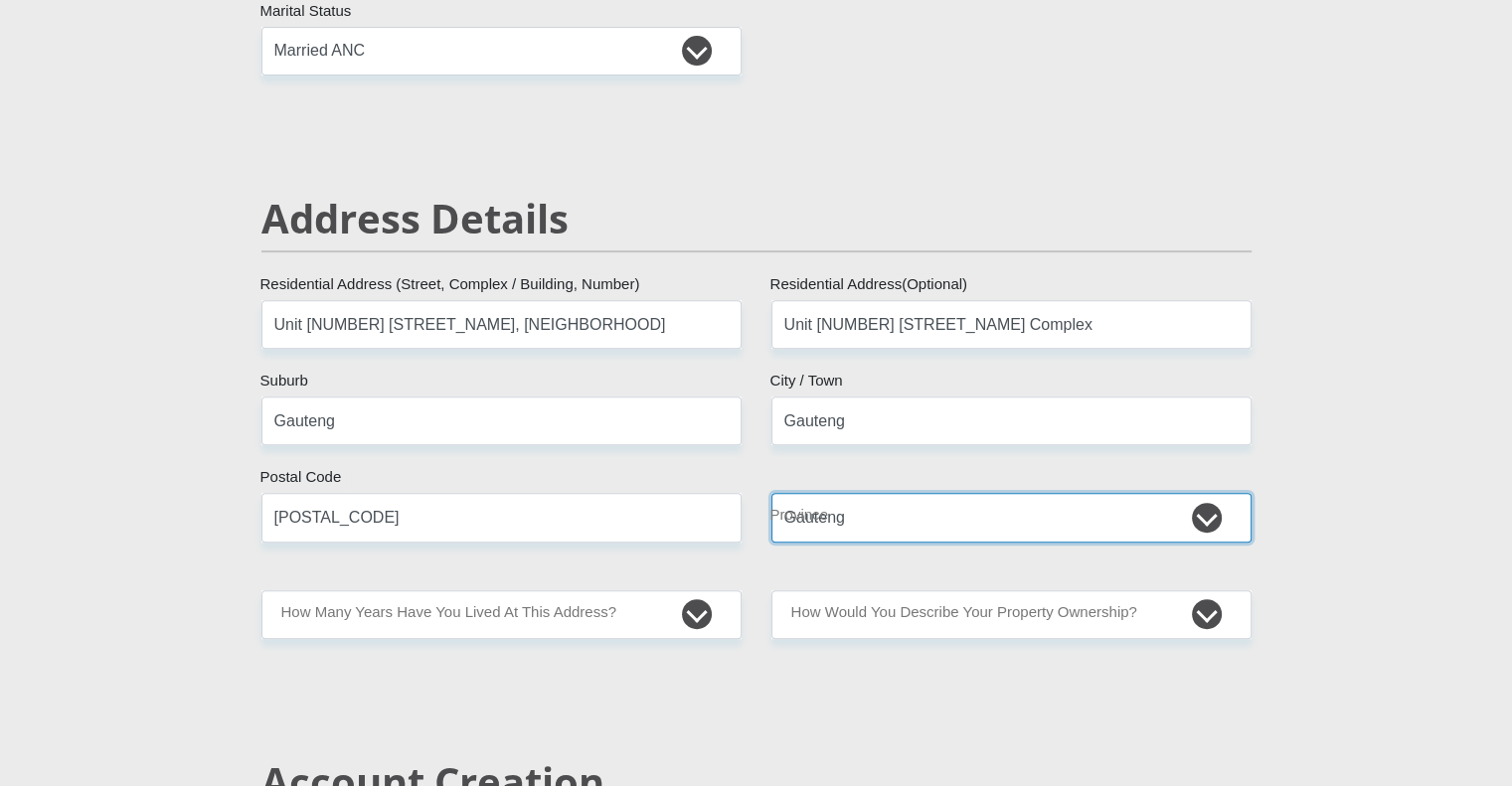 click on "Eastern Cape
Free State
Gauteng
KwaZulu-Natal
Limpopo
Mpumalanga
Northern Cape
North West
Western Cape" at bounding box center (1011, 517) 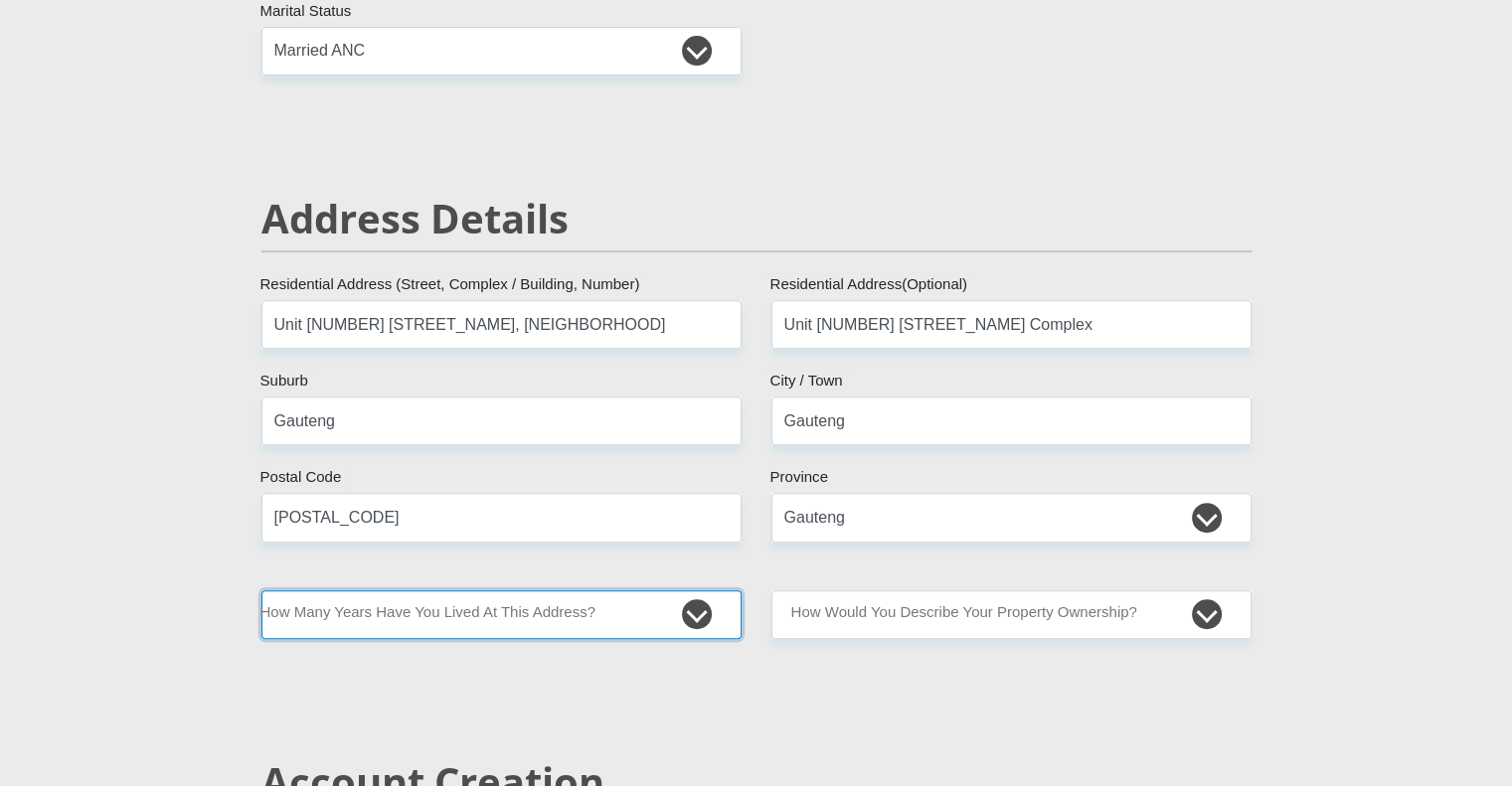 click on "less than 1 year
1-3 years
3-5 years
5+ years" at bounding box center [501, 614] 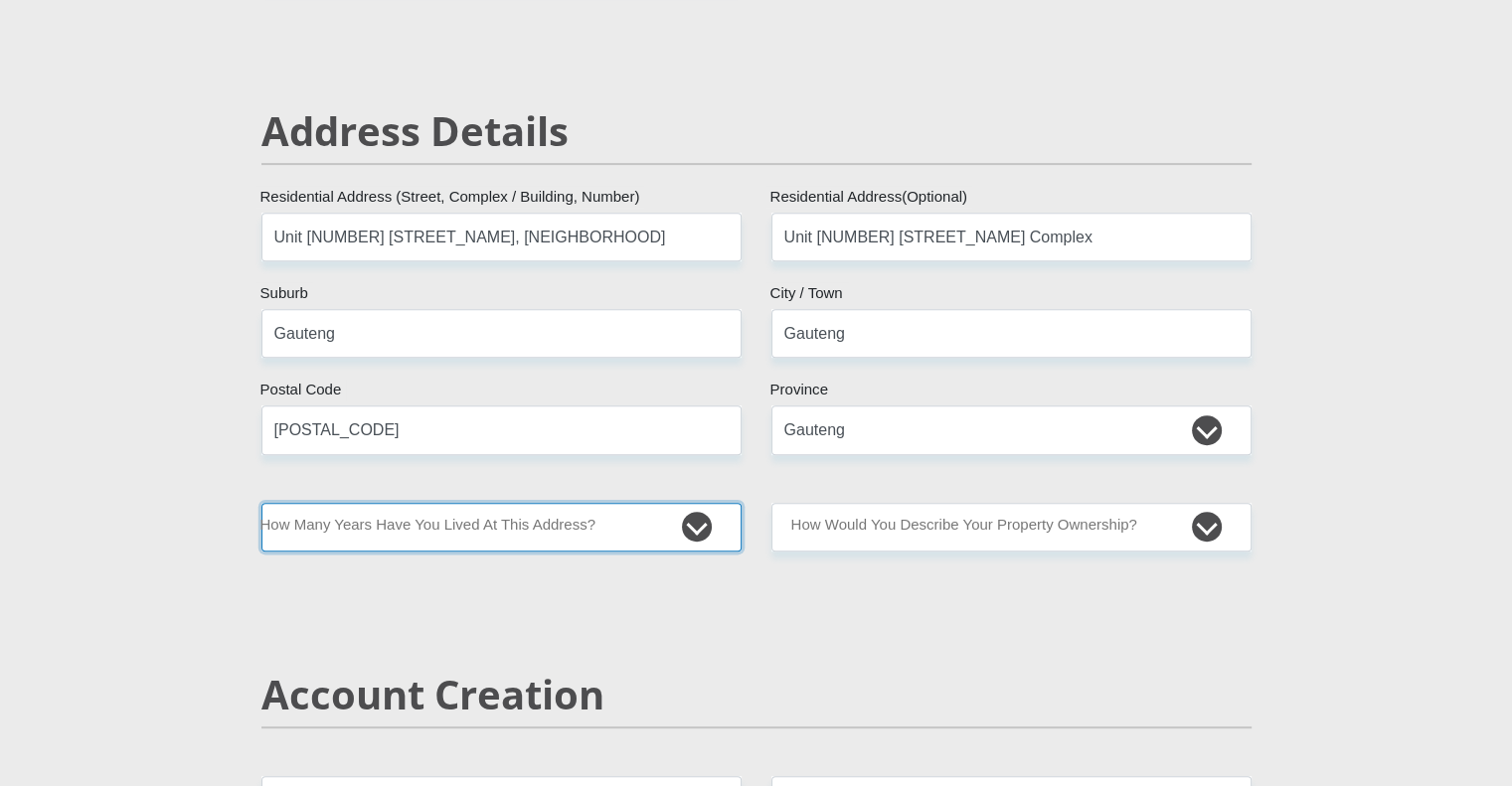 scroll, scrollTop: 795, scrollLeft: 0, axis: vertical 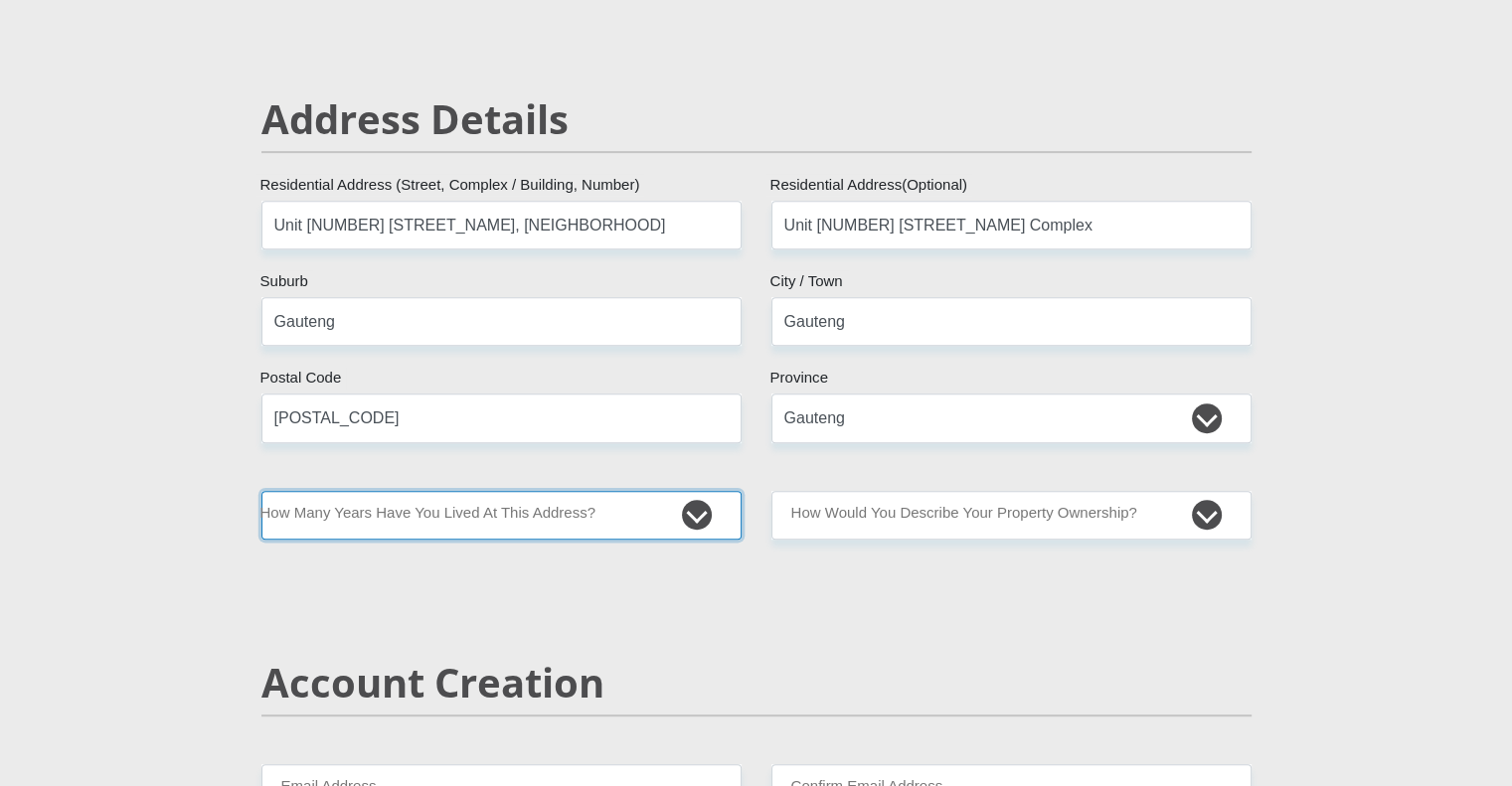 click on "less than 1 year
1-3 years
3-5 years
5+ years" at bounding box center (501, 515) 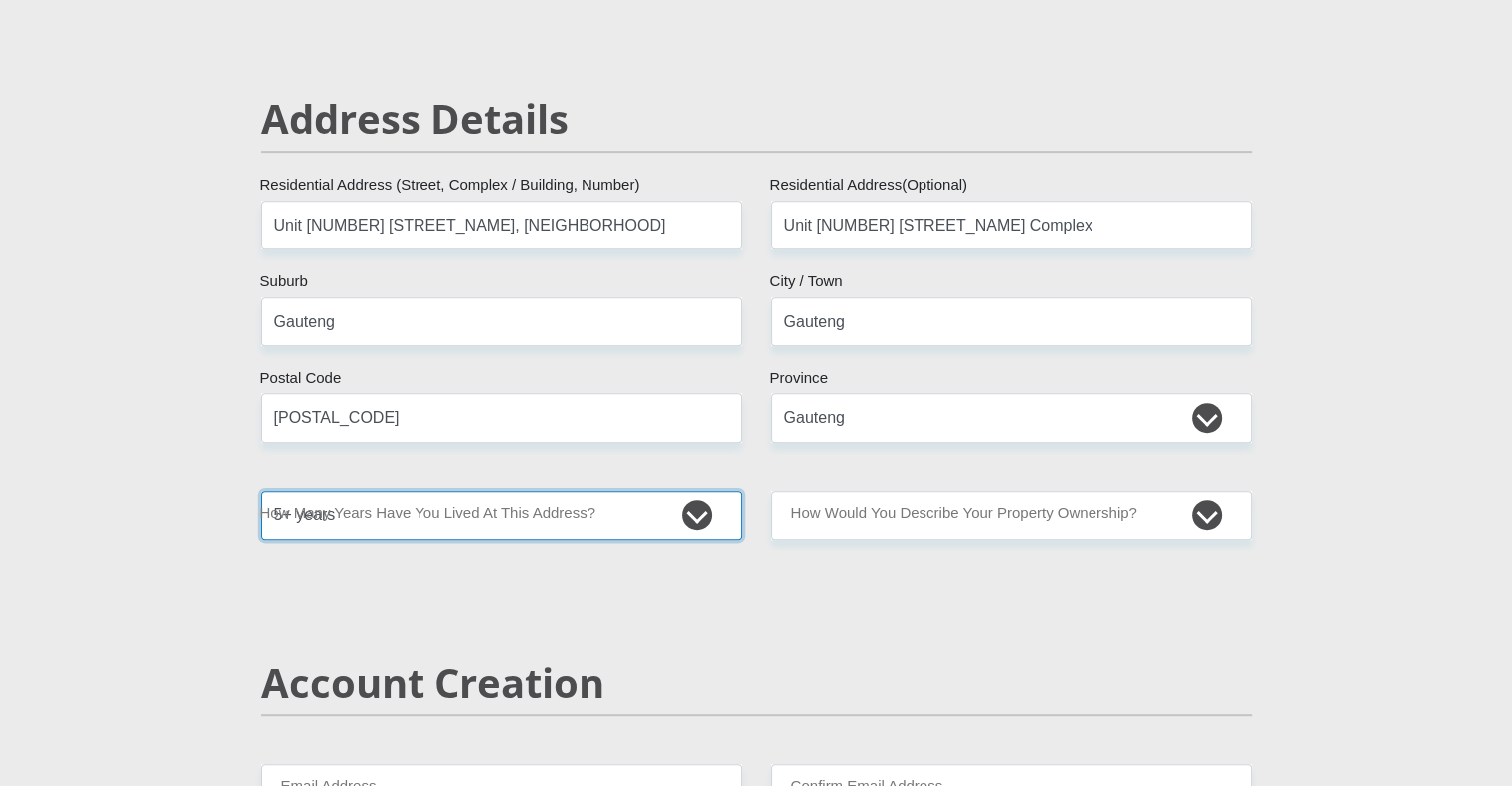 click on "less than 1 year
1-3 years
3-5 years
5+ years" at bounding box center (501, 515) 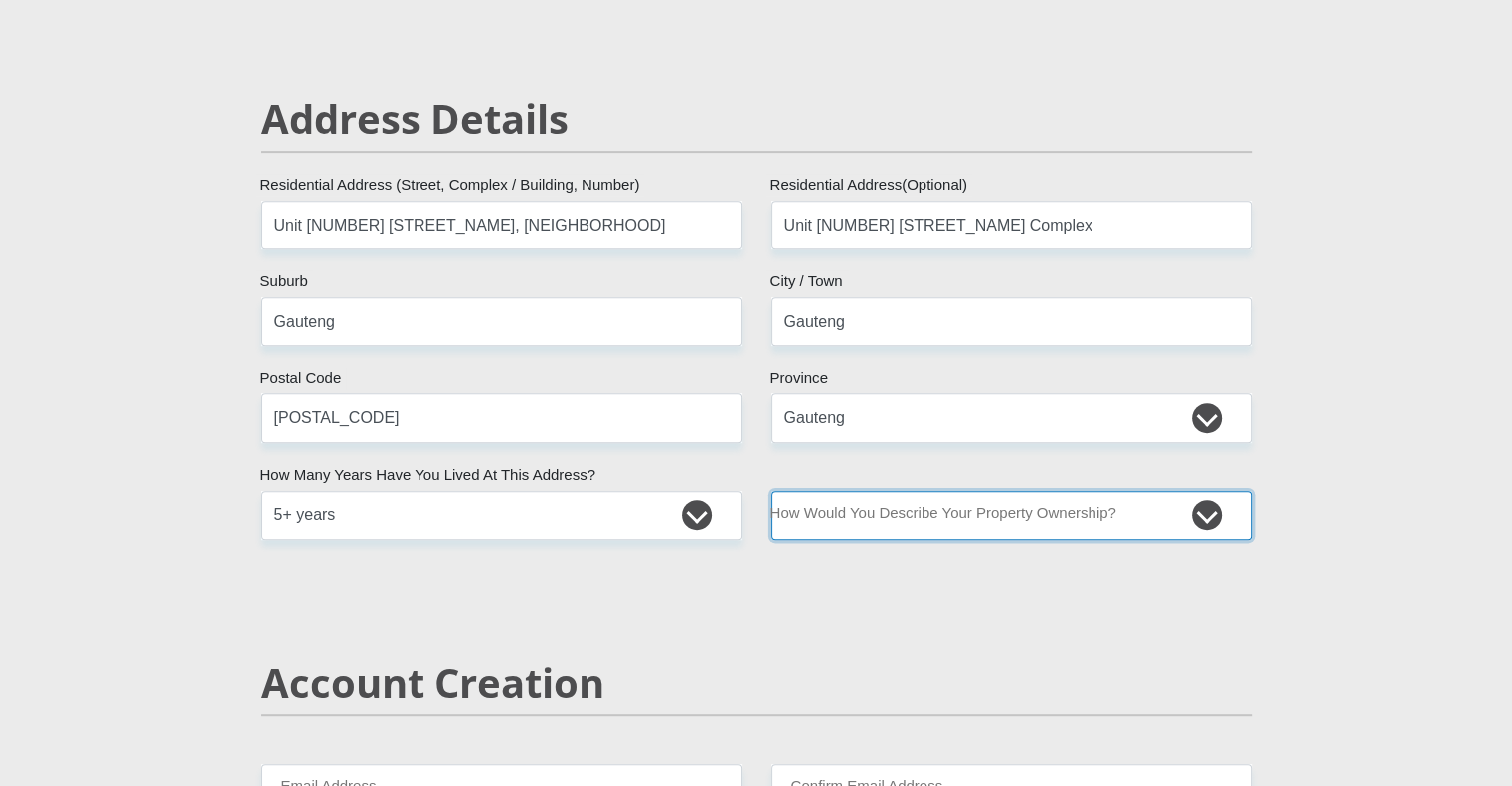 click on "Owned
Rented
Family Owned
Company Dwelling" at bounding box center (1011, 515) 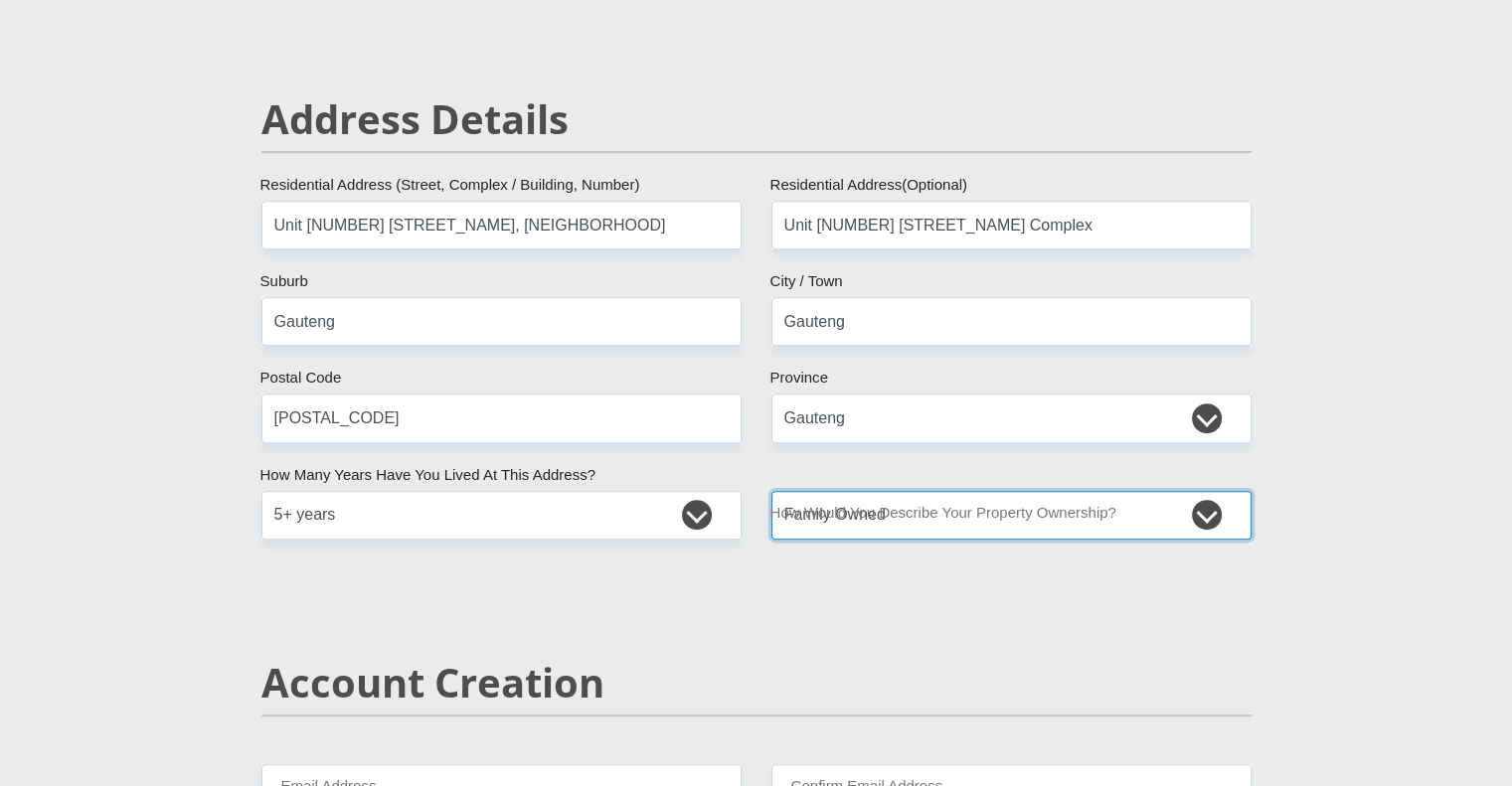 click on "Owned
Rented
Family Owned
Company Dwelling" at bounding box center [1011, 515] 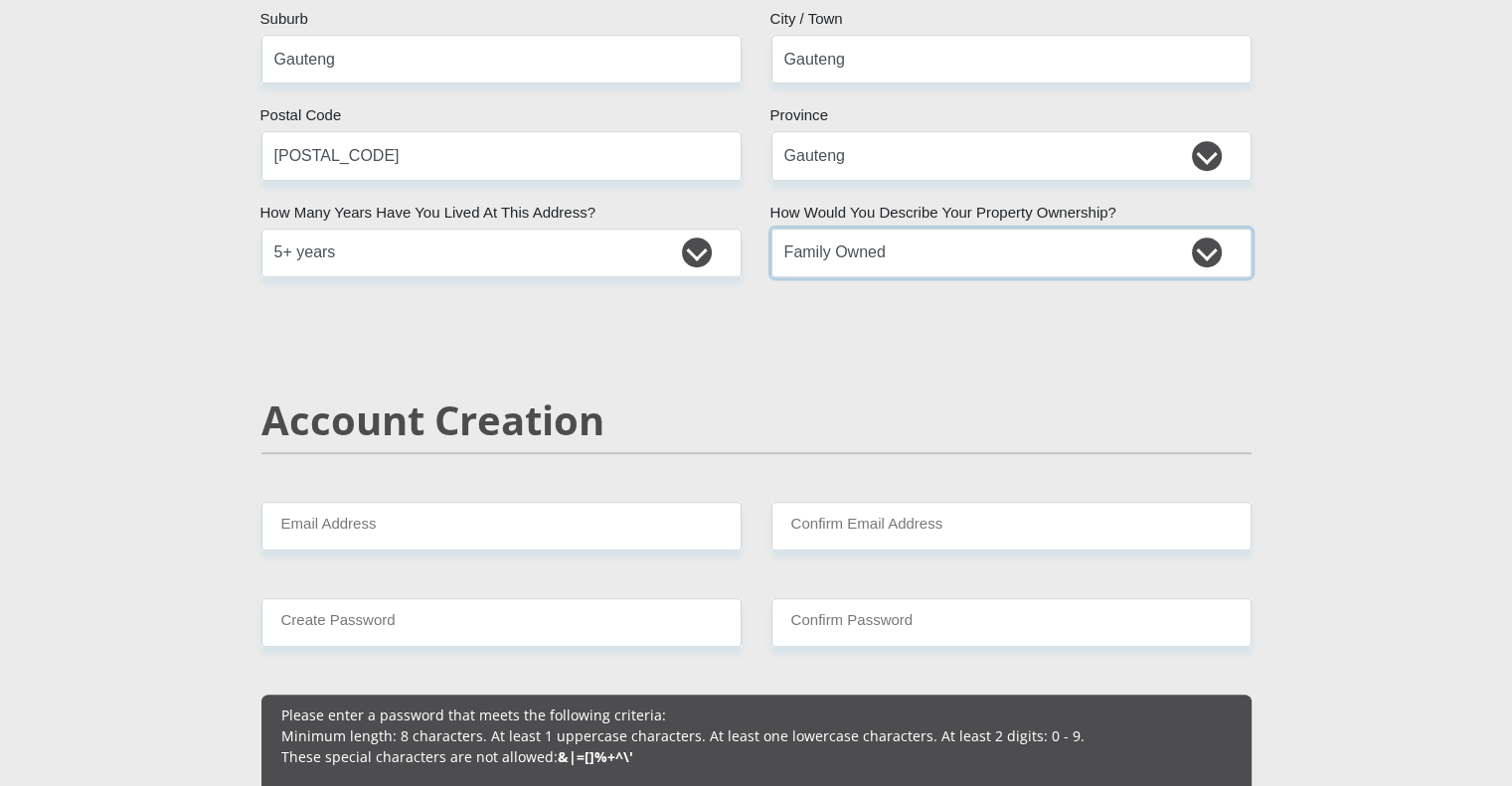 scroll, scrollTop: 1192, scrollLeft: 0, axis: vertical 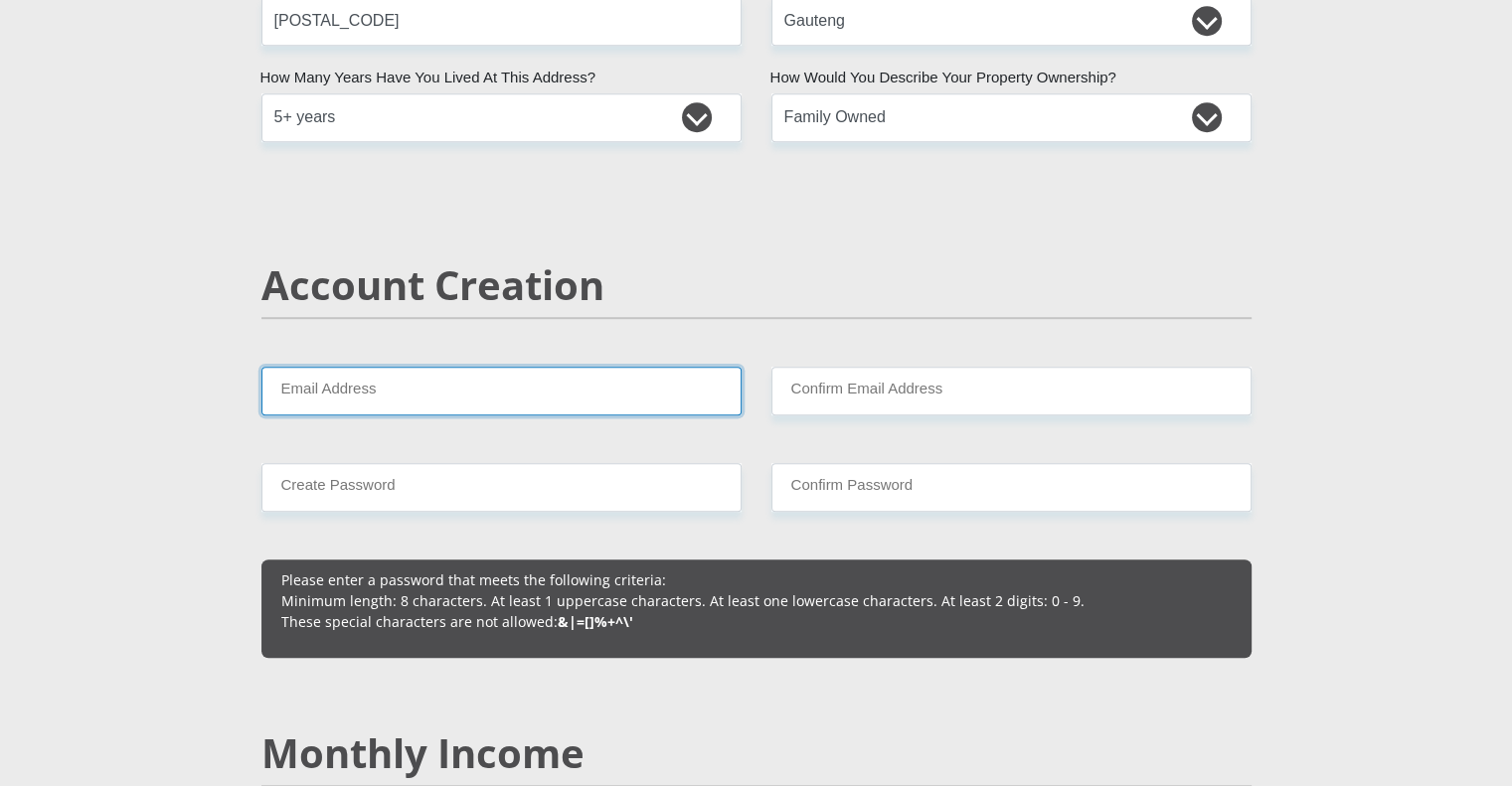 click on "Email Address" at bounding box center (501, 391) 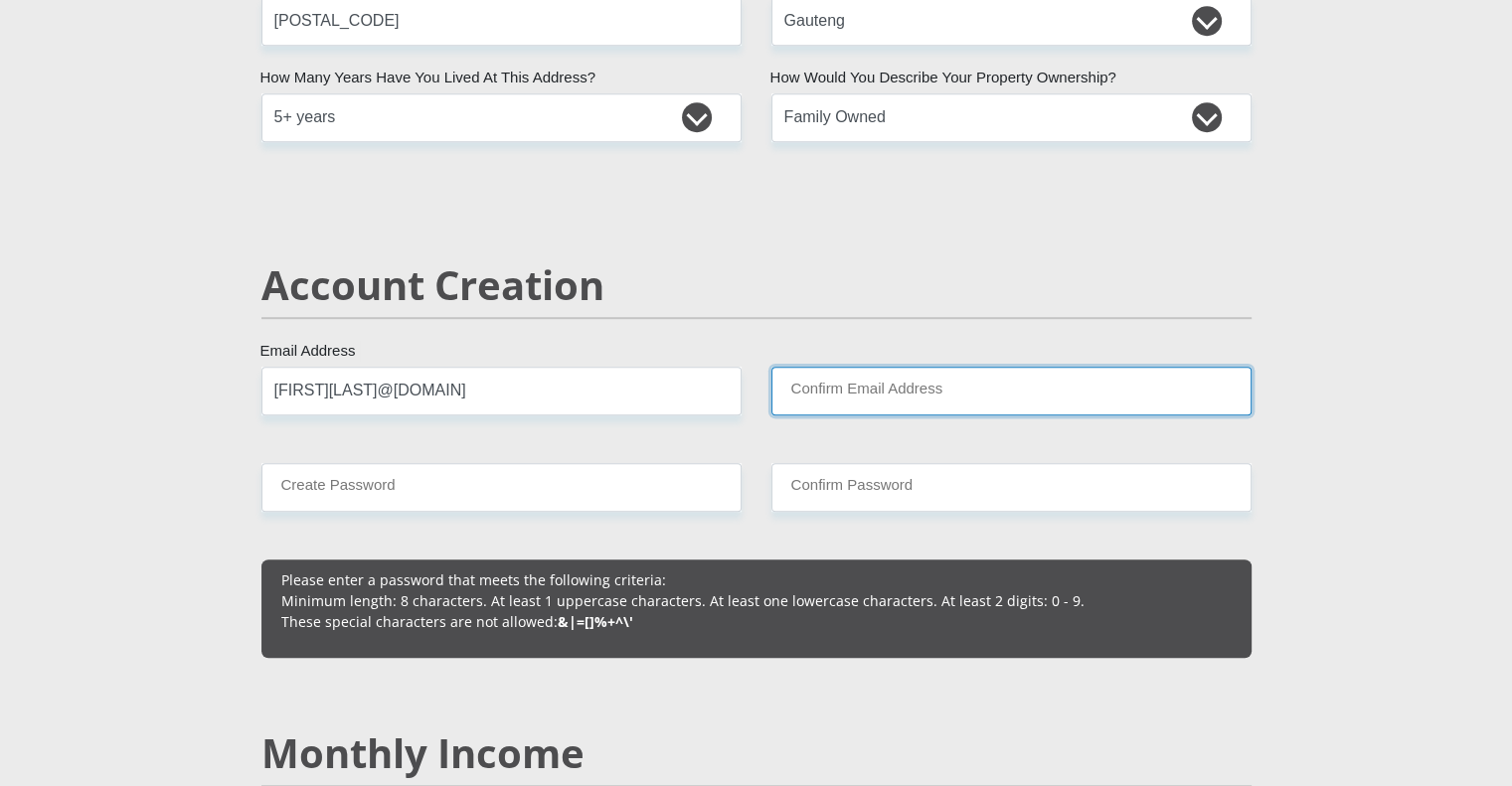 type on "[FIRST][LAST]@[DOMAIN]" 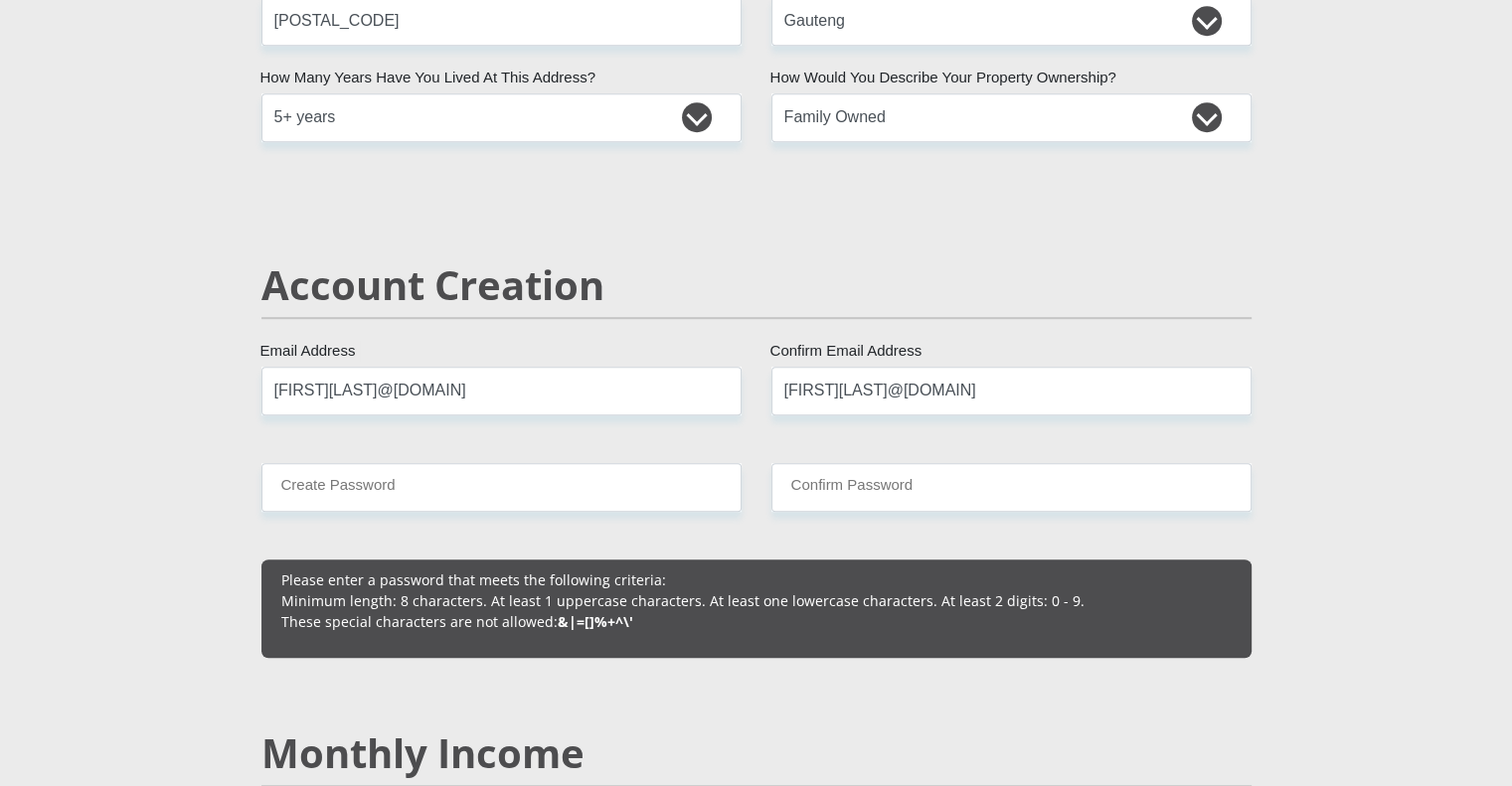 type 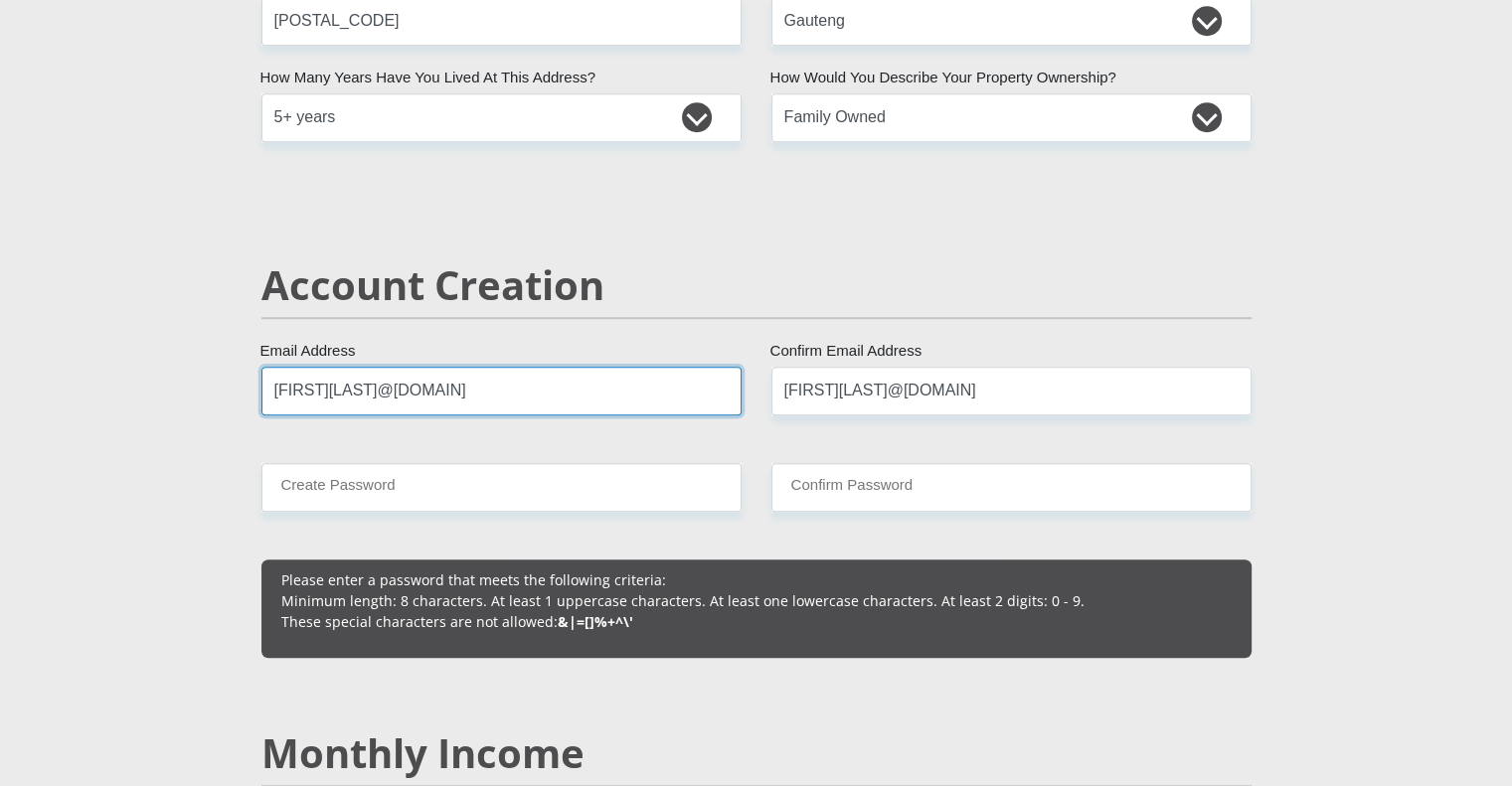 type 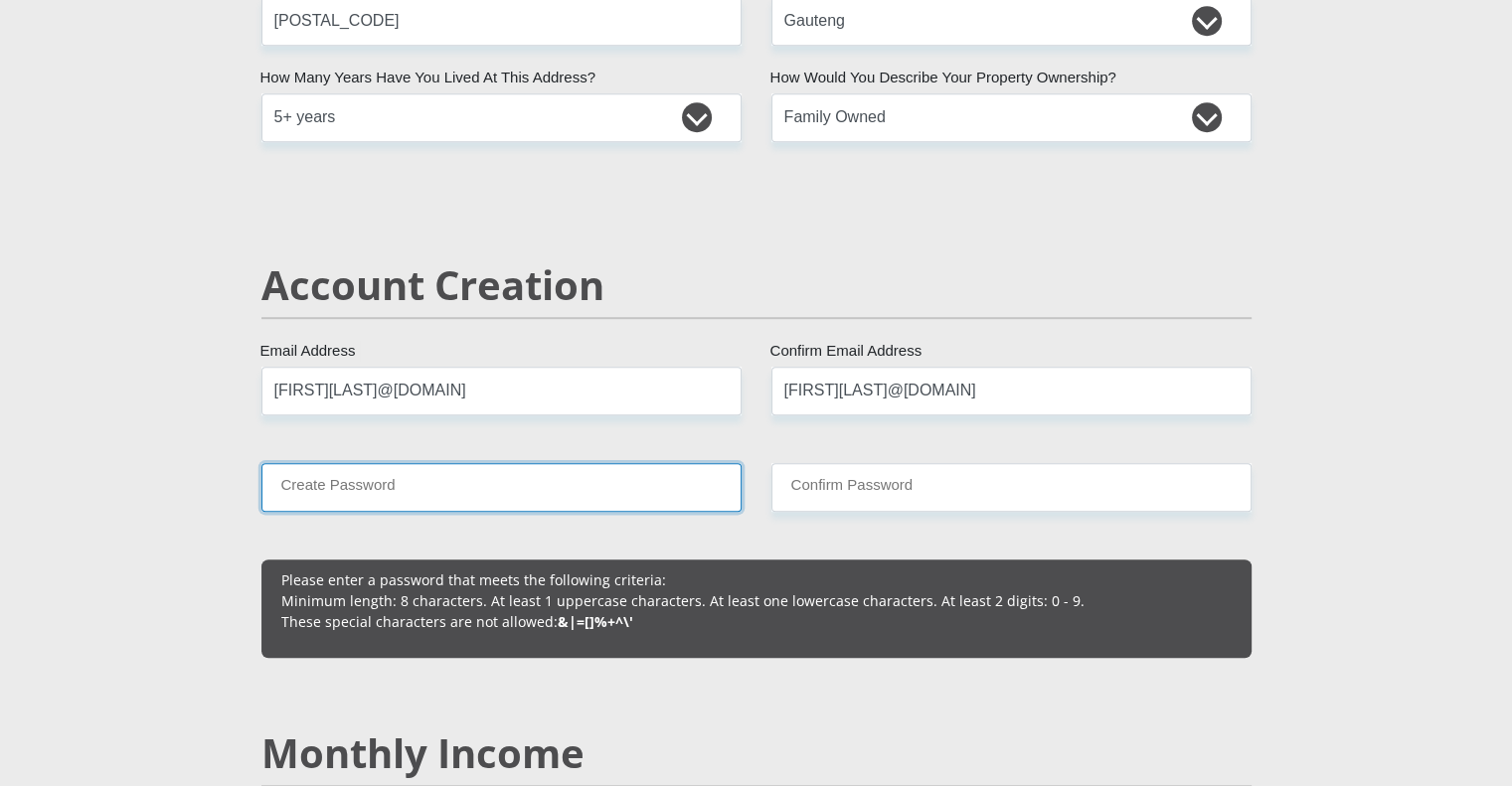 click on "Create Password" at bounding box center [501, 487] 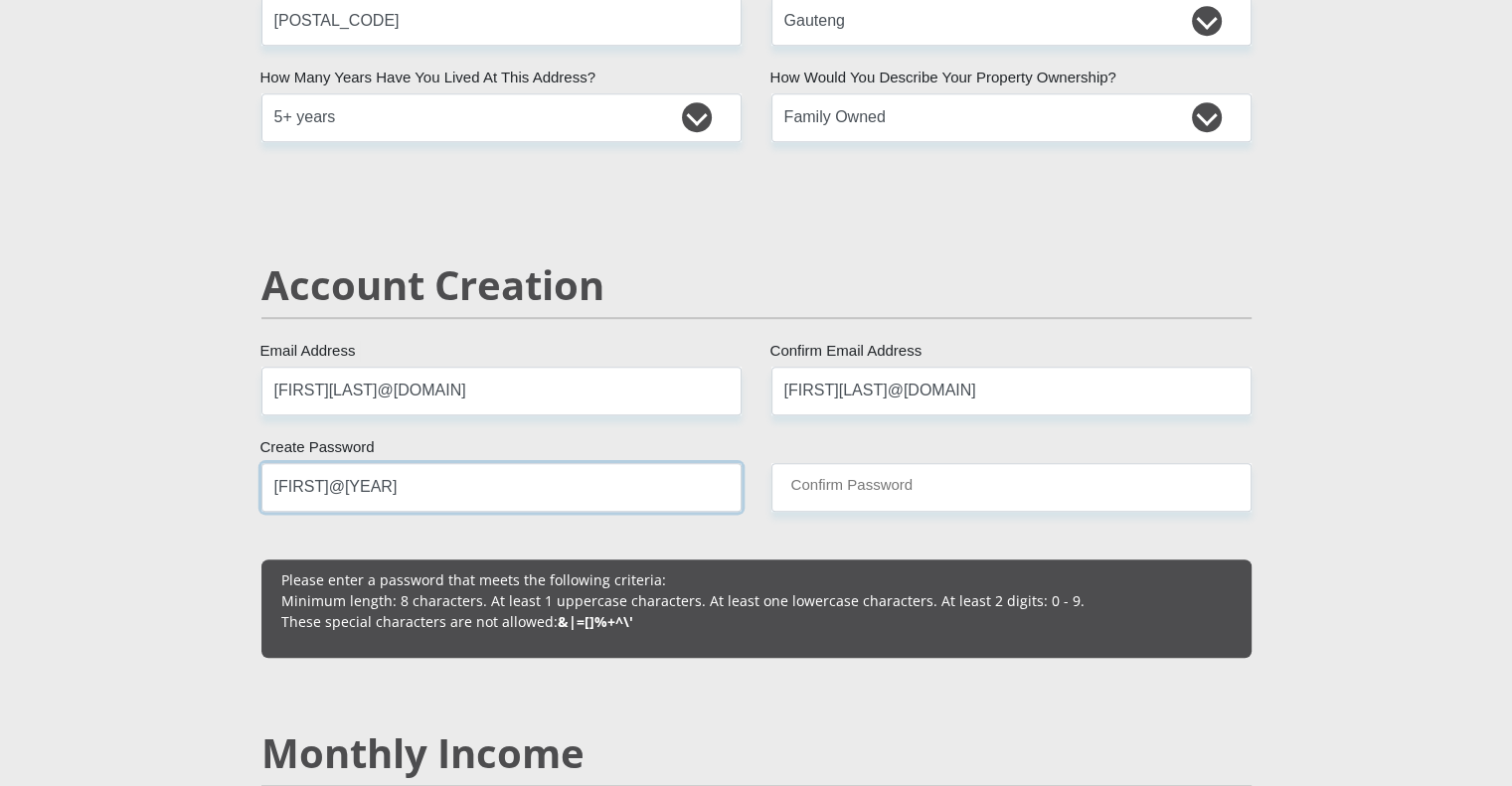 type on "[FIRST]@[YEAR]" 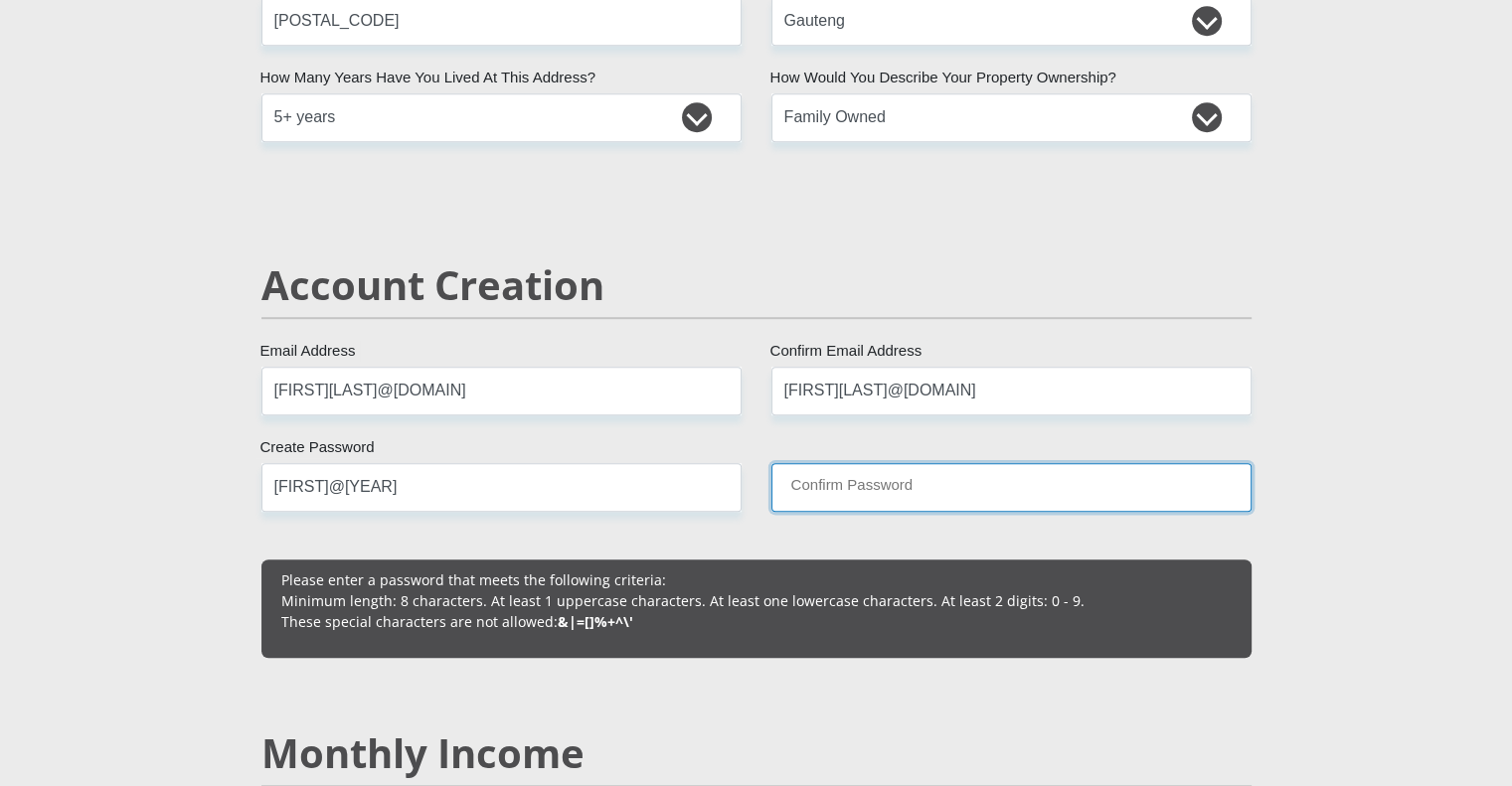 click on "Confirm Password" at bounding box center [1011, 487] 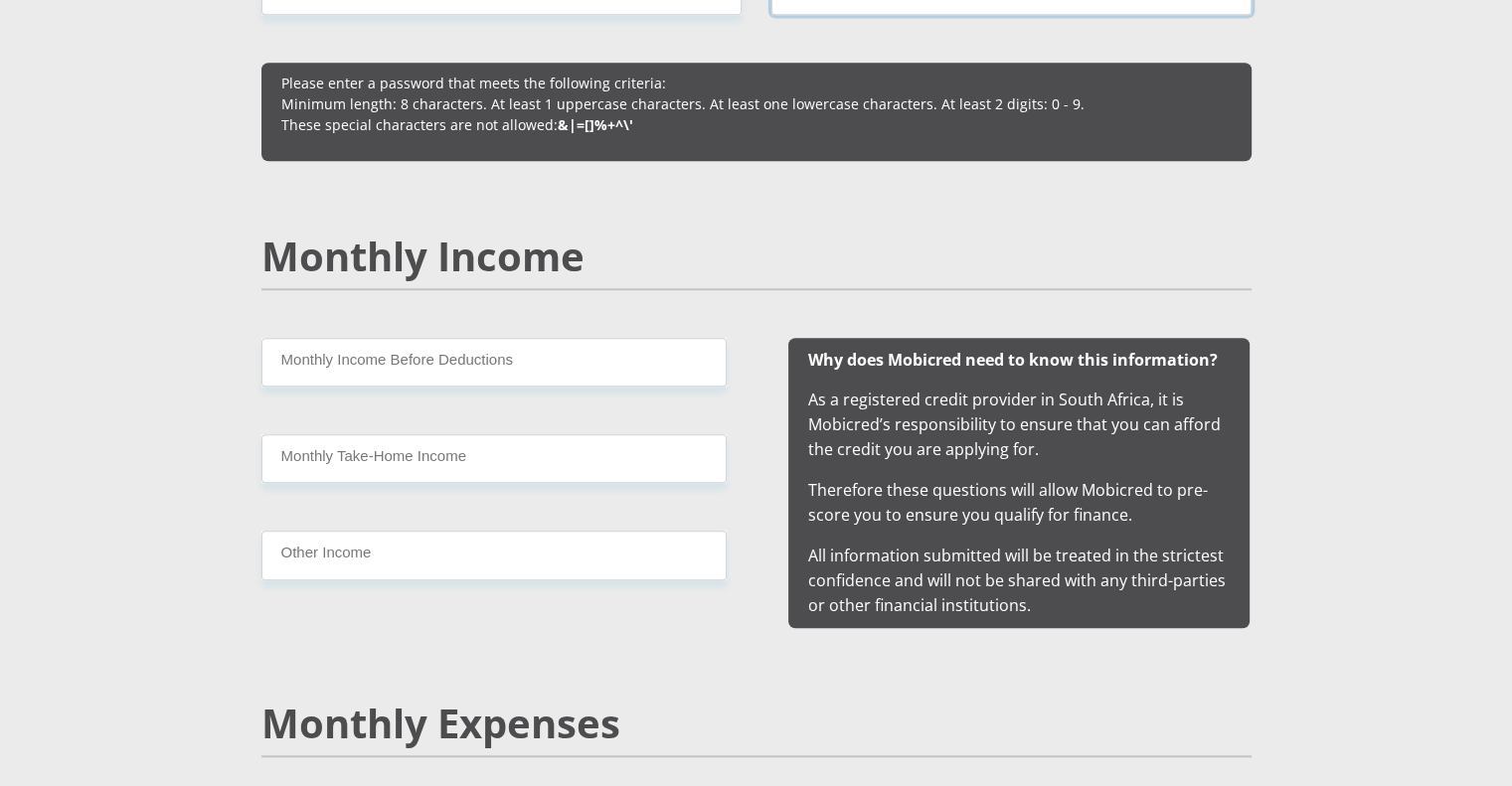 scroll, scrollTop: 1789, scrollLeft: 0, axis: vertical 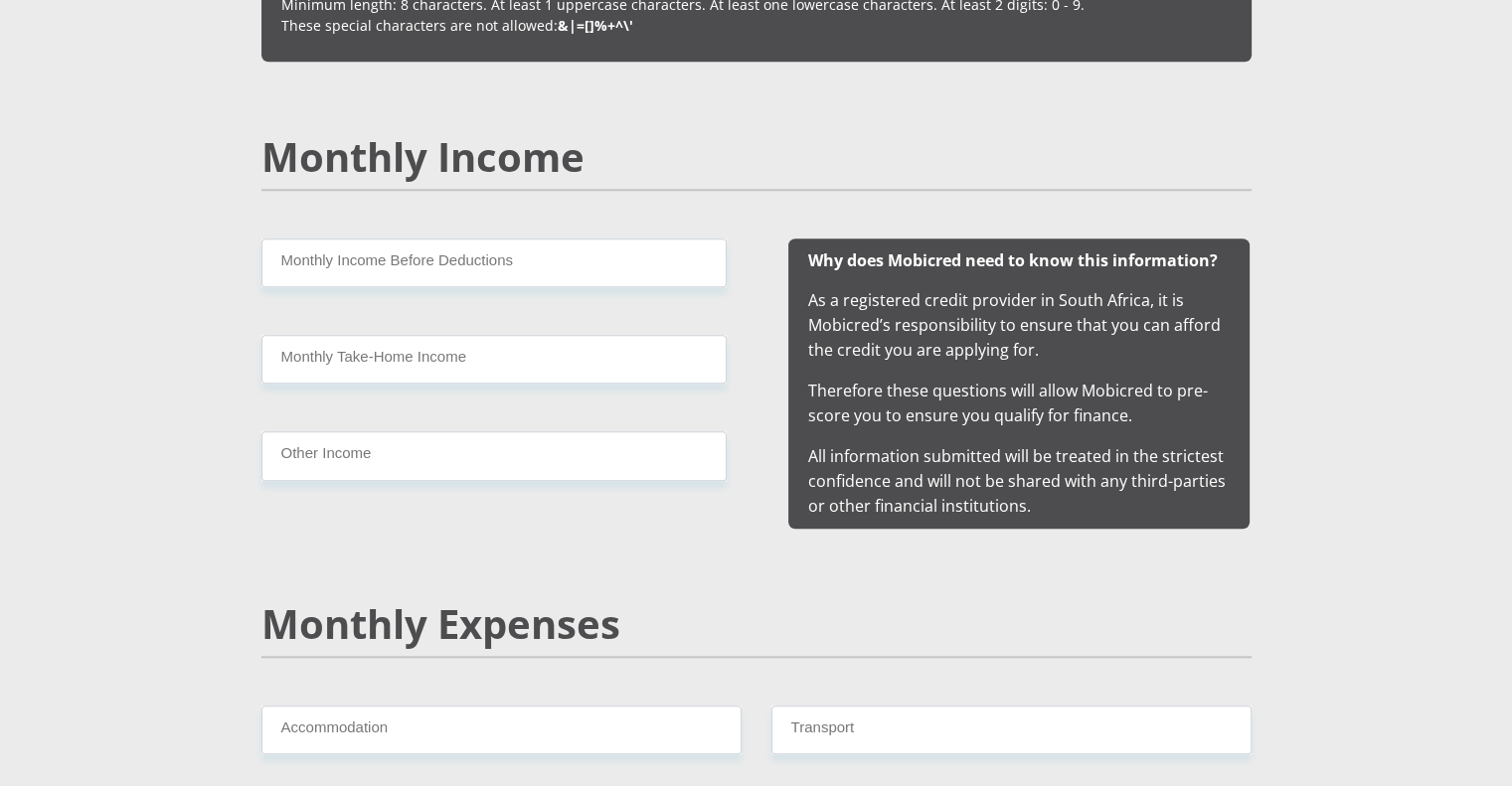 type on "[FIRST]@[YEAR]" 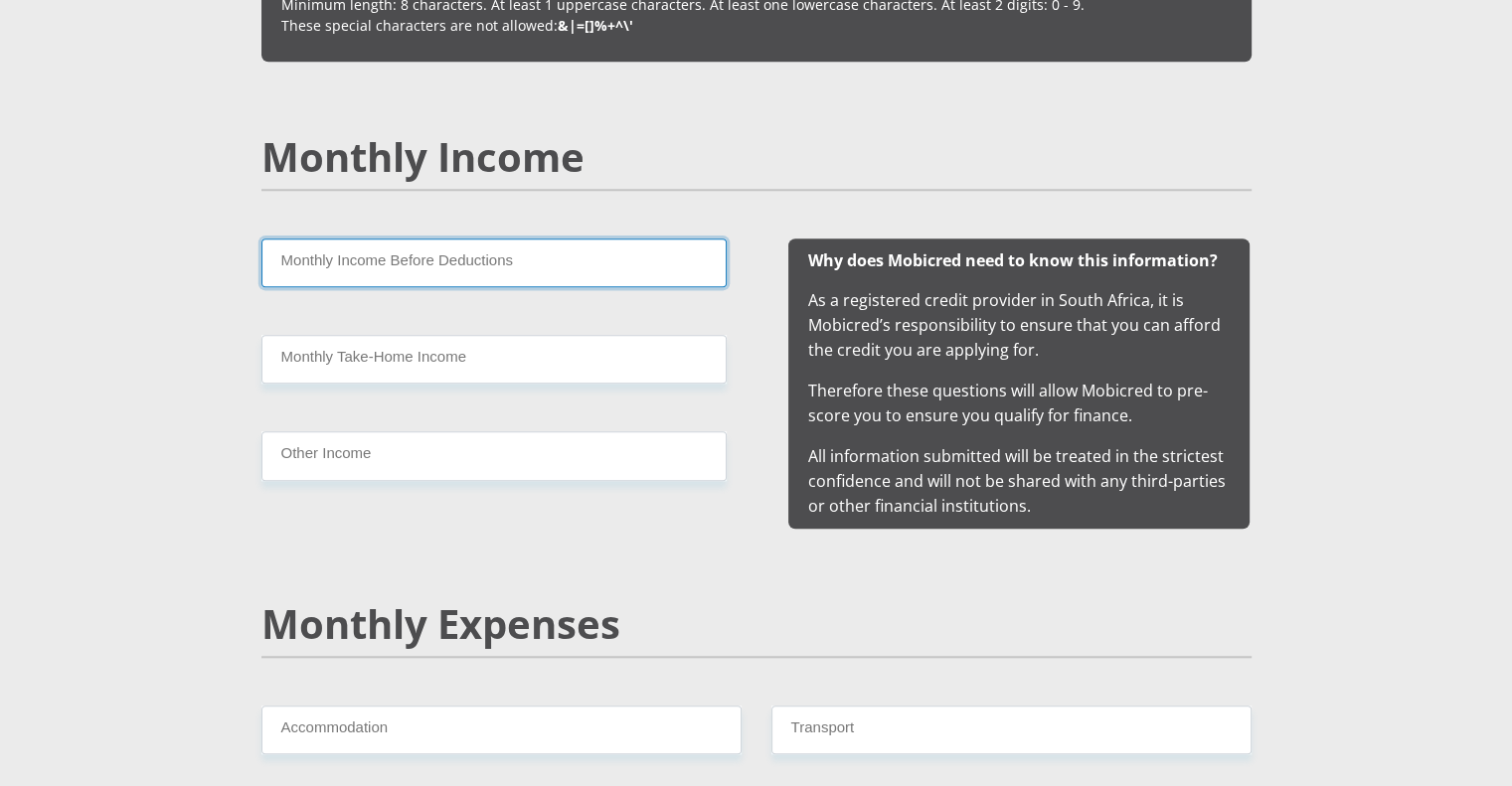click on "Monthly Income Before Deductions" at bounding box center [494, 262] 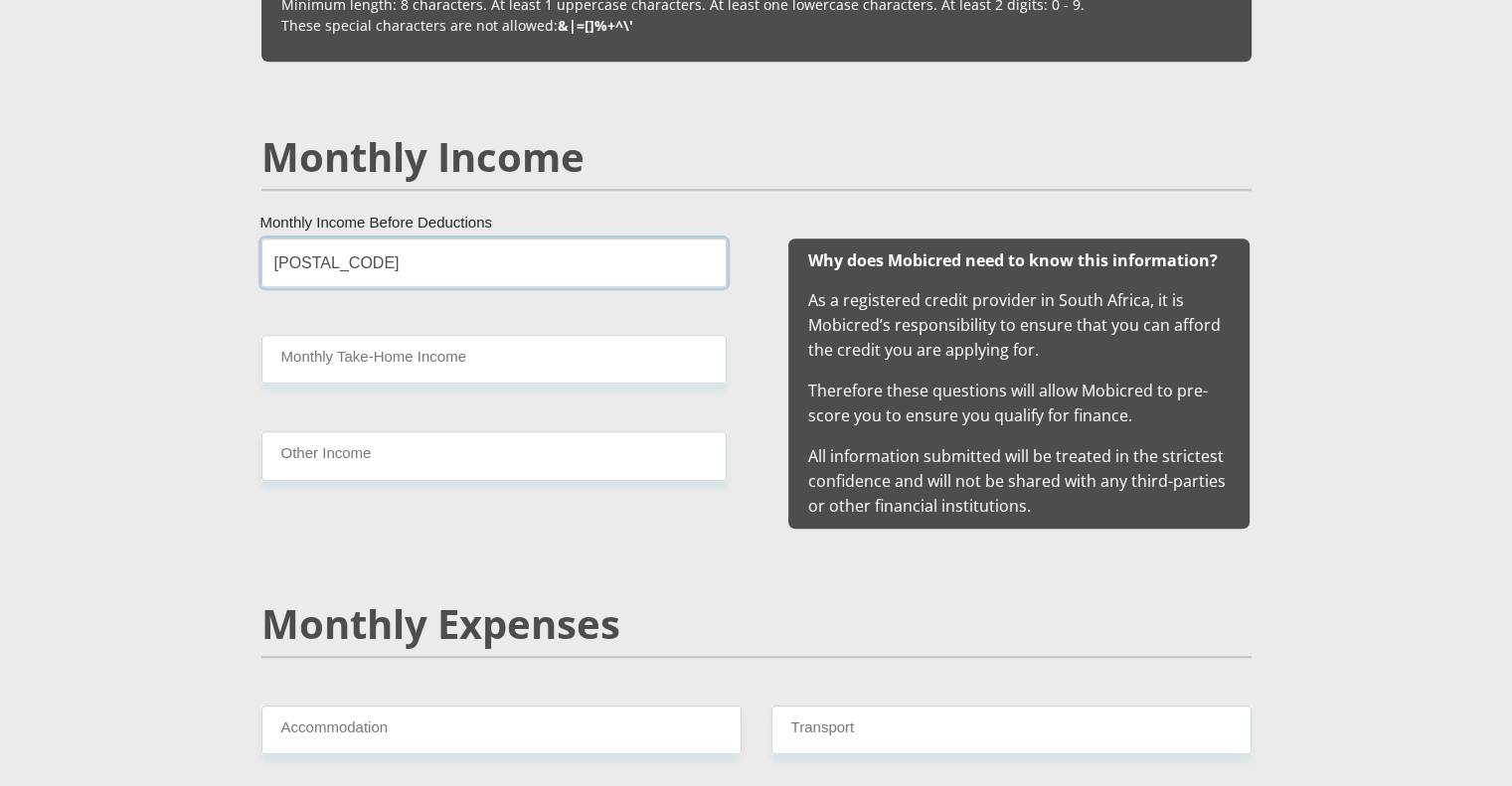 type on "[POSTAL_CODE]" 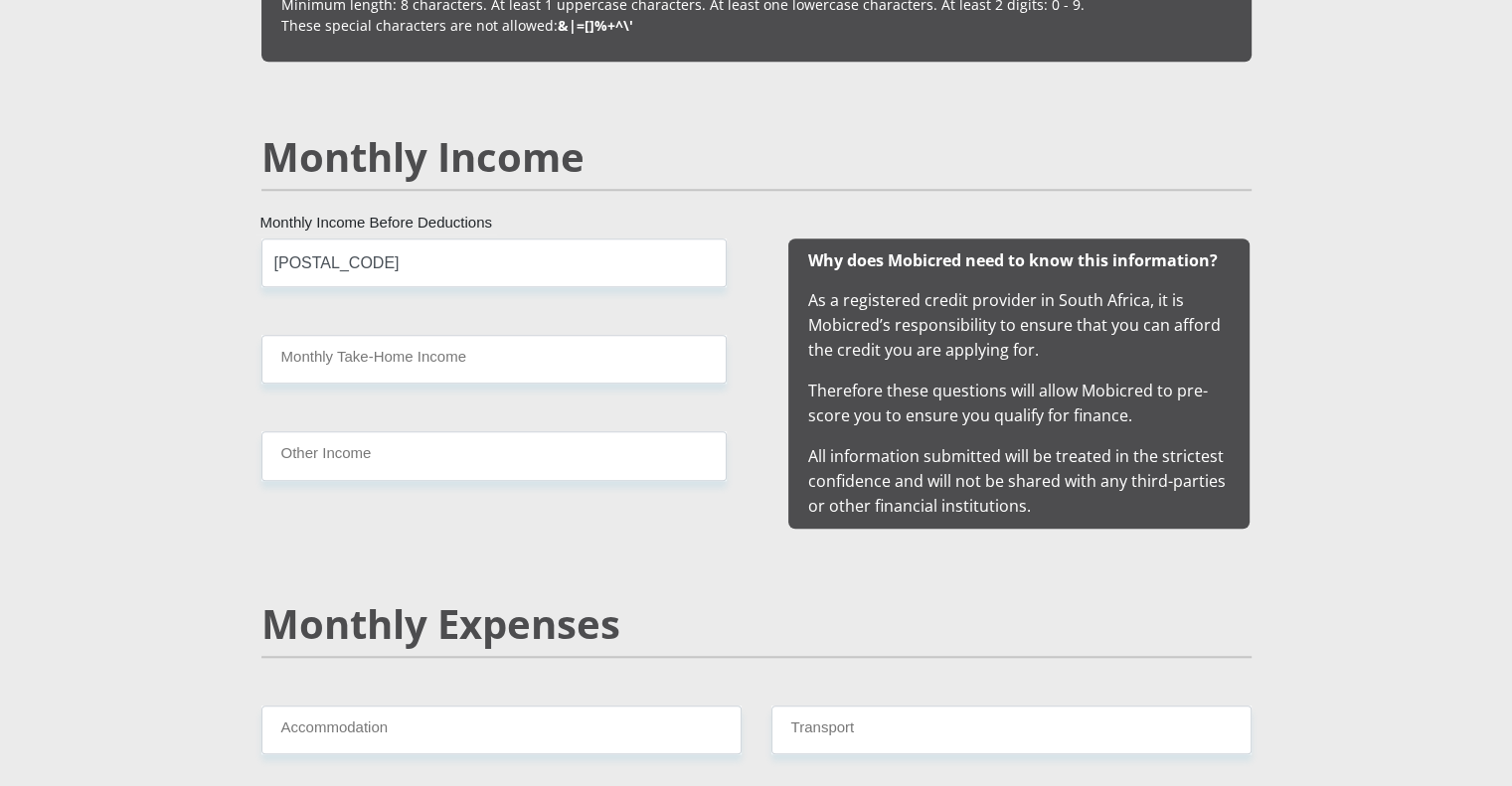 click on "[POSTAL_CODE]
Monthly Income Before Deductions
Monthly Take-Home Income
Other Income" at bounding box center (494, 384) 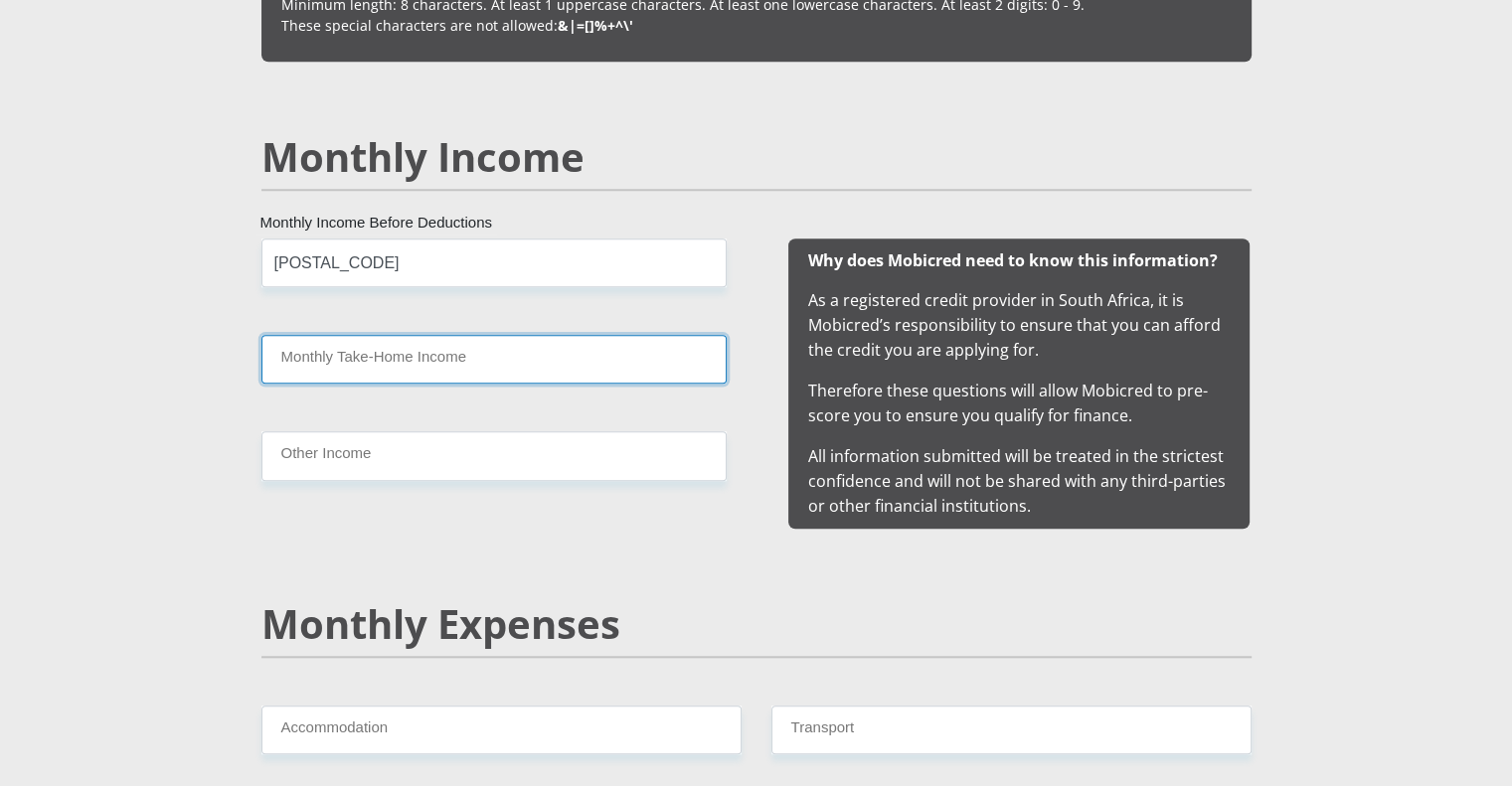 click on "Monthly Take-Home Income" at bounding box center [494, 359] 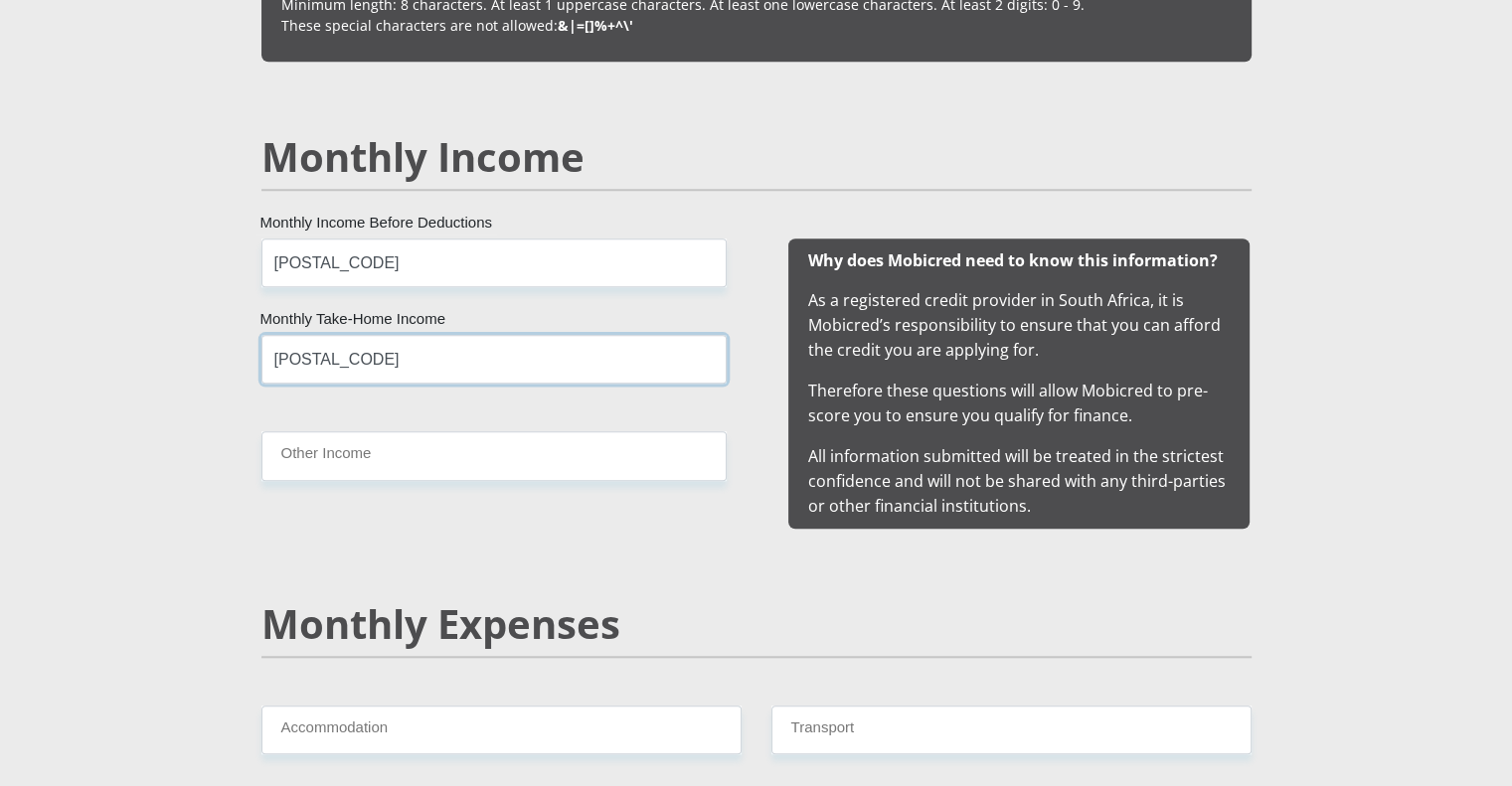 type on "[POSTAL_CODE]" 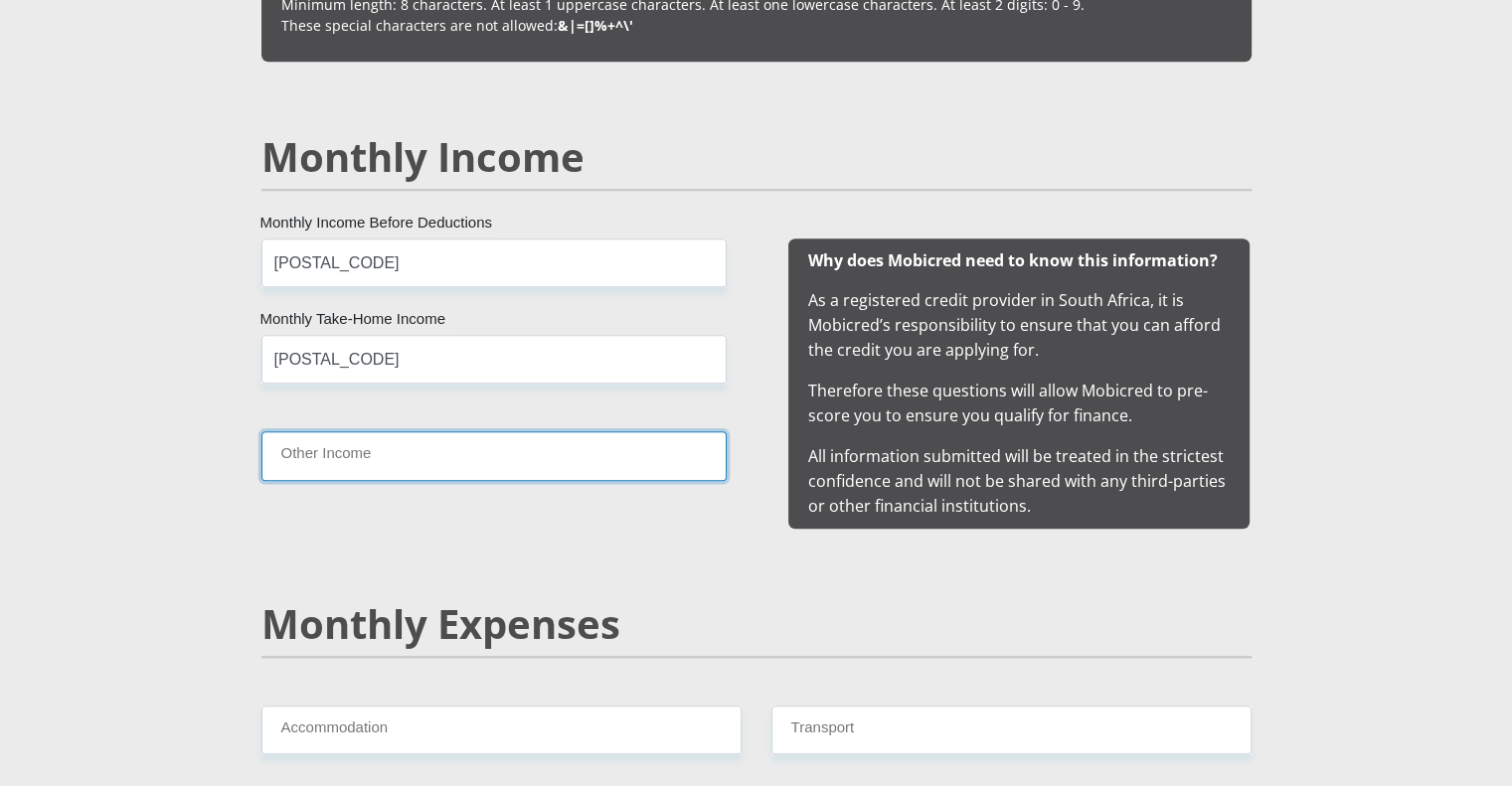 click on "Other Income" at bounding box center [494, 455] 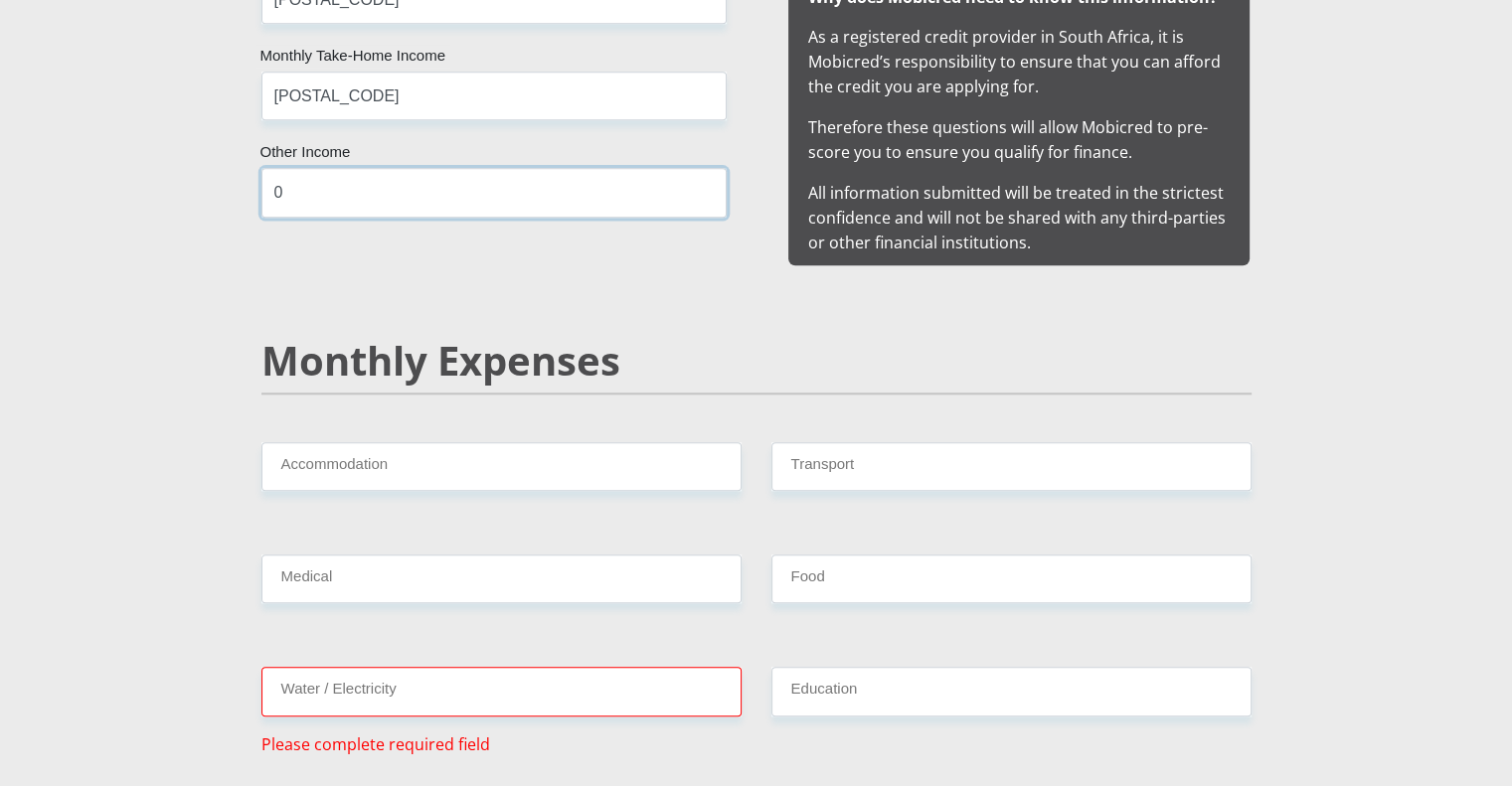 scroll, scrollTop: 2186, scrollLeft: 0, axis: vertical 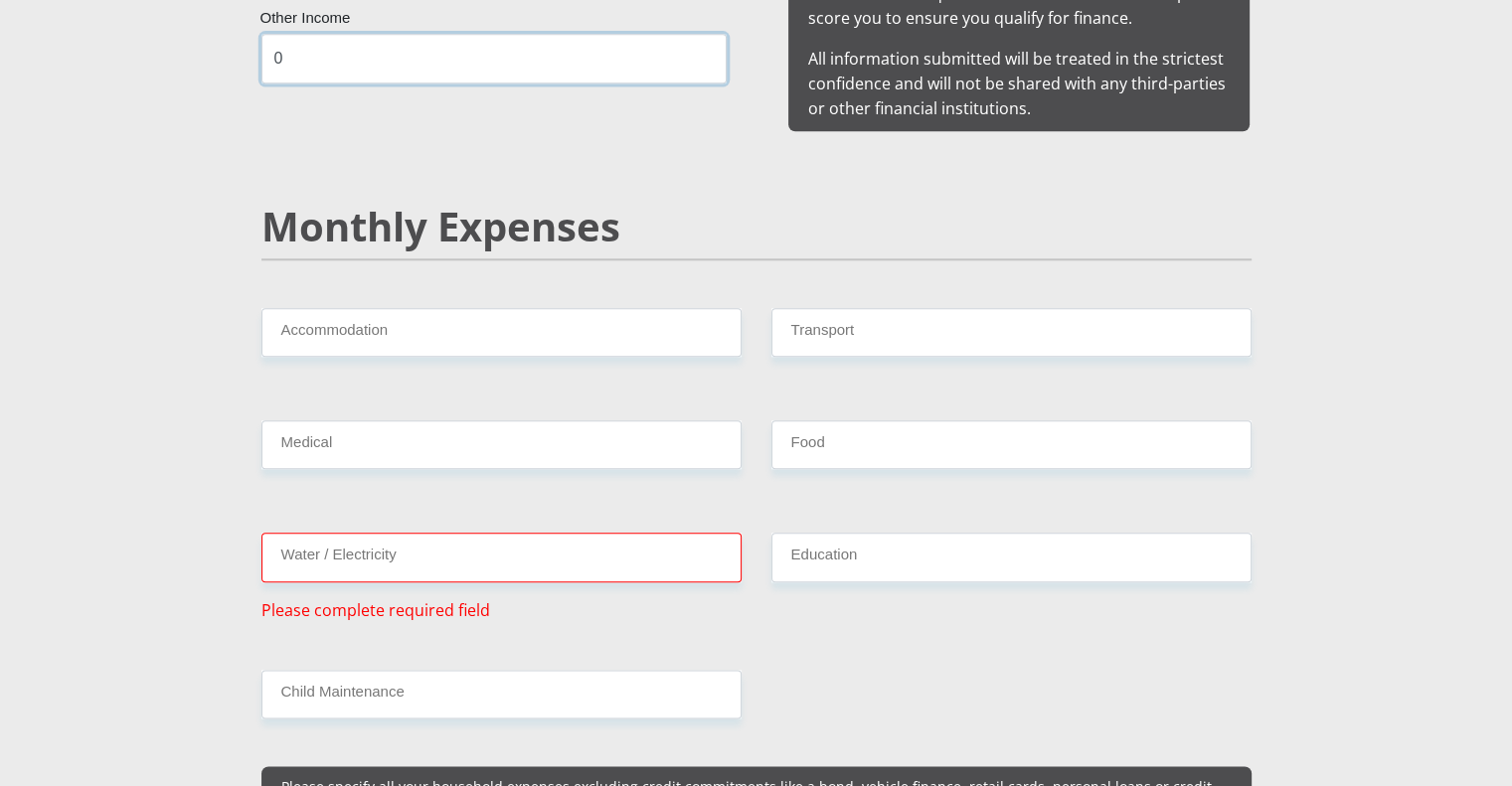 type on "0" 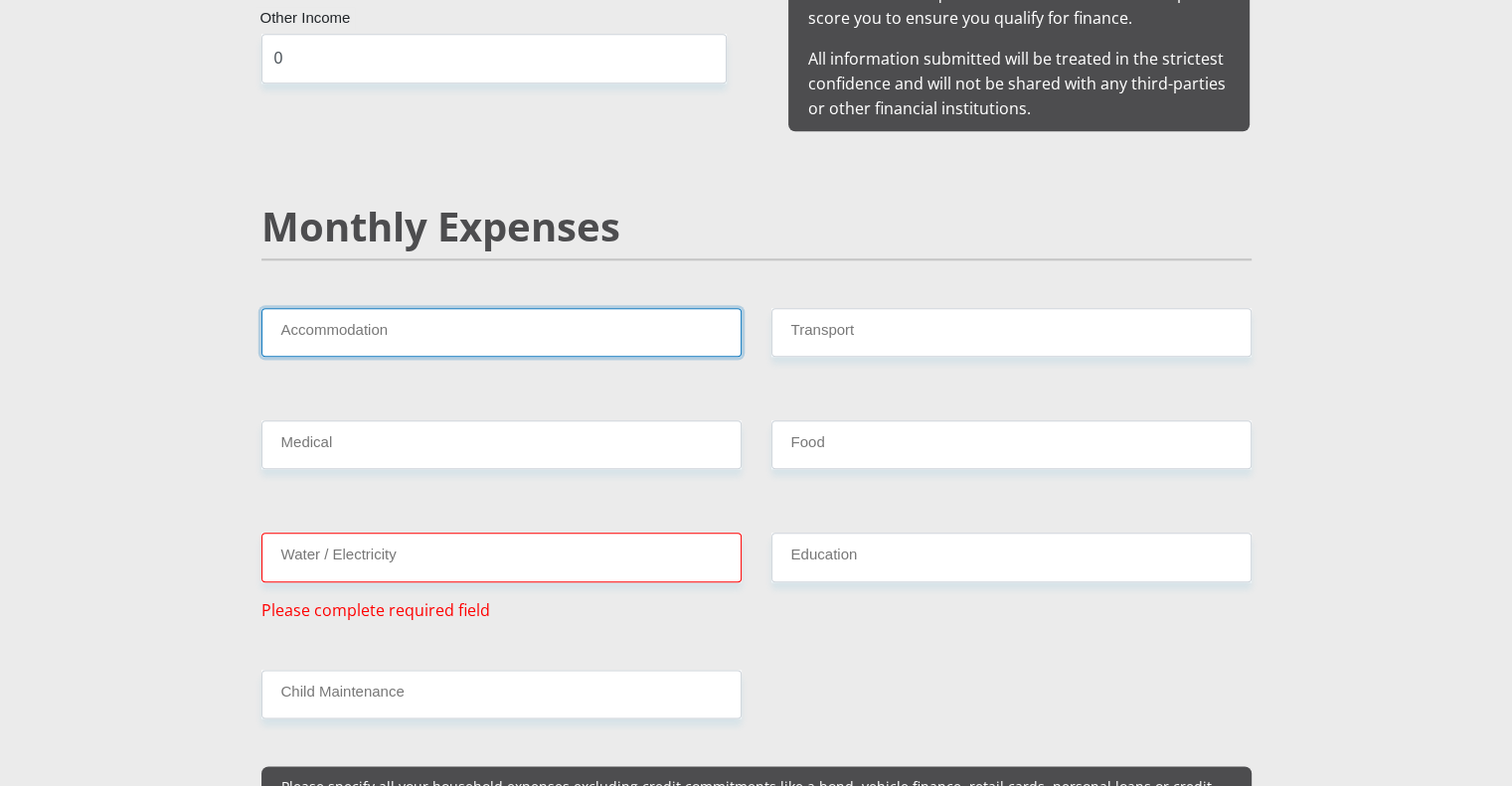 click on "Accommodation" at bounding box center (501, 332) 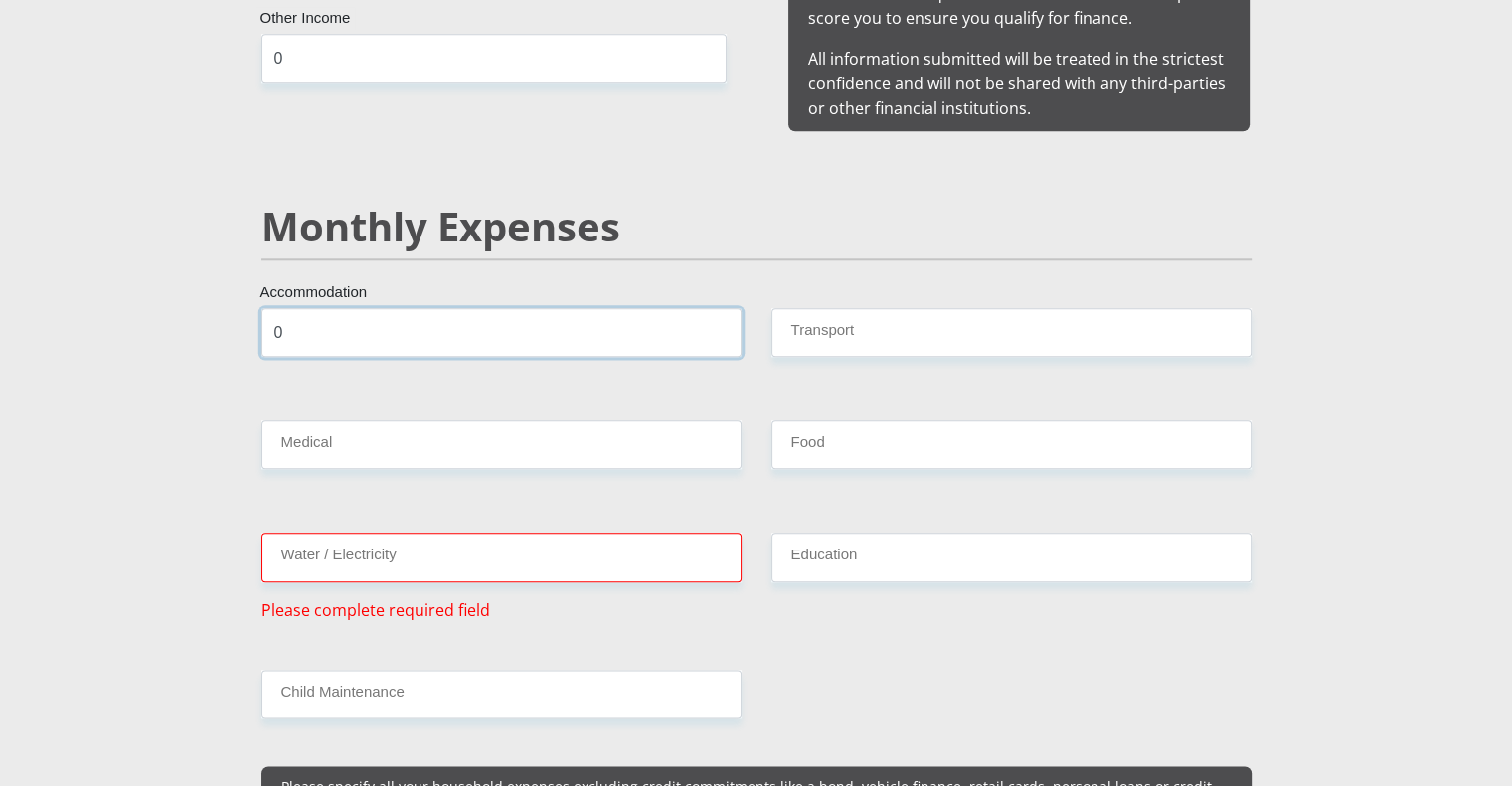 type on "0" 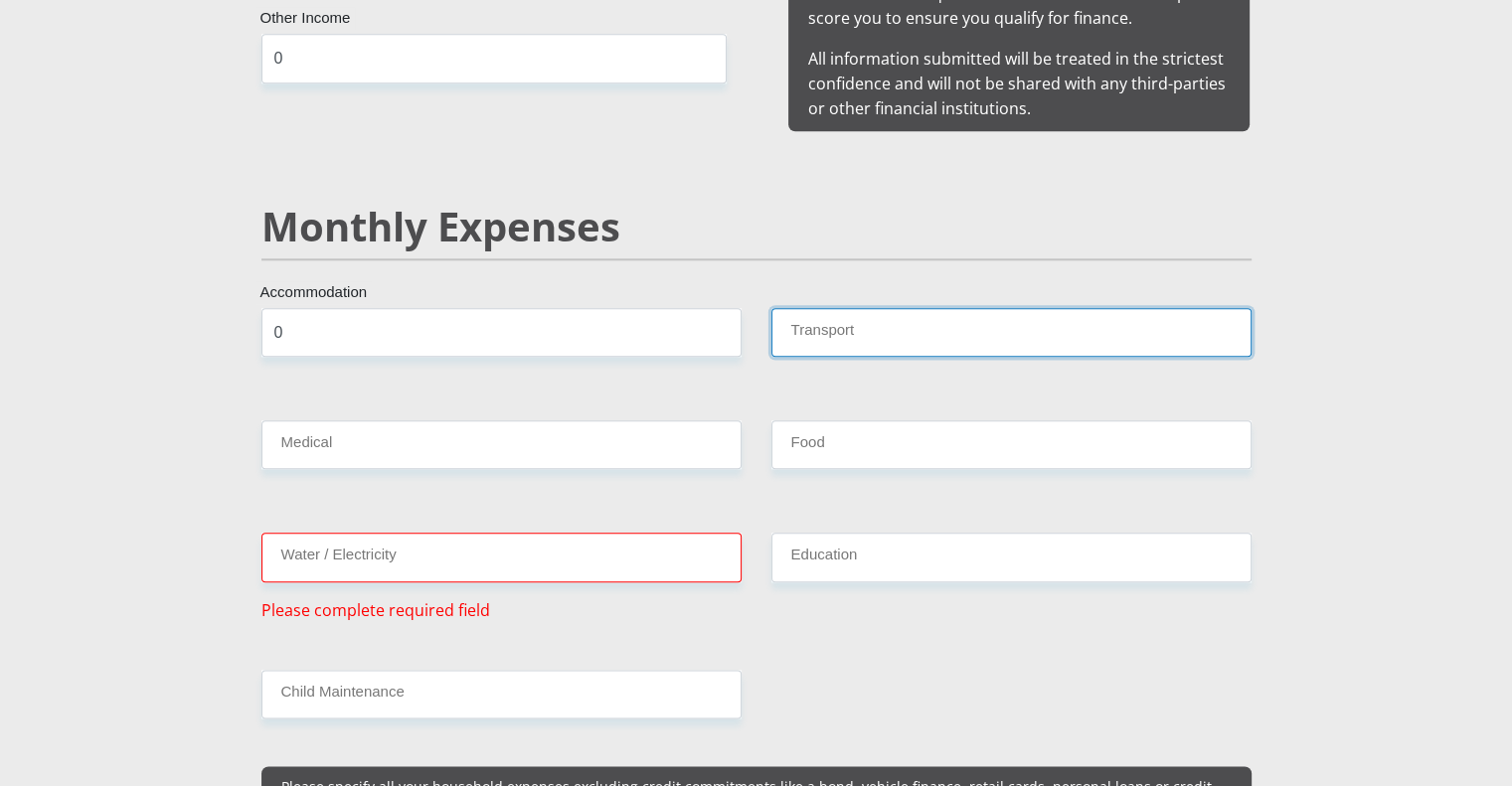 click on "Transport" at bounding box center (1011, 332) 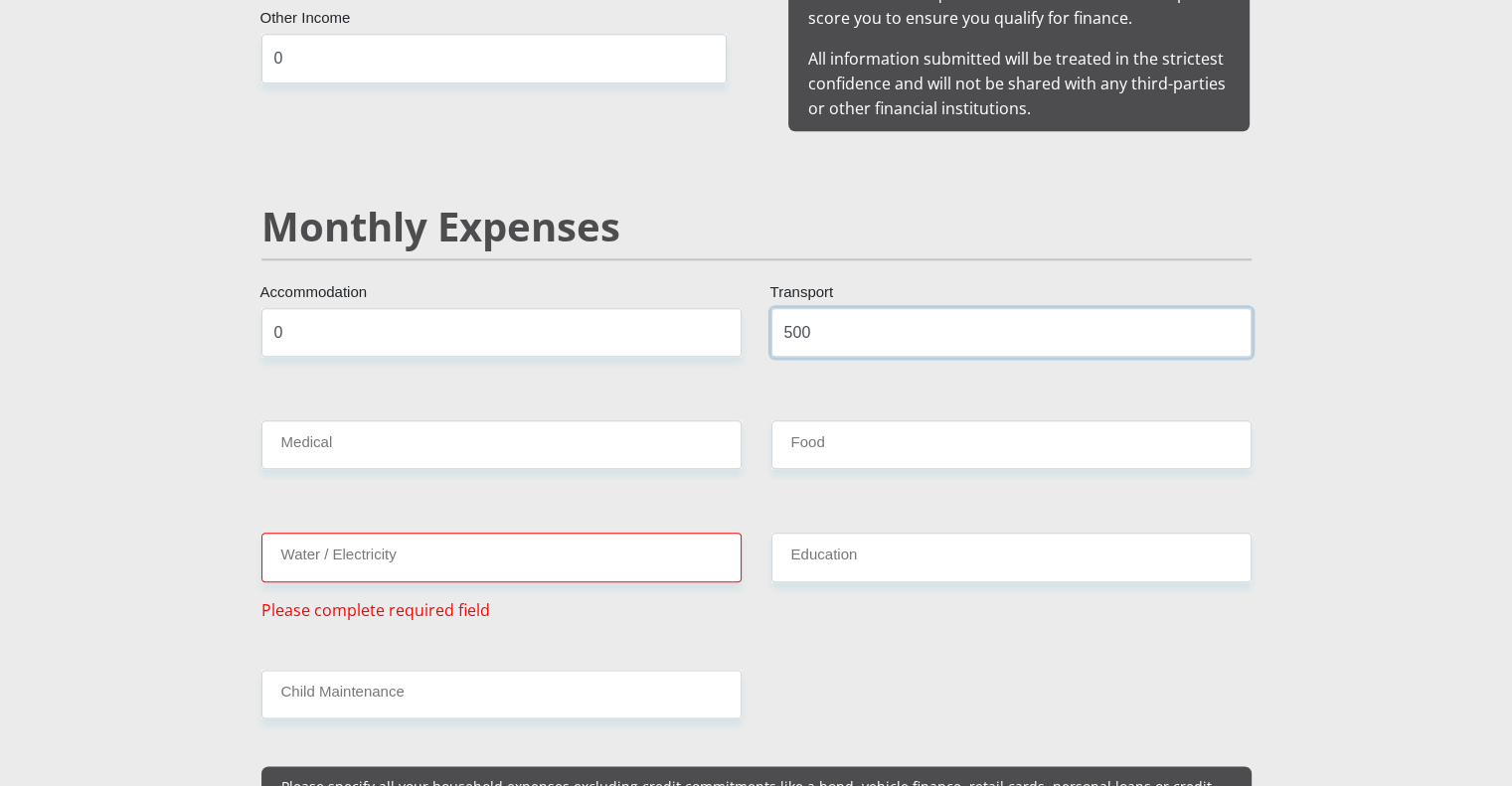 type on "500" 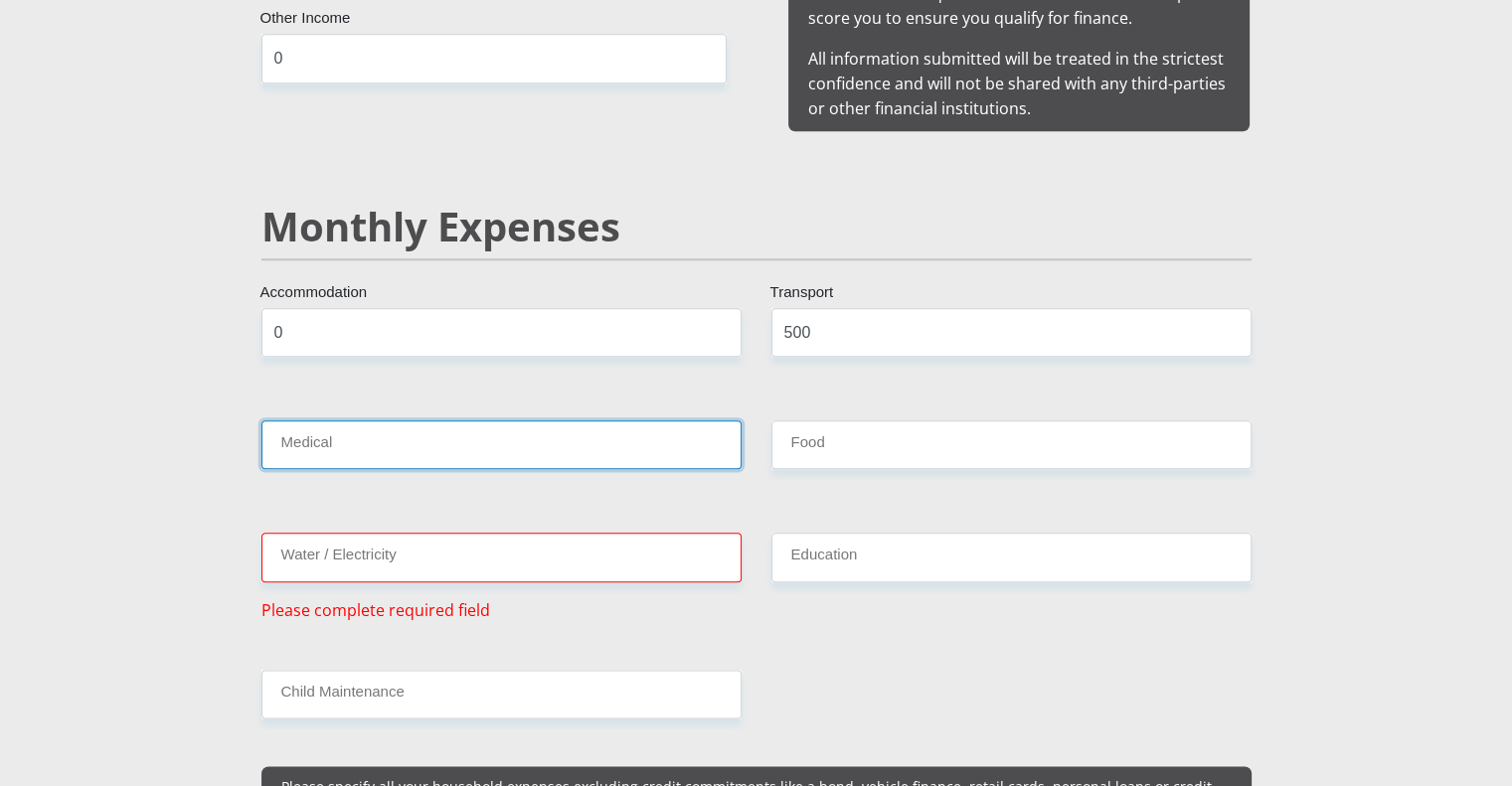 click on "Medical" at bounding box center [501, 444] 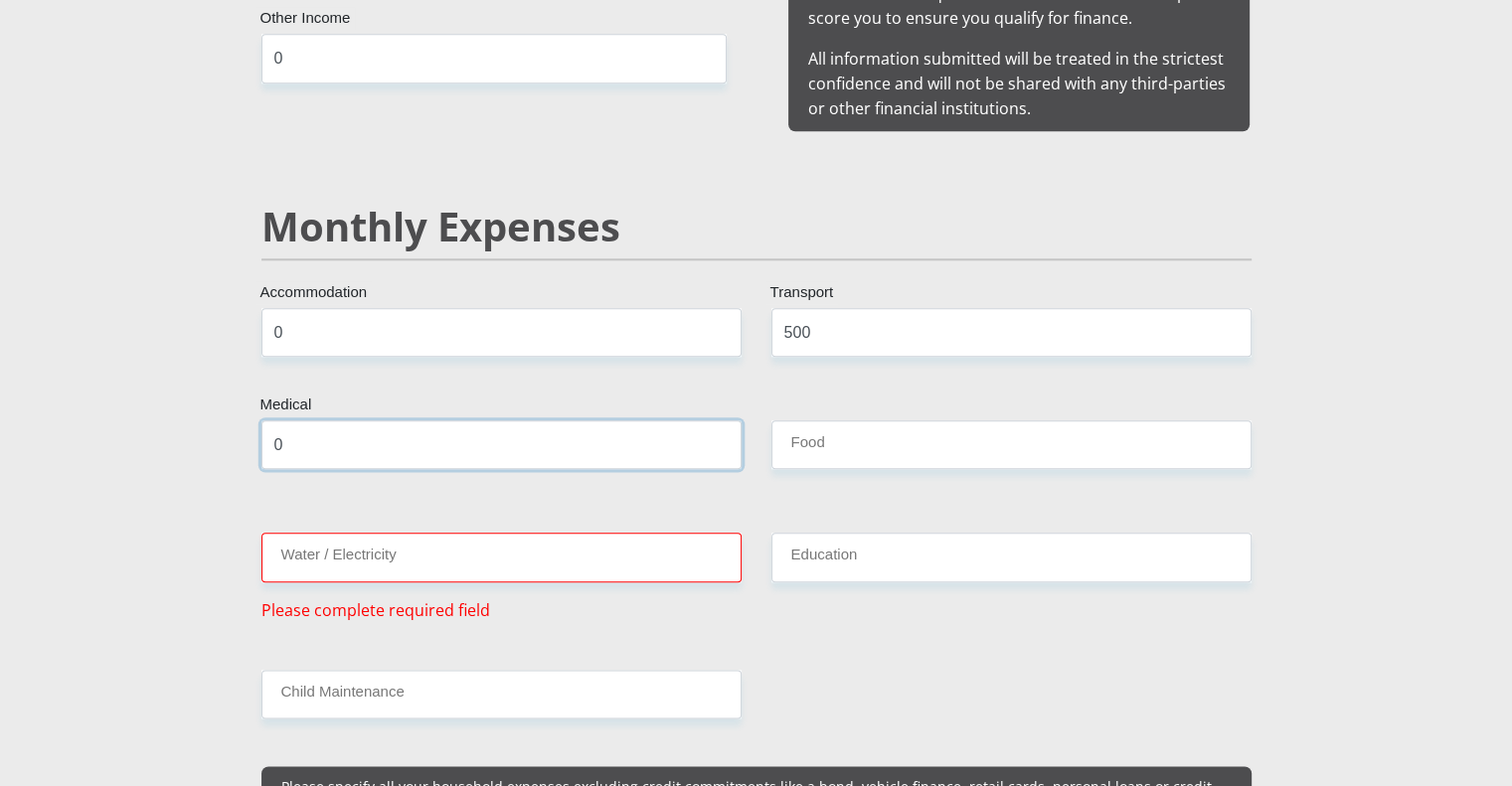 type on "0" 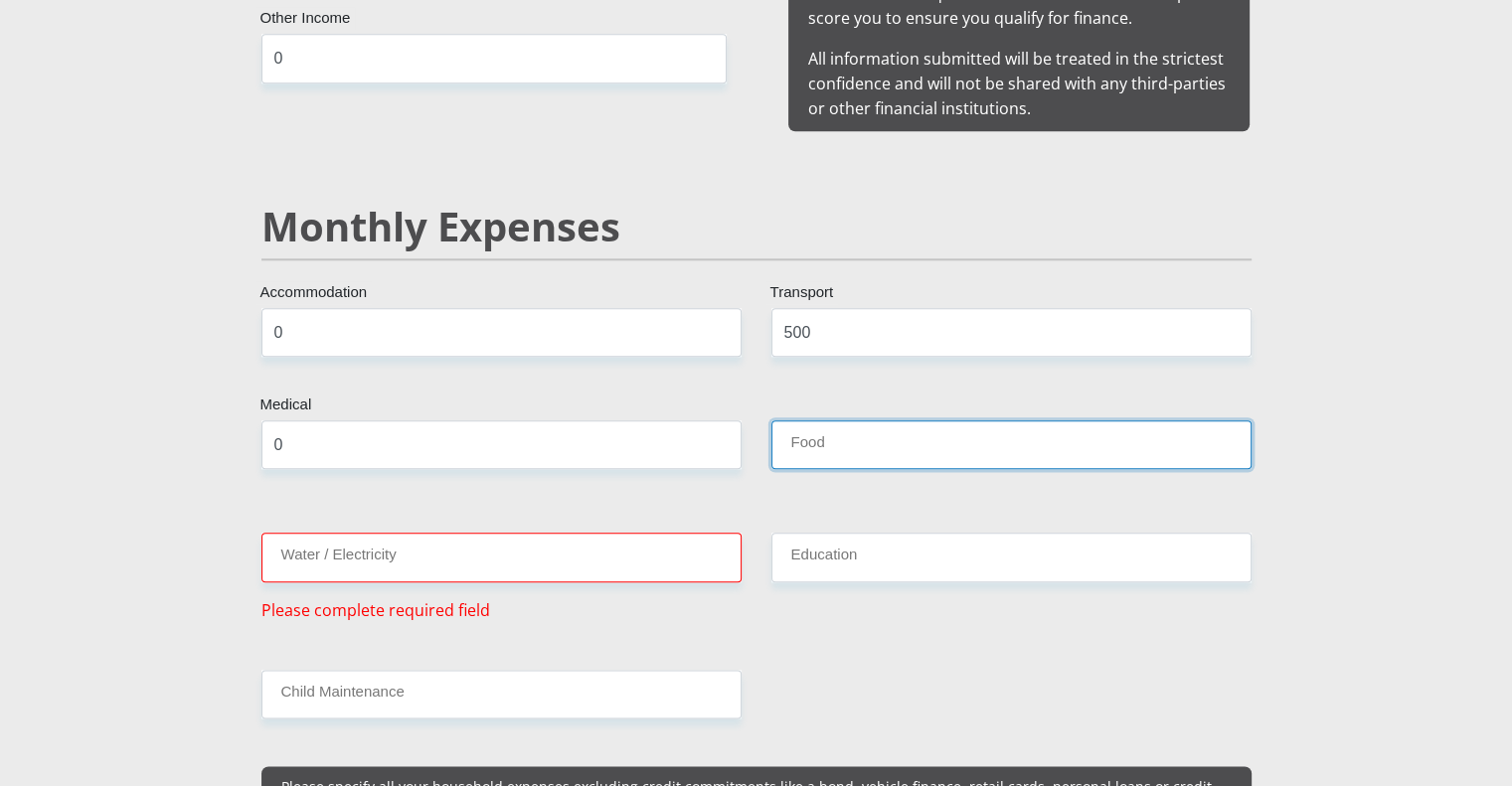click on "Food" at bounding box center (1011, 444) 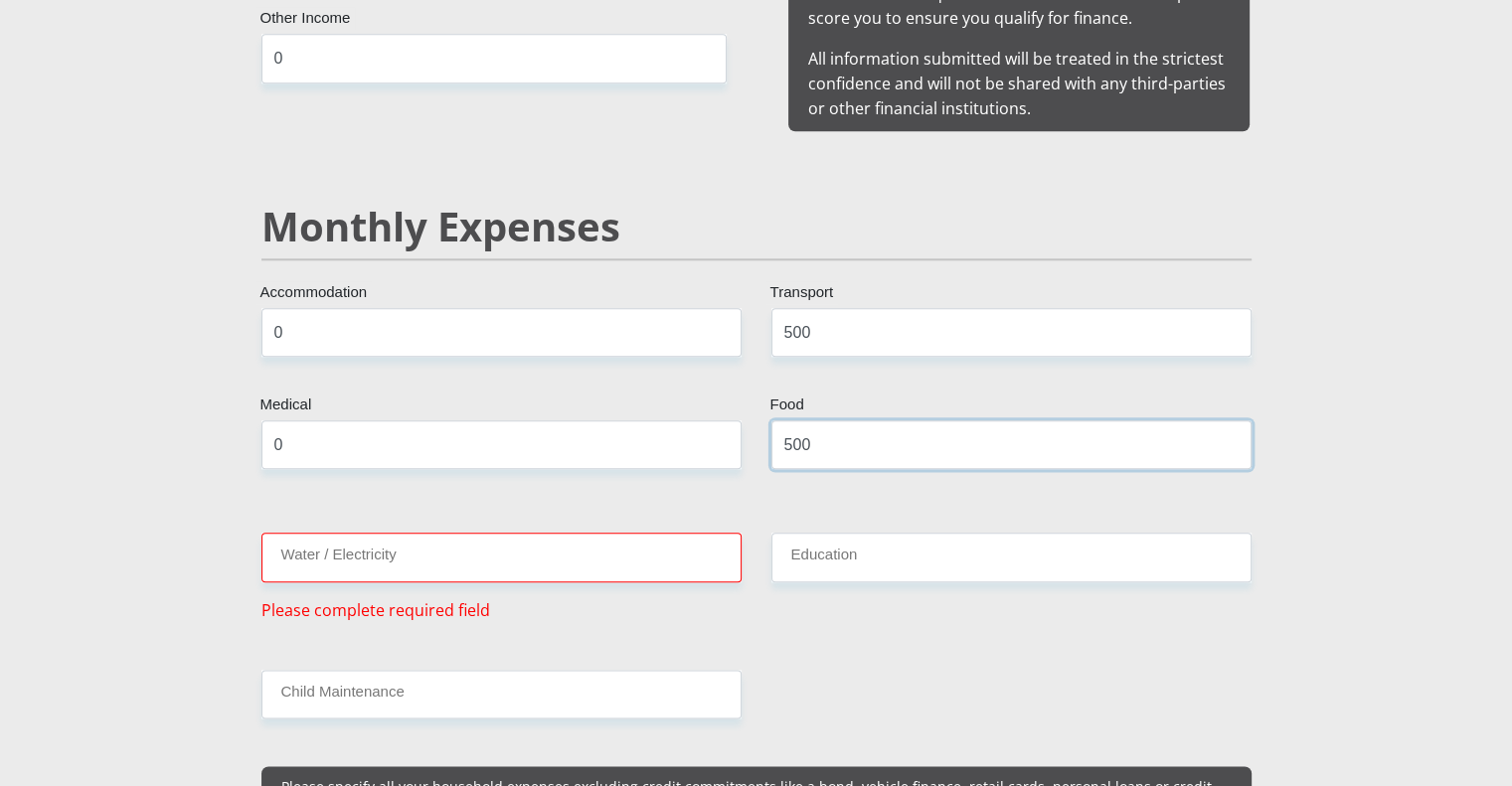 type on "500" 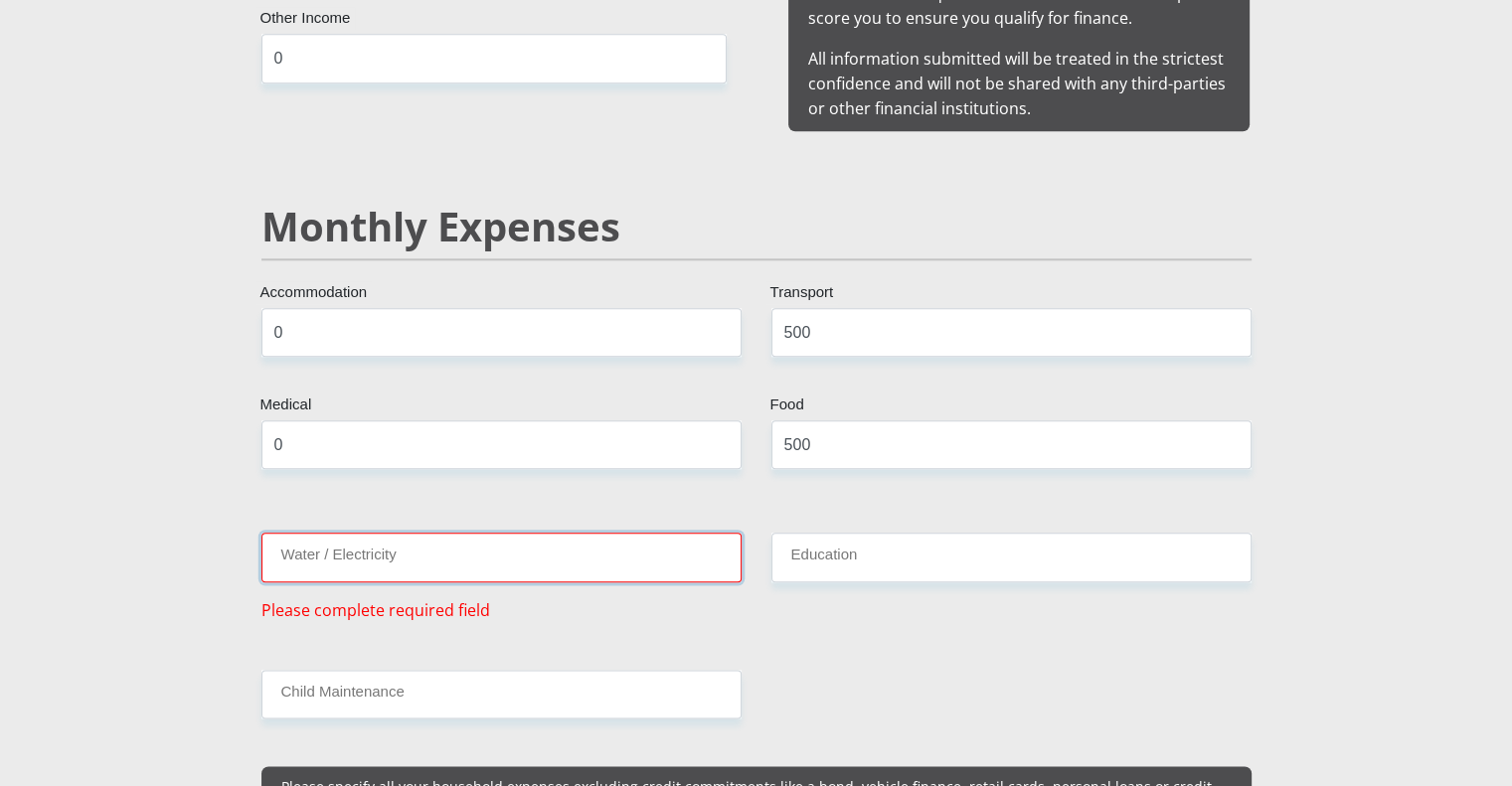 click on "Water / Electricity" at bounding box center [501, 556] 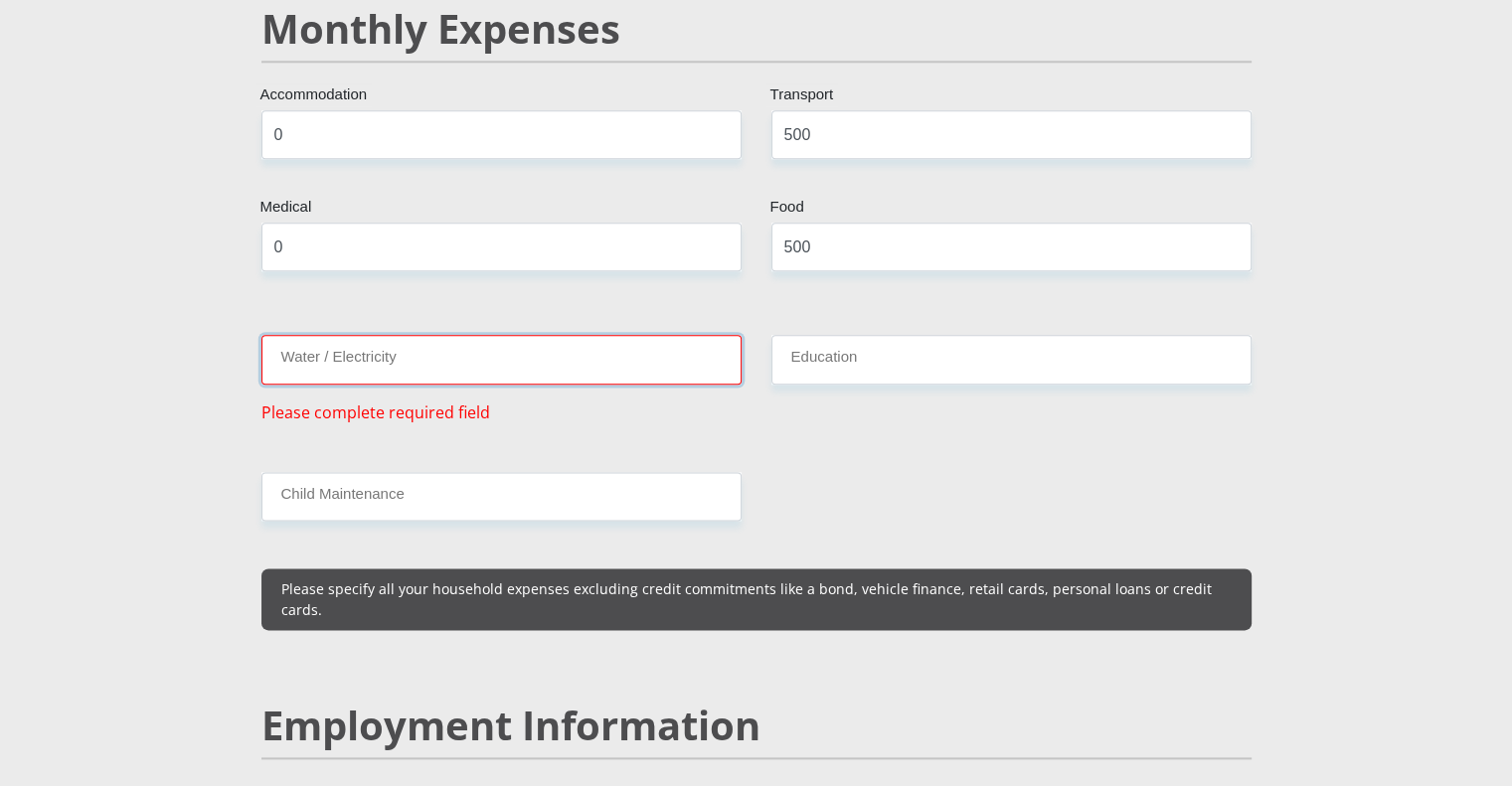 scroll, scrollTop: 2385, scrollLeft: 0, axis: vertical 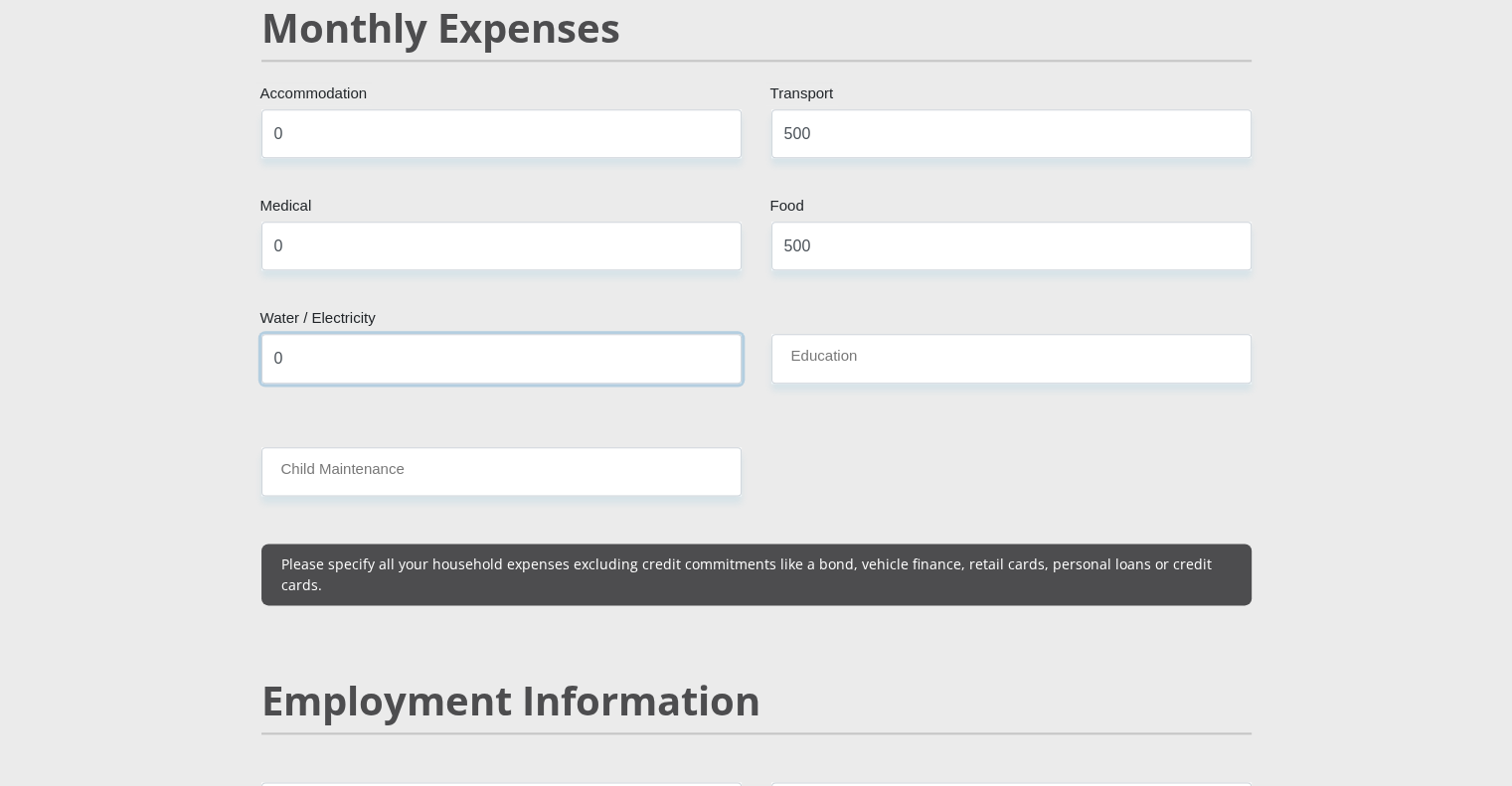 type on "0" 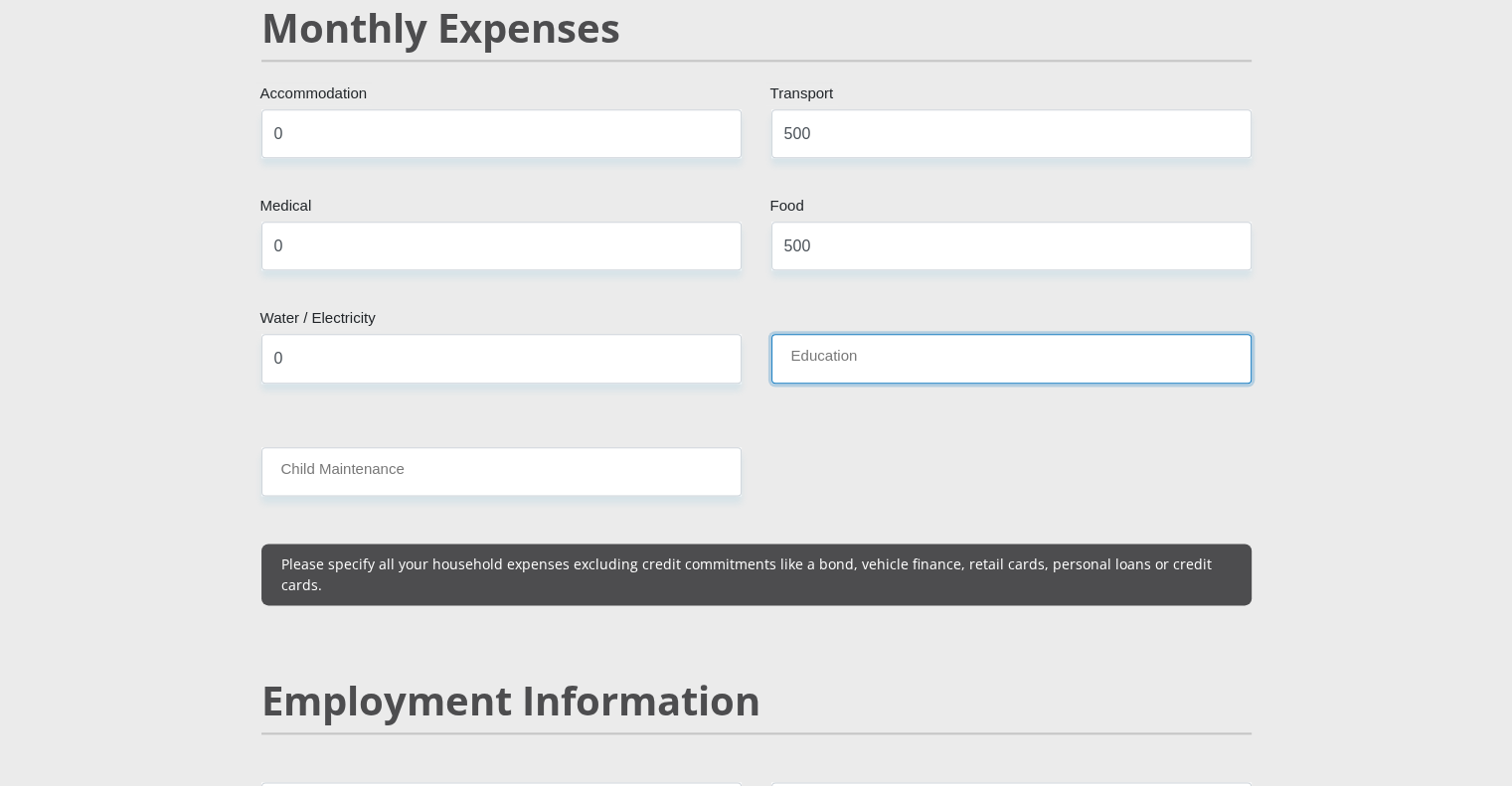 click on "Education" at bounding box center (1011, 358) 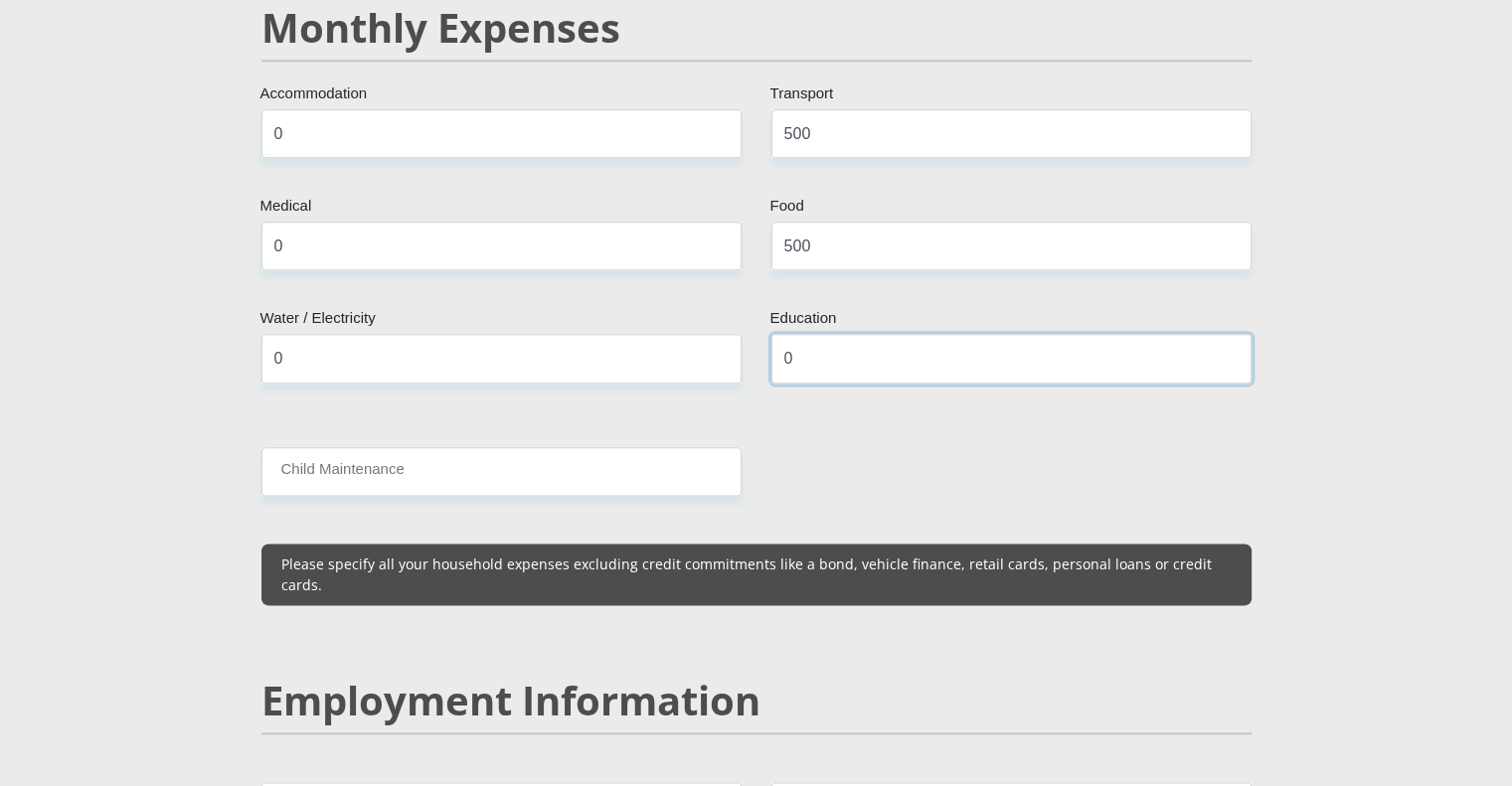 type on "0" 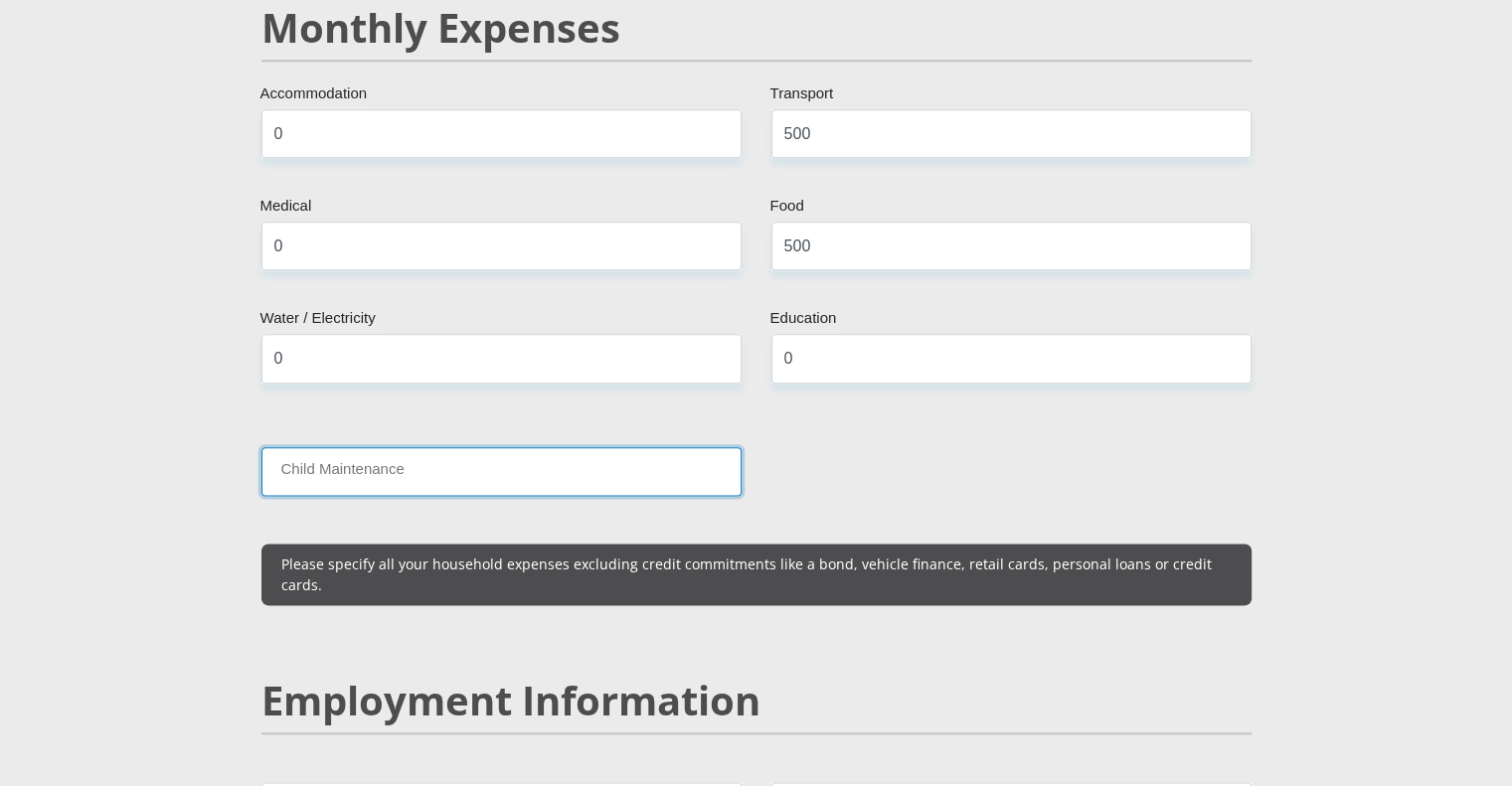 click on "Child Maintenance" at bounding box center [501, 471] 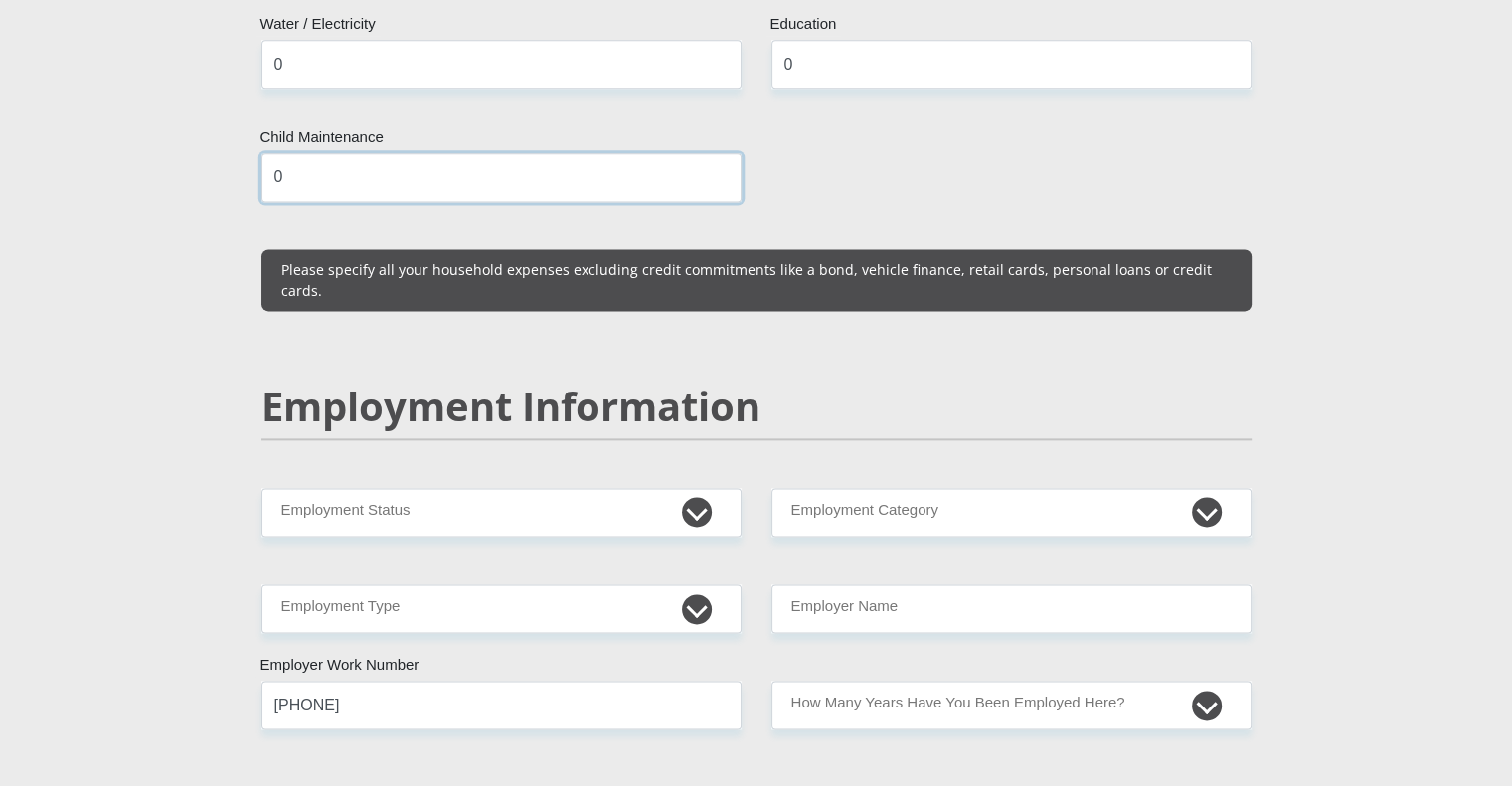 scroll, scrollTop: 2683, scrollLeft: 0, axis: vertical 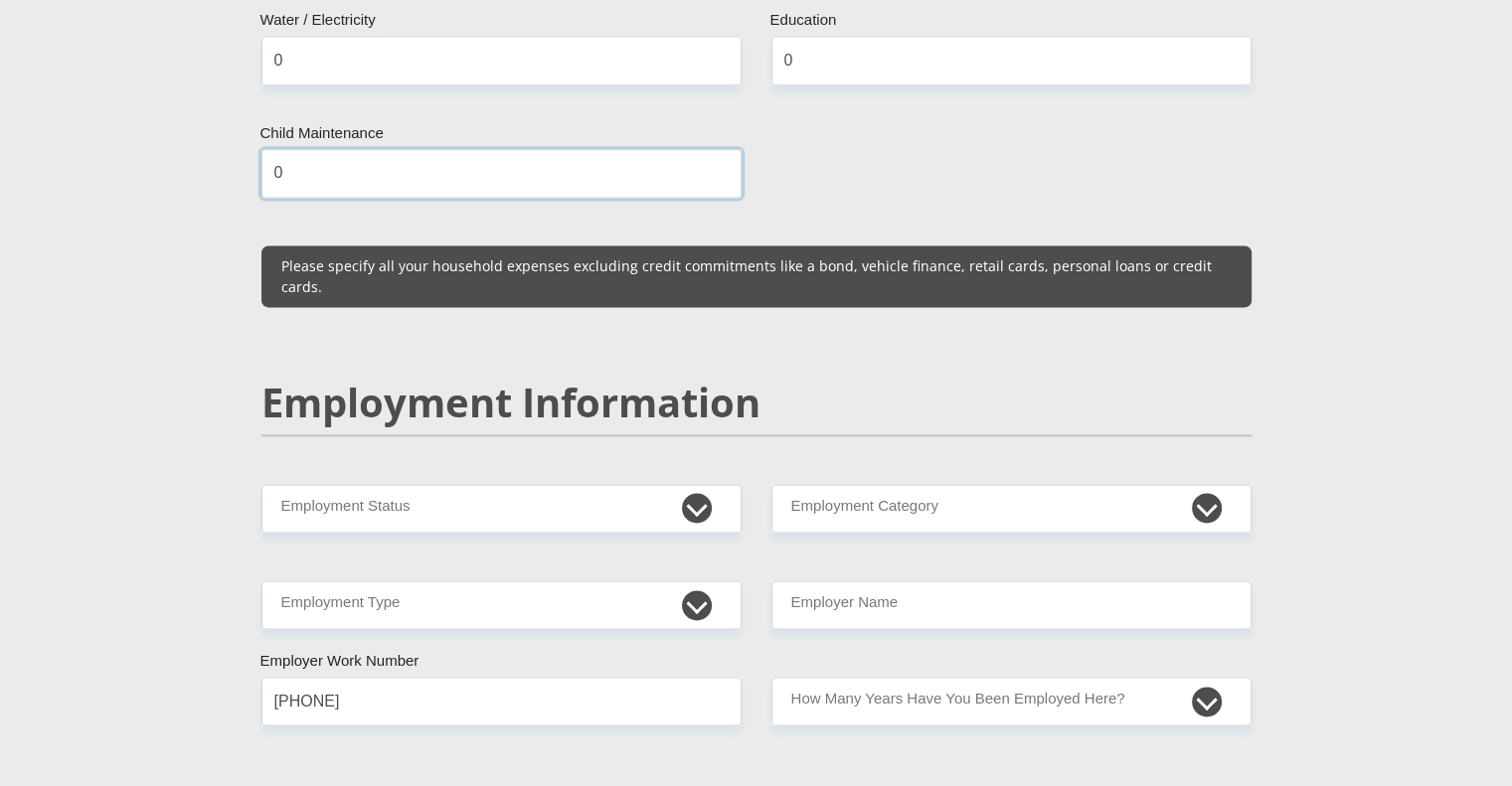 type on "0" 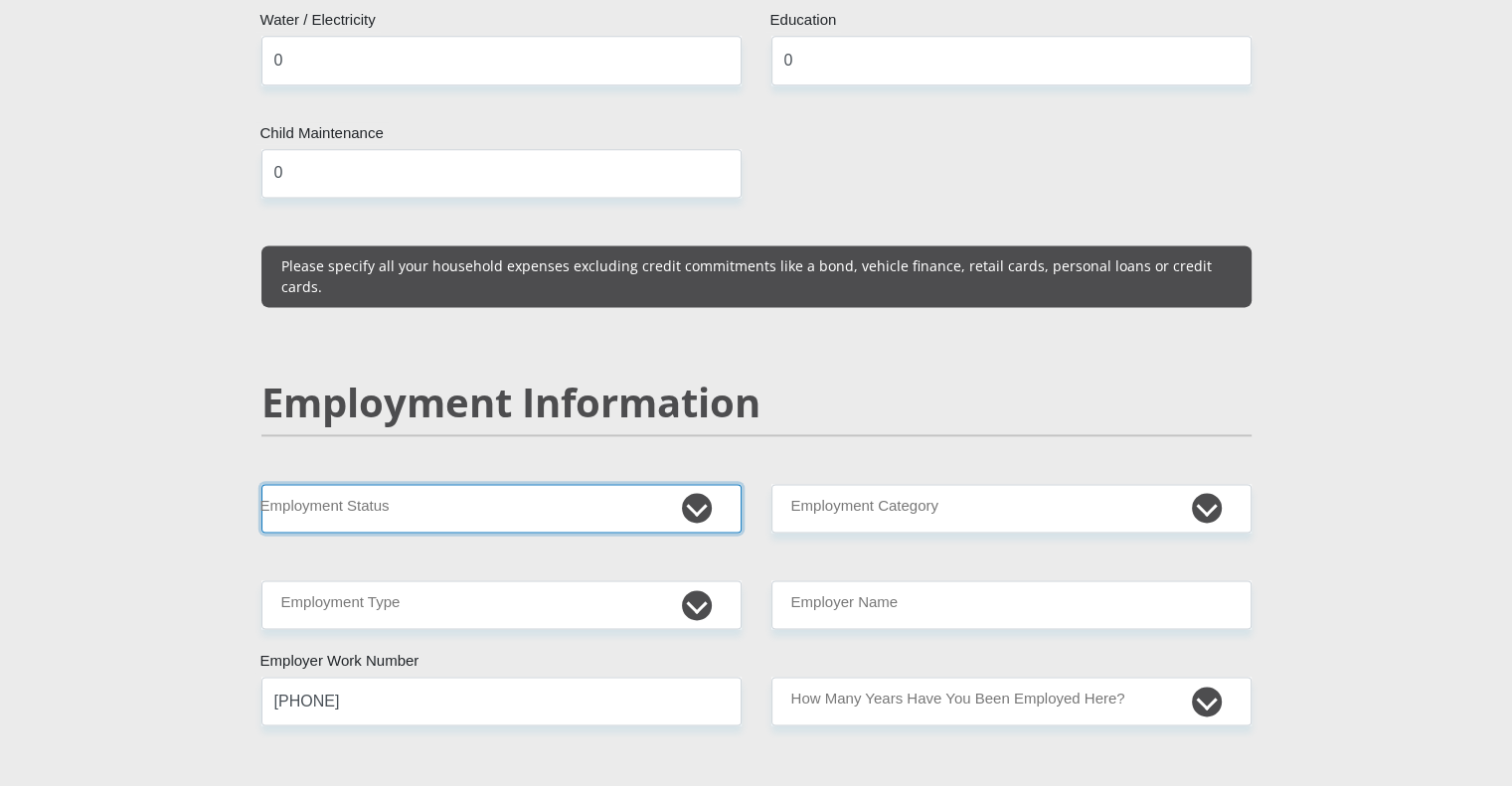click on "Permanent/Full-time
Part-time/Casual
Contract Worker
Self-Employed
Housewife
Retired
Student
Medically Boarded
Disability
Unemployed" at bounding box center (501, 508) 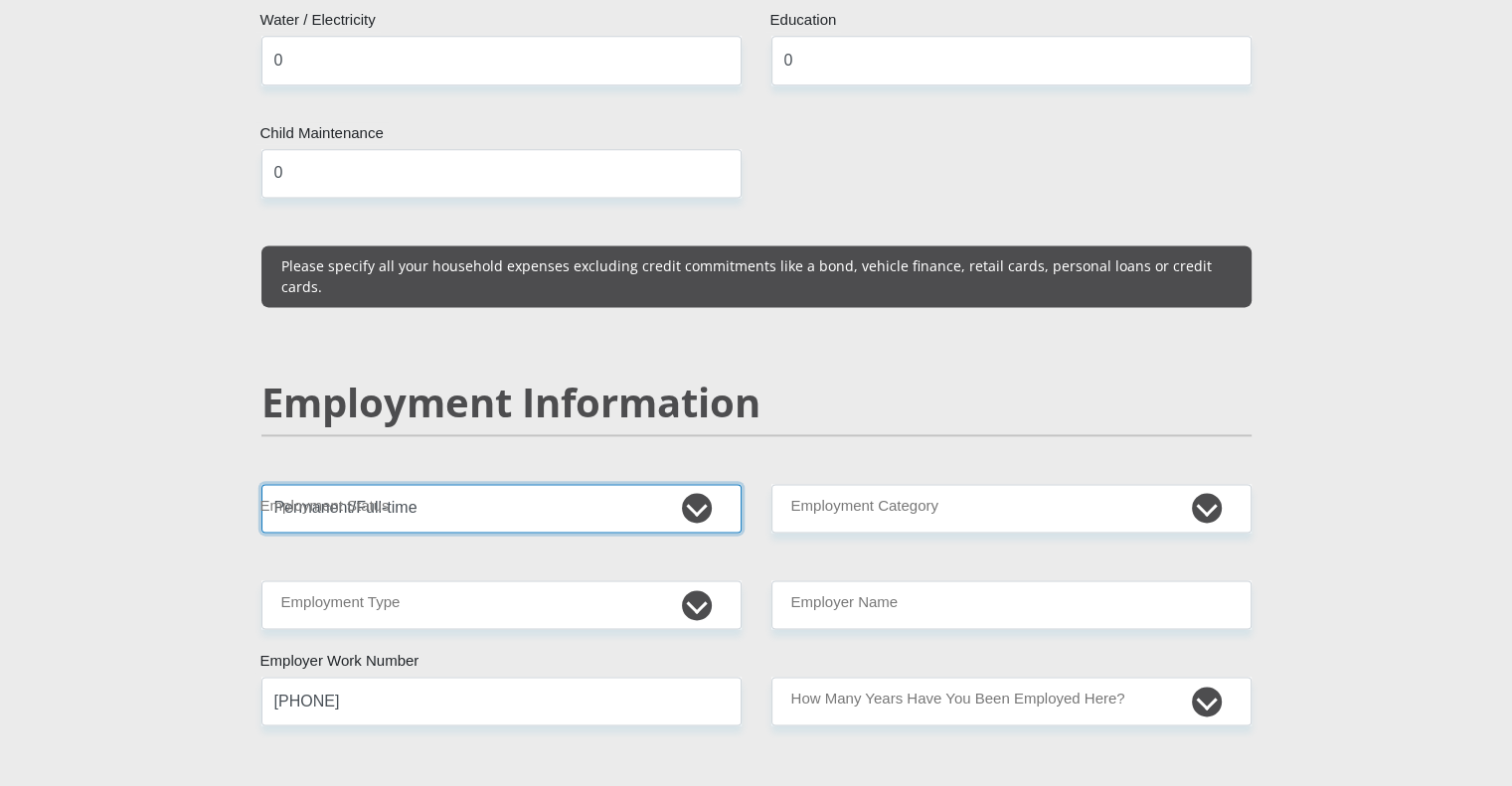 click on "Permanent/Full-time
Part-time/Casual
Contract Worker
Self-Employed
Housewife
Retired
Student
Medically Boarded
Disability
Unemployed" at bounding box center (501, 508) 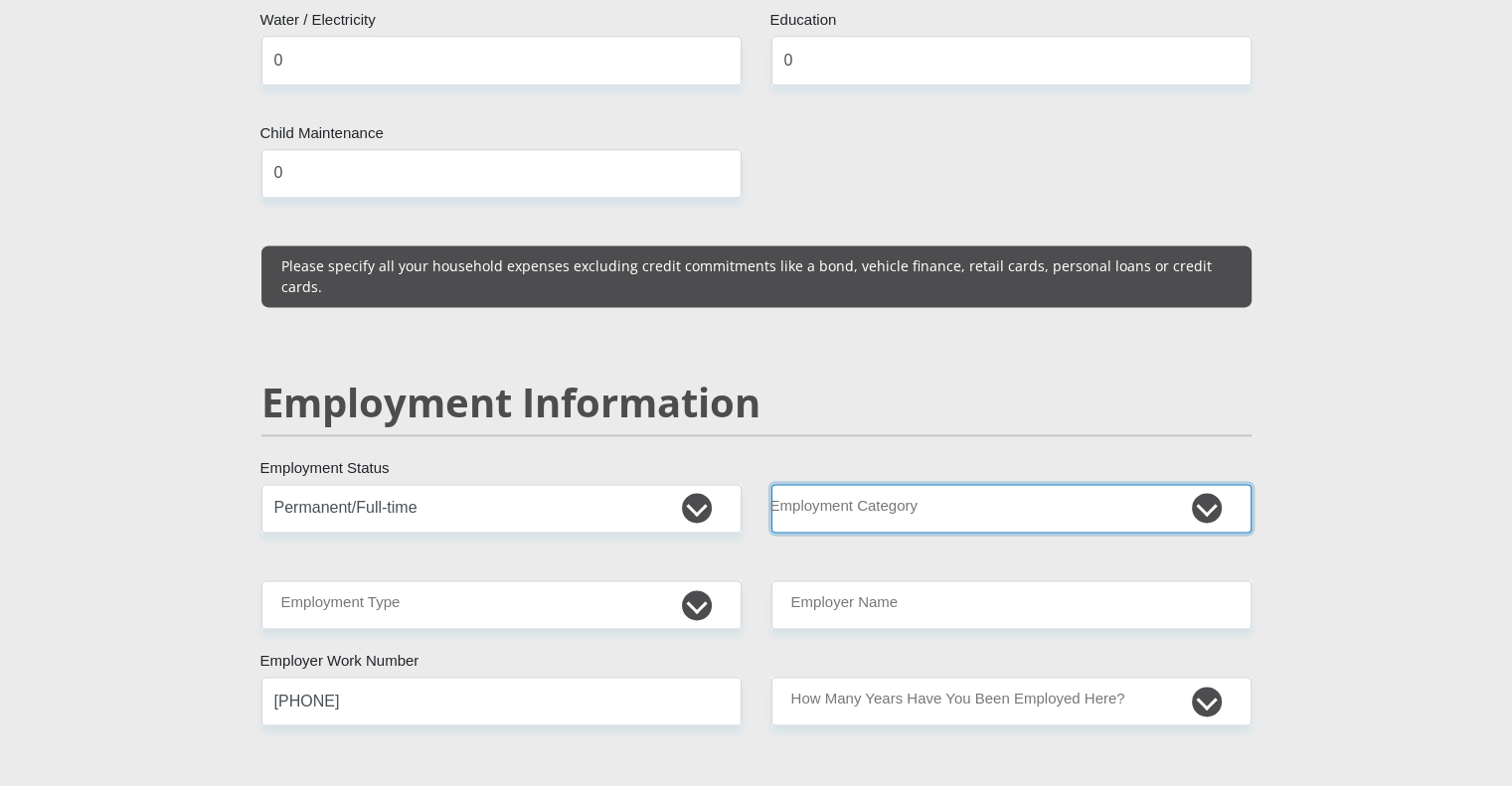 click on "AGRICULTURE
ALCOHOL & TOBACCO
CONSTRUCTION MATERIALS
METALLURGY
EQUIPMENT FOR RENEWABLE ENERGY
SPECIALIZED CONTRACTORS
CAR
GAMING (INCL. INTERNET
OTHER WHOLESALE
UNLICENSED PHARMACEUTICALS
CURRENCY EXCHANGE HOUSES
OTHER FINANCIAL INSTITUTIONS & INSURANCE
REAL ESTATE AGENTS
OIL & GAS
OTHER MATERIALS (E.G. IRON ORE)
PRECIOUS STONES & PRECIOUS METALS
POLITICAL ORGANIZATIONS
RELIGIOUS ORGANIZATIONS(NOT SECTS)
ACTI. HAVING BUSINESS DEAL WITH PUBLIC ADMINISTRATION
LAUNDROMATS" at bounding box center [1011, 508] 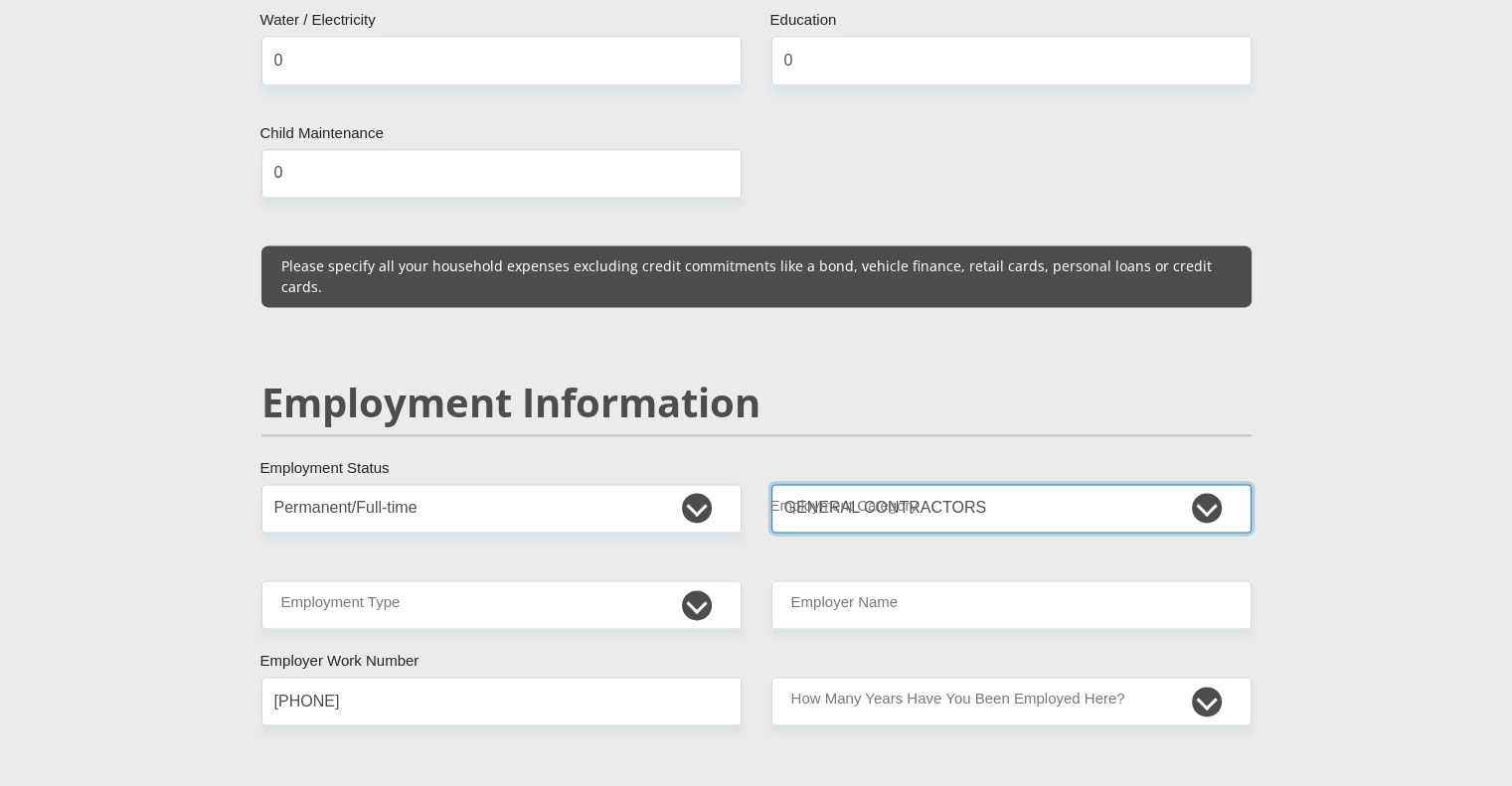 click on "AGRICULTURE
ALCOHOL & TOBACCO
CONSTRUCTION MATERIALS
METALLURGY
EQUIPMENT FOR RENEWABLE ENERGY
SPECIALIZED CONTRACTORS
CAR
GAMING (INCL. INTERNET
OTHER WHOLESALE
UNLICENSED PHARMACEUTICALS
CURRENCY EXCHANGE HOUSES
OTHER FINANCIAL INSTITUTIONS & INSURANCE
REAL ESTATE AGENTS
OIL & GAS
OTHER MATERIALS (E.G. IRON ORE)
PRECIOUS STONES & PRECIOUS METALS
POLITICAL ORGANIZATIONS
RELIGIOUS ORGANIZATIONS(NOT SECTS)
ACTI. HAVING BUSINESS DEAL WITH PUBLIC ADMINISTRATION
LAUNDROMATS" at bounding box center (1011, 508) 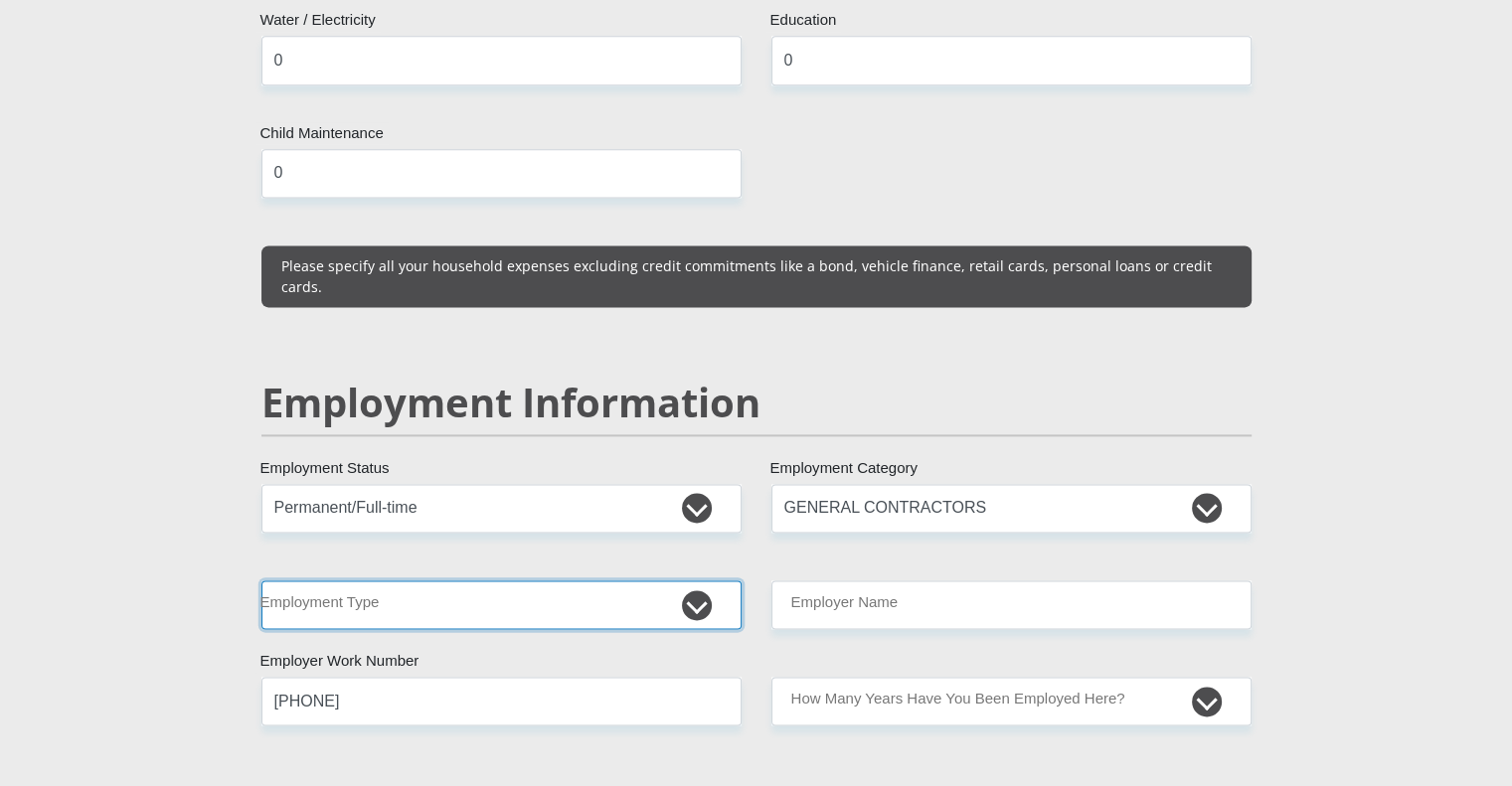 click on "College/Lecturer
Craft Seller
Creative
Driver
Executive
Farmer
Forces - Non Commissioned
Forces - Officer
Hawker
Housewife
Labourer
Licenced Professional
Manager
Miner
Non Licenced Professional
Office Staff/Clerk
Outside Worker
Pensioner
Permanent Teacher
Production/Manufacturing
Sales
Self-Employed
Semi-Professional Worker
Service Industry  Social Worker  Student" at bounding box center (501, 604) 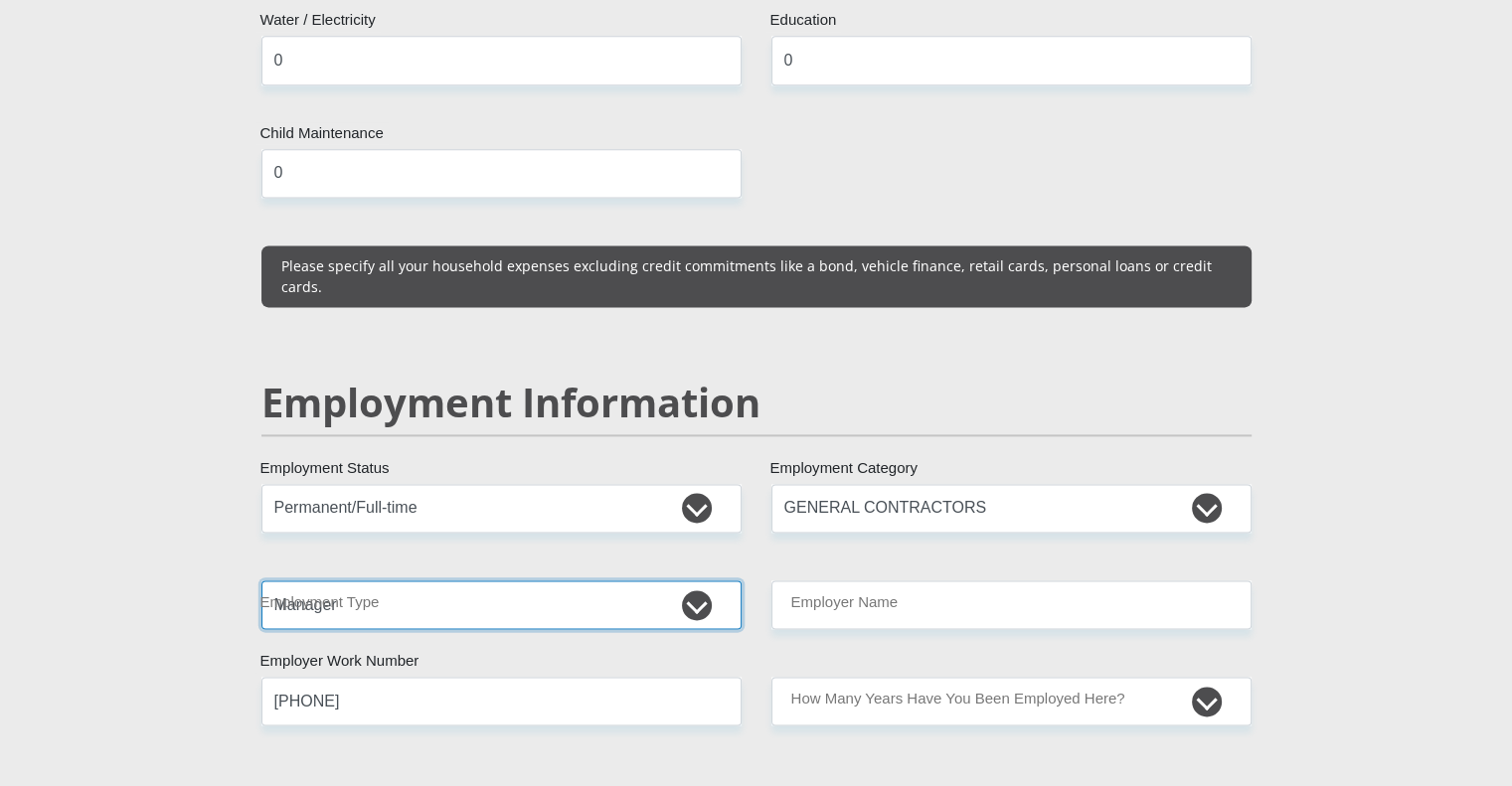 click on "College/Lecturer
Craft Seller
Creative
Driver
Executive
Farmer
Forces - Non Commissioned
Forces - Officer
Hawker
Housewife
Labourer
Licenced Professional
Manager
Miner
Non Licenced Professional
Office Staff/Clerk
Outside Worker
Pensioner
Permanent Teacher
Production/Manufacturing
Sales
Self-Employed
Semi-Professional Worker
Service Industry  Social Worker  Student" at bounding box center [501, 604] 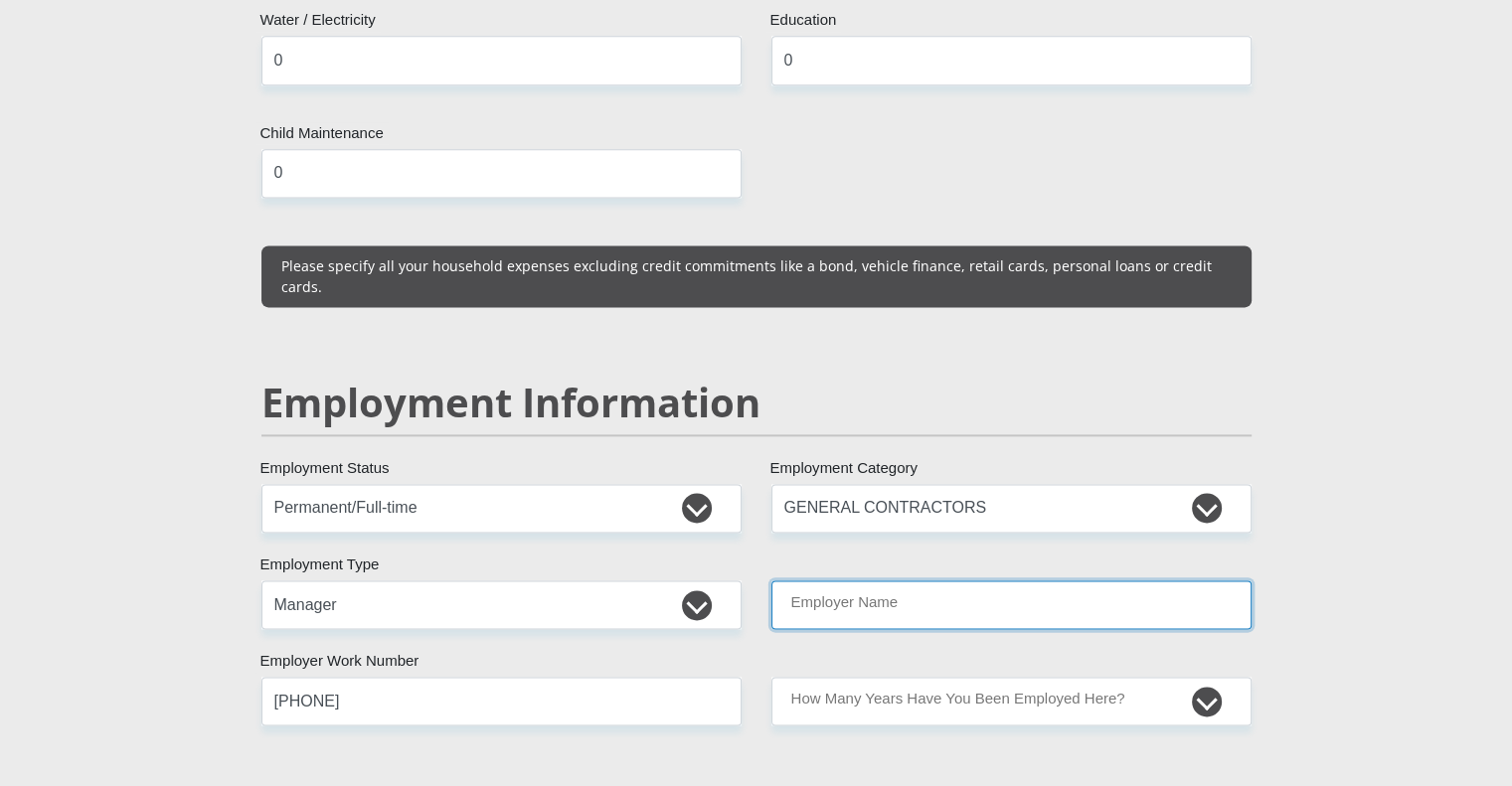 click on "Employer Name" at bounding box center (1011, 604) 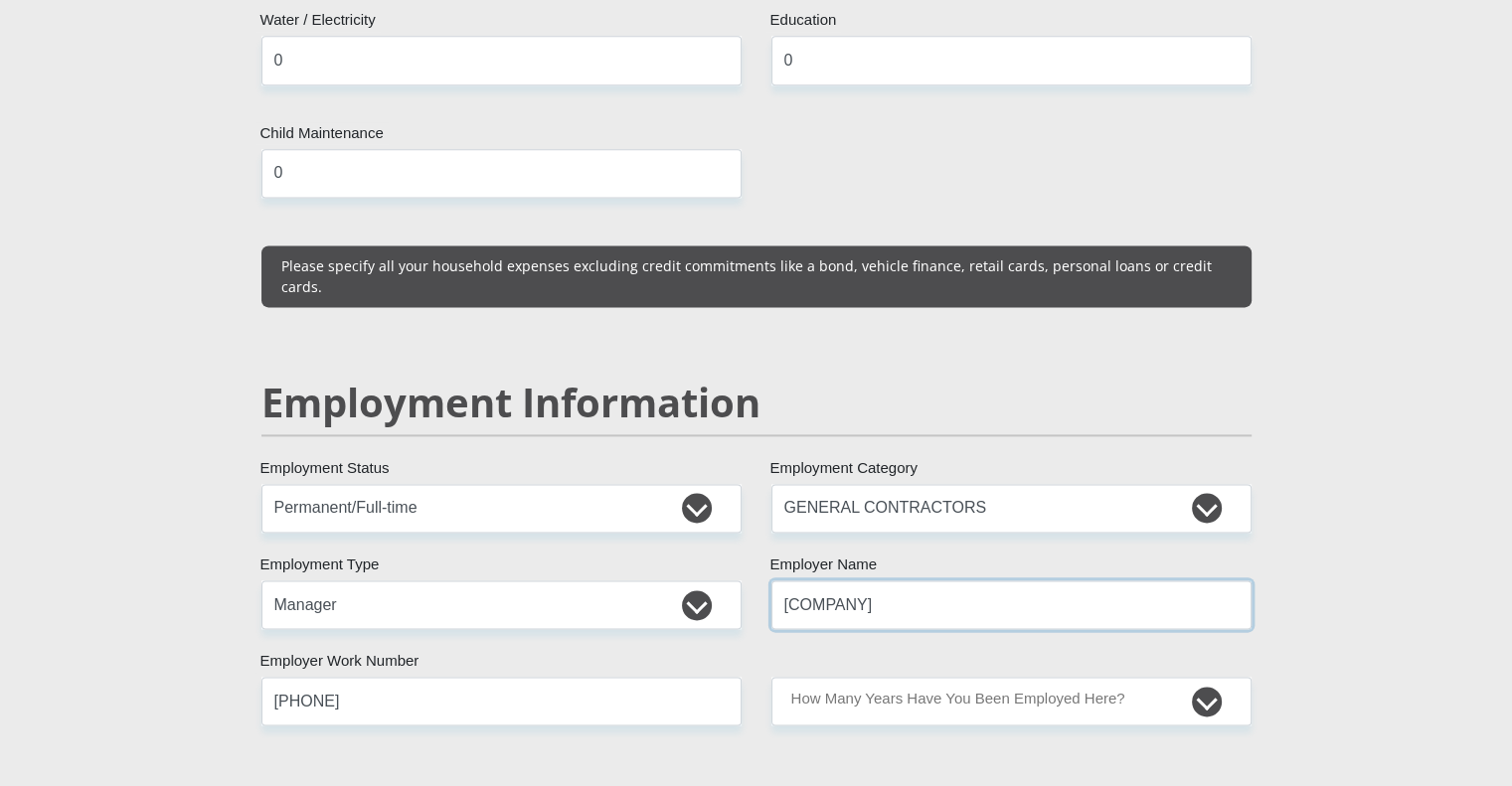 type on "[COMPANY]" 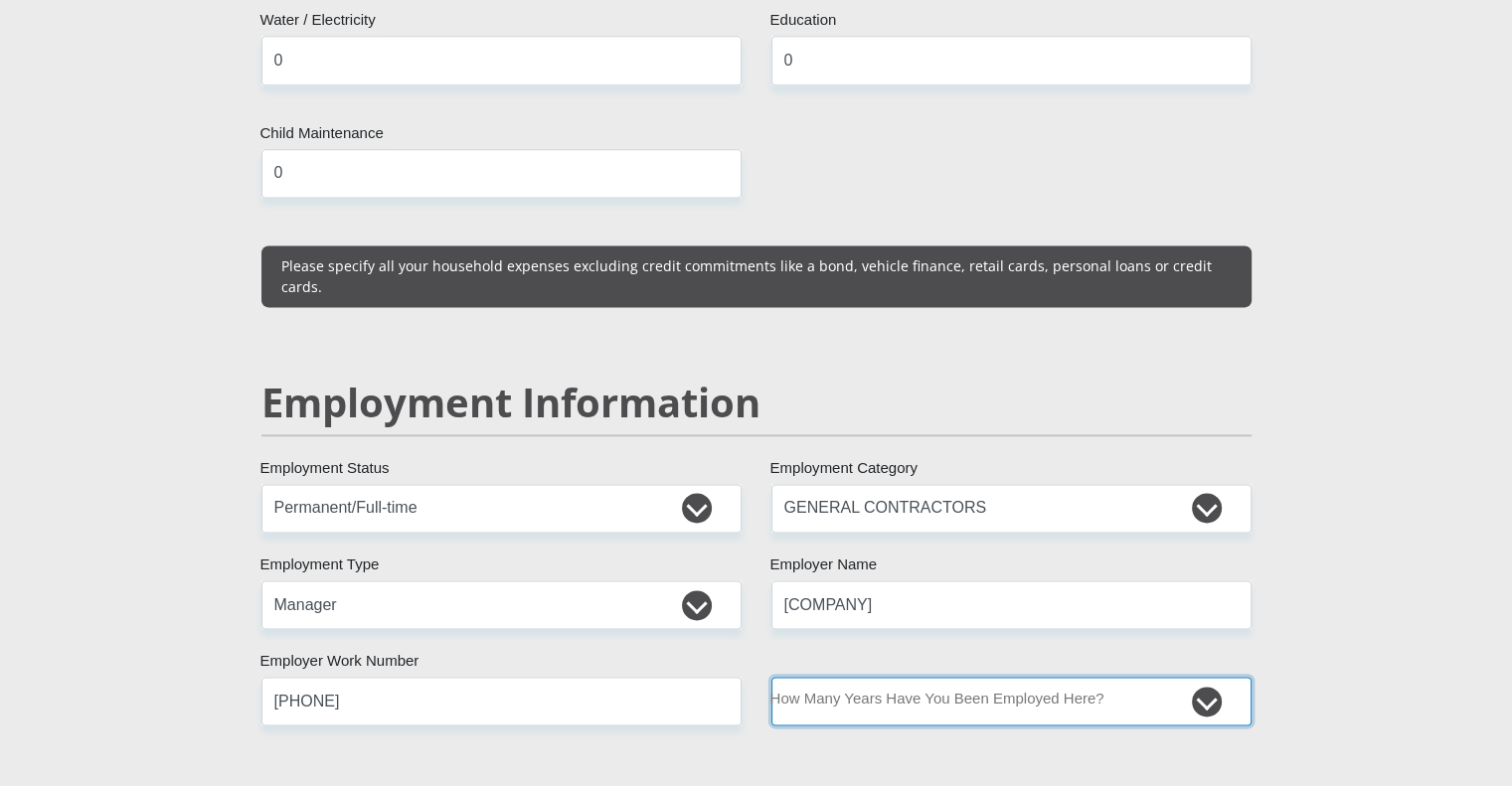 click on "less than 1 year
1-3 years
3-5 years
5+ years" at bounding box center [1011, 701] 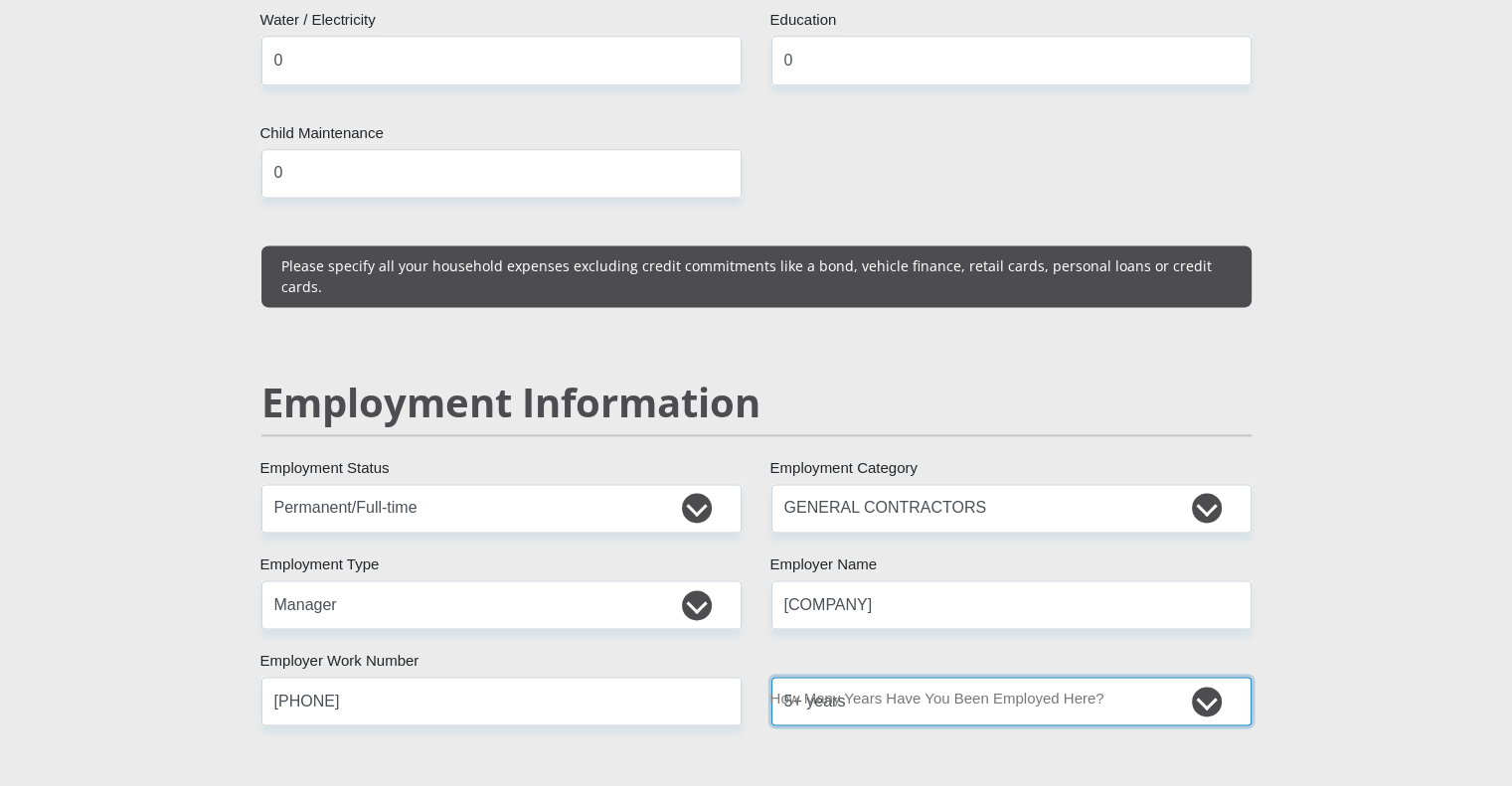 click on "less than 1 year
1-3 years
3-5 years
5+ years" at bounding box center (1011, 701) 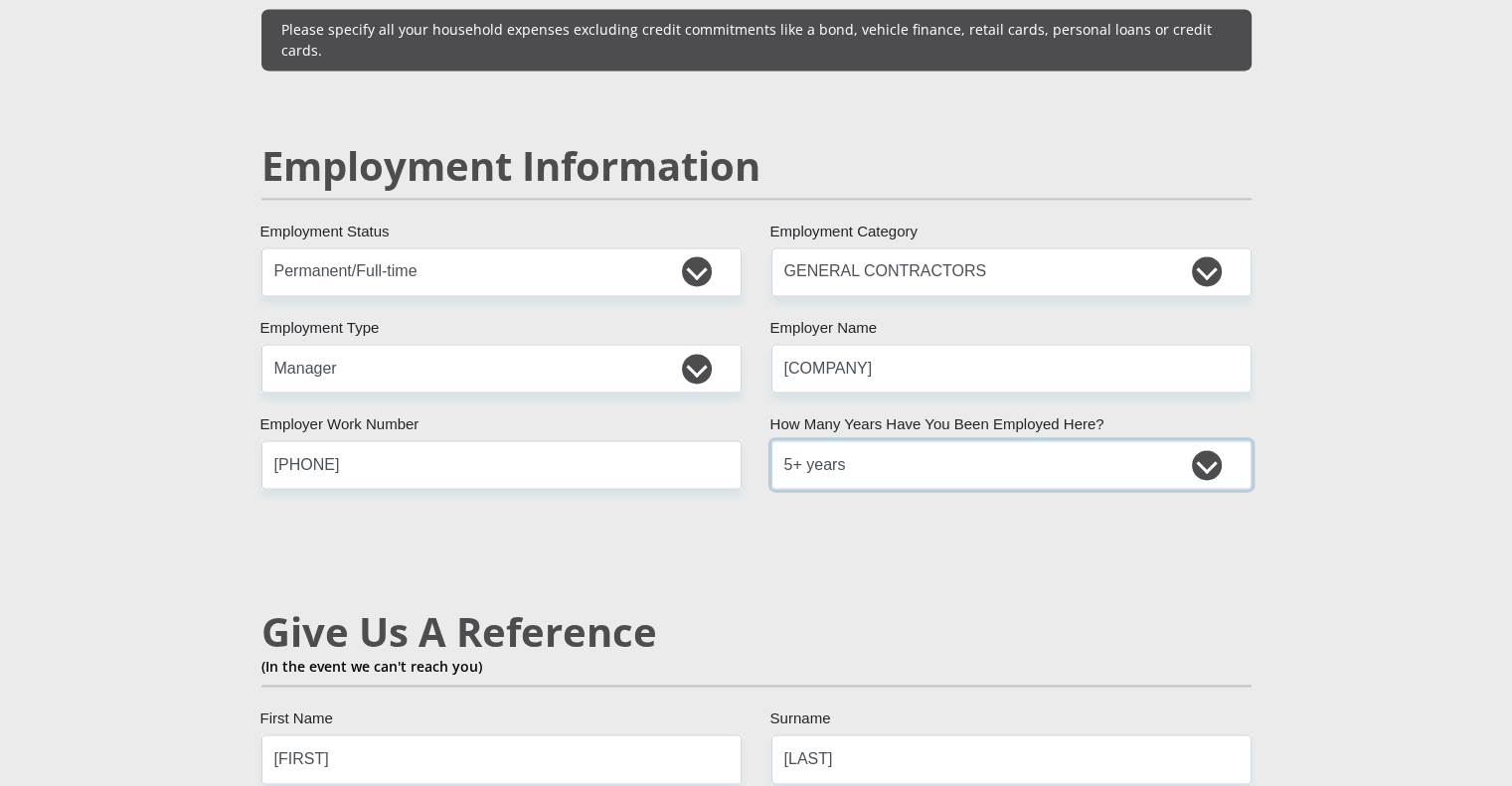 scroll, scrollTop: 2882, scrollLeft: 0, axis: vertical 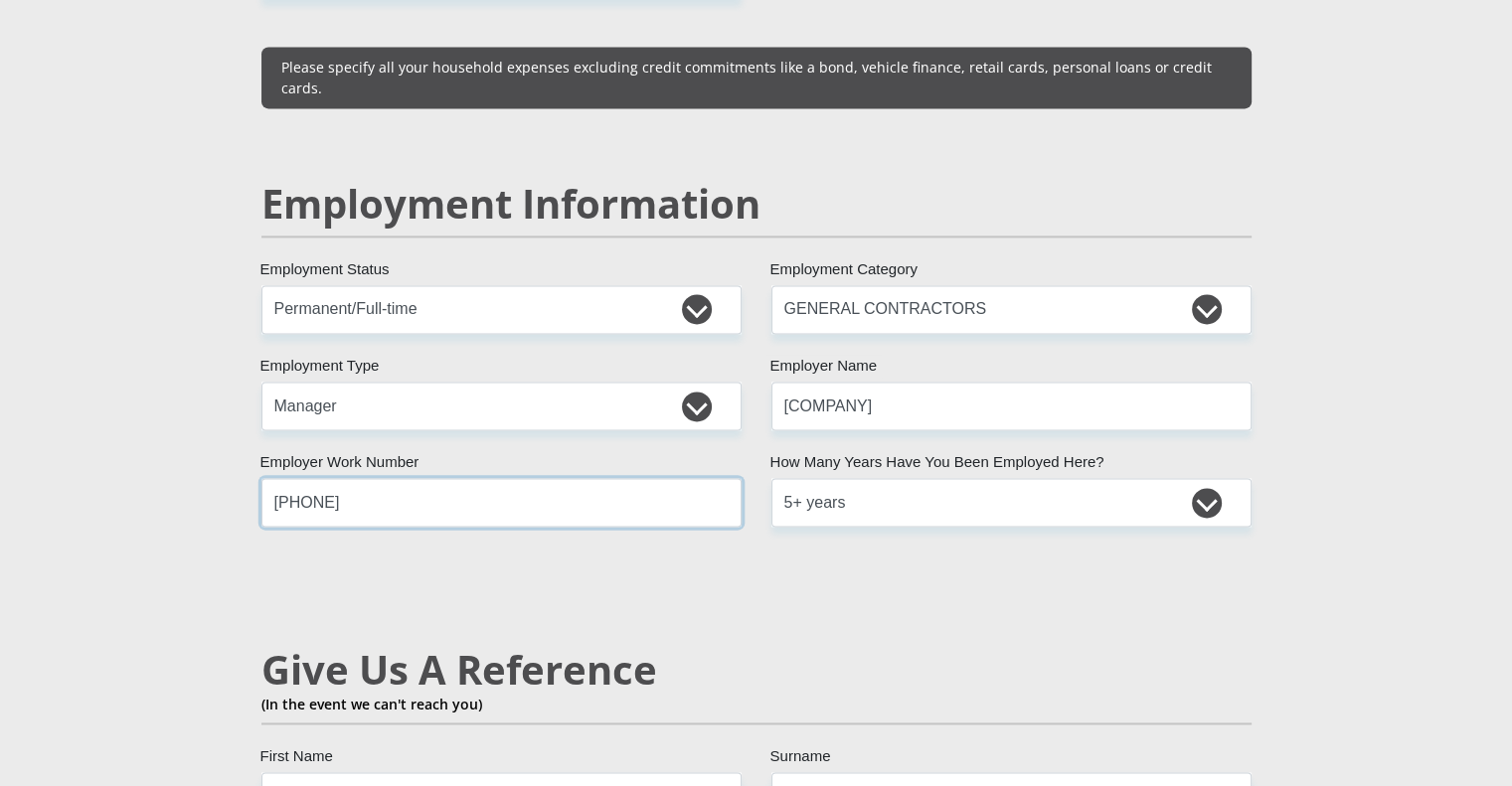 click on "[PHONE]" at bounding box center [501, 502] 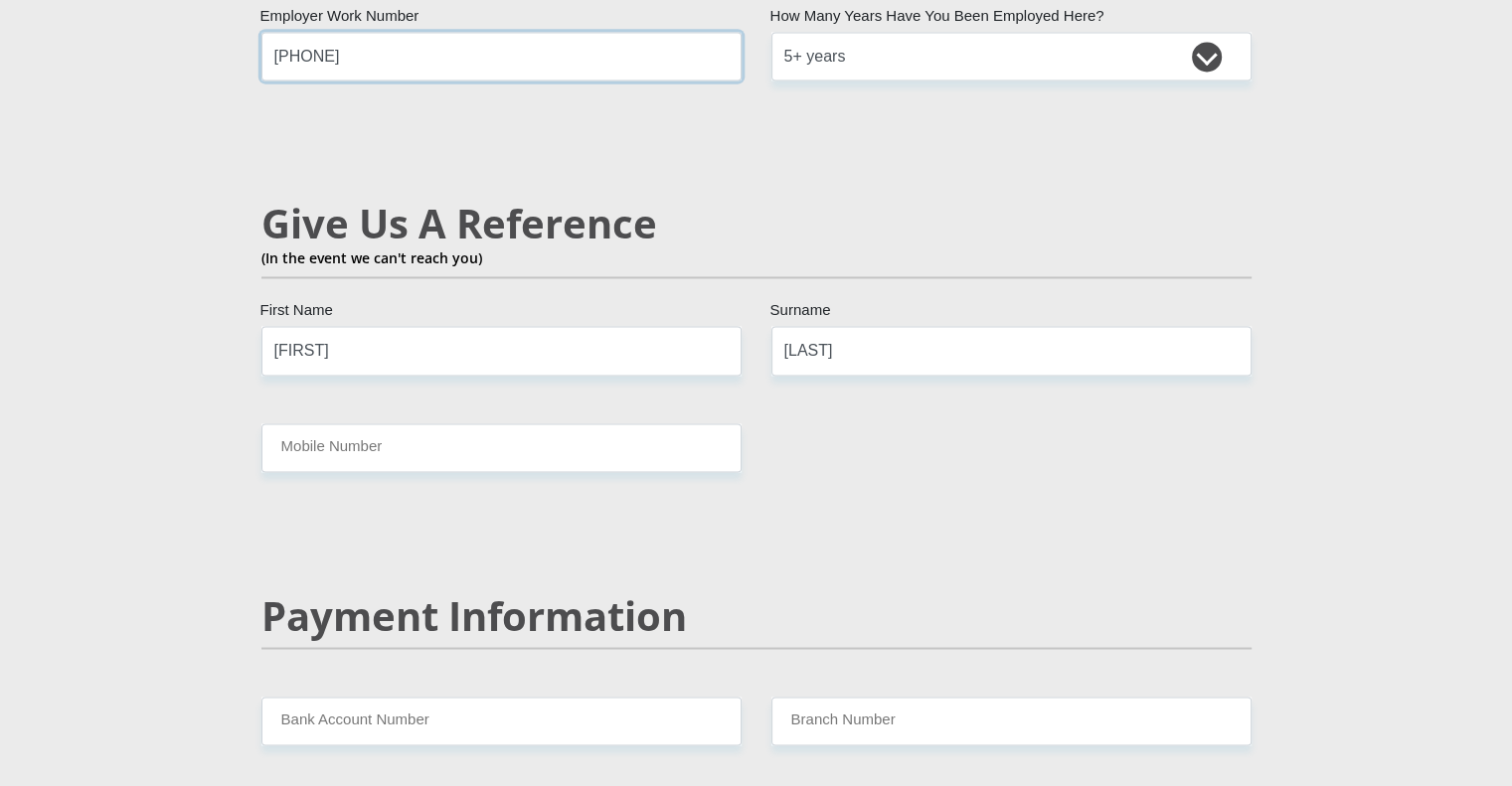 scroll, scrollTop: 3379, scrollLeft: 0, axis: vertical 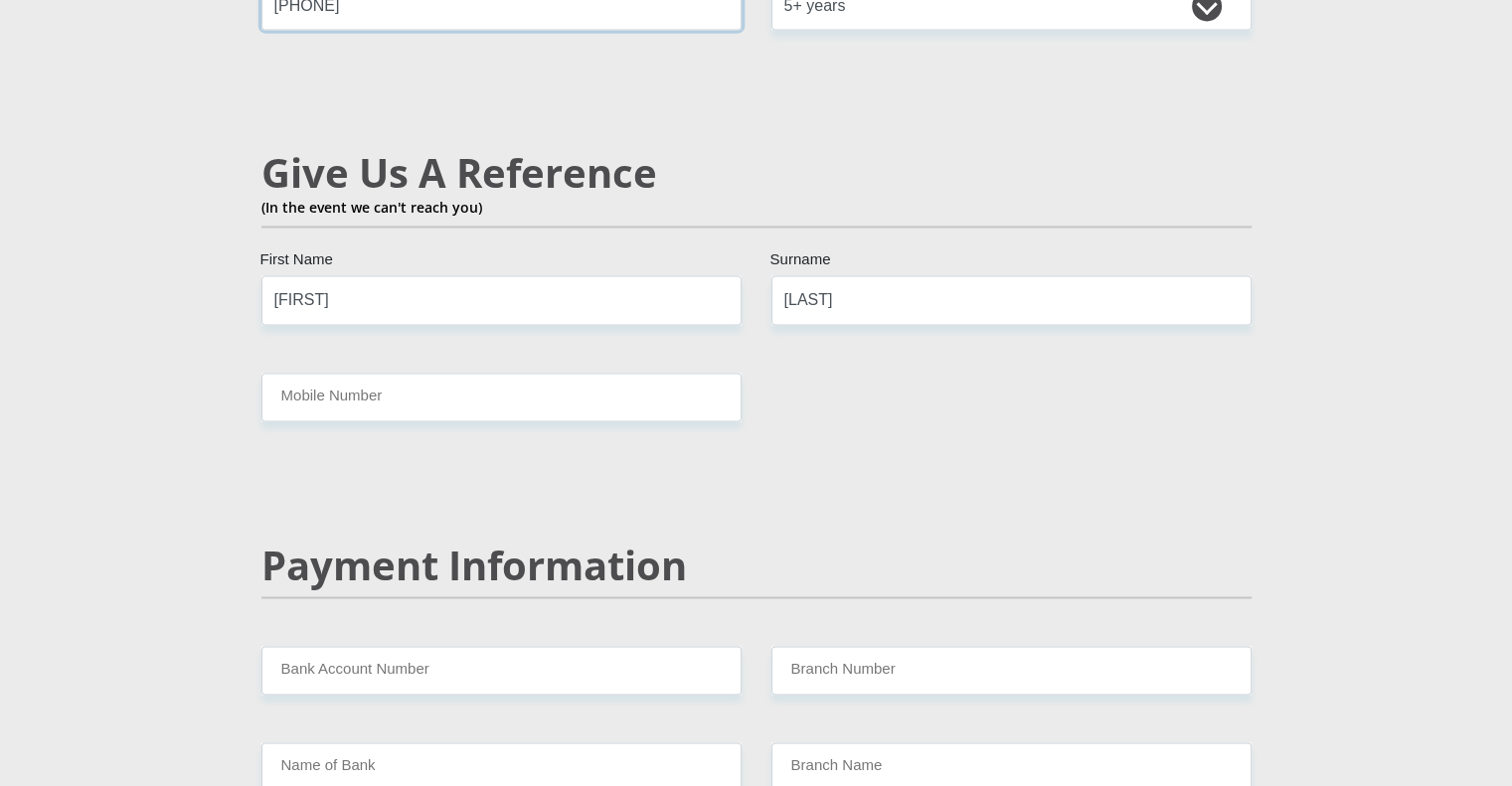 type on "[PHONE]" 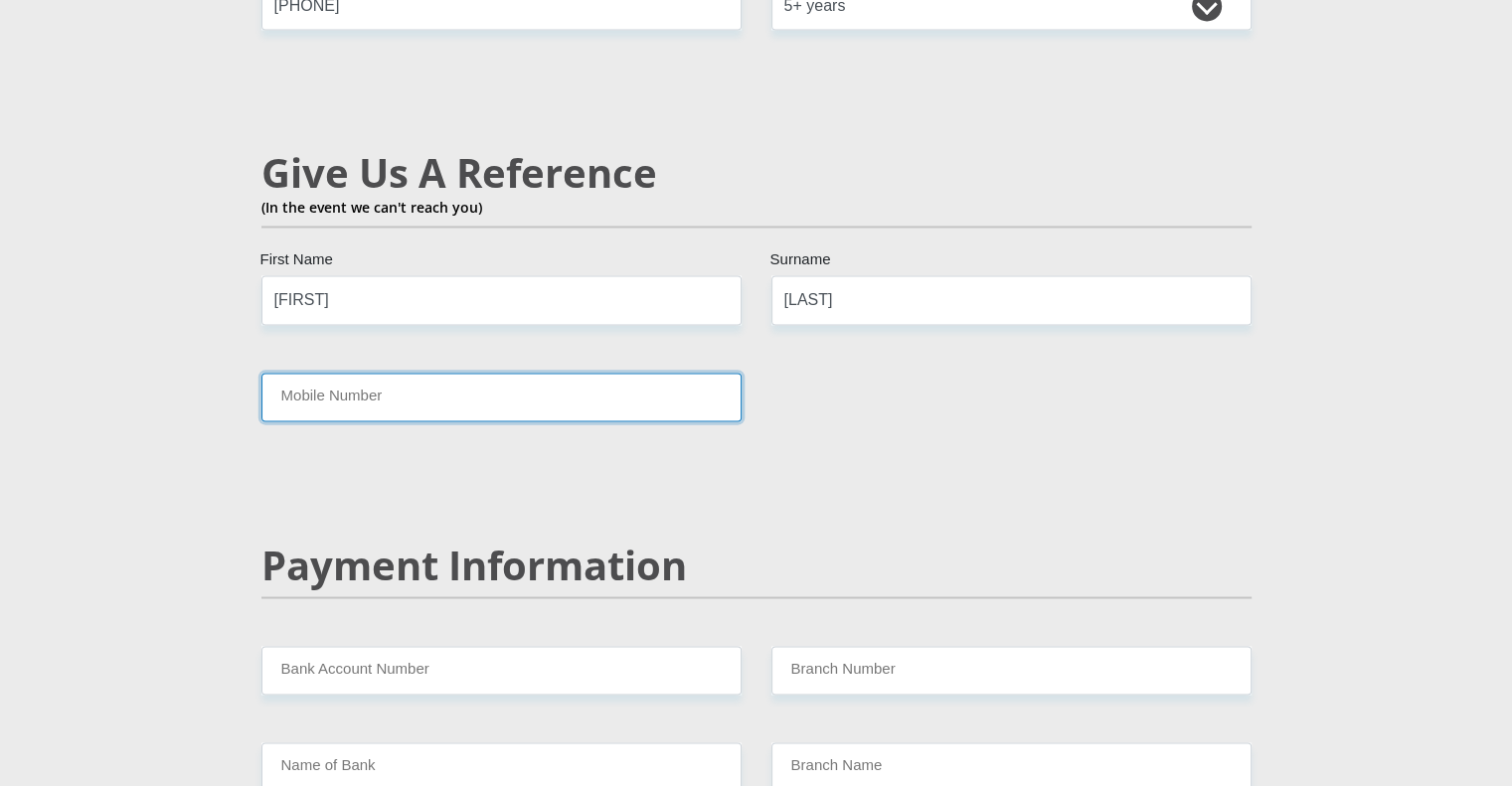 click on "Mobile Number" at bounding box center (501, 396) 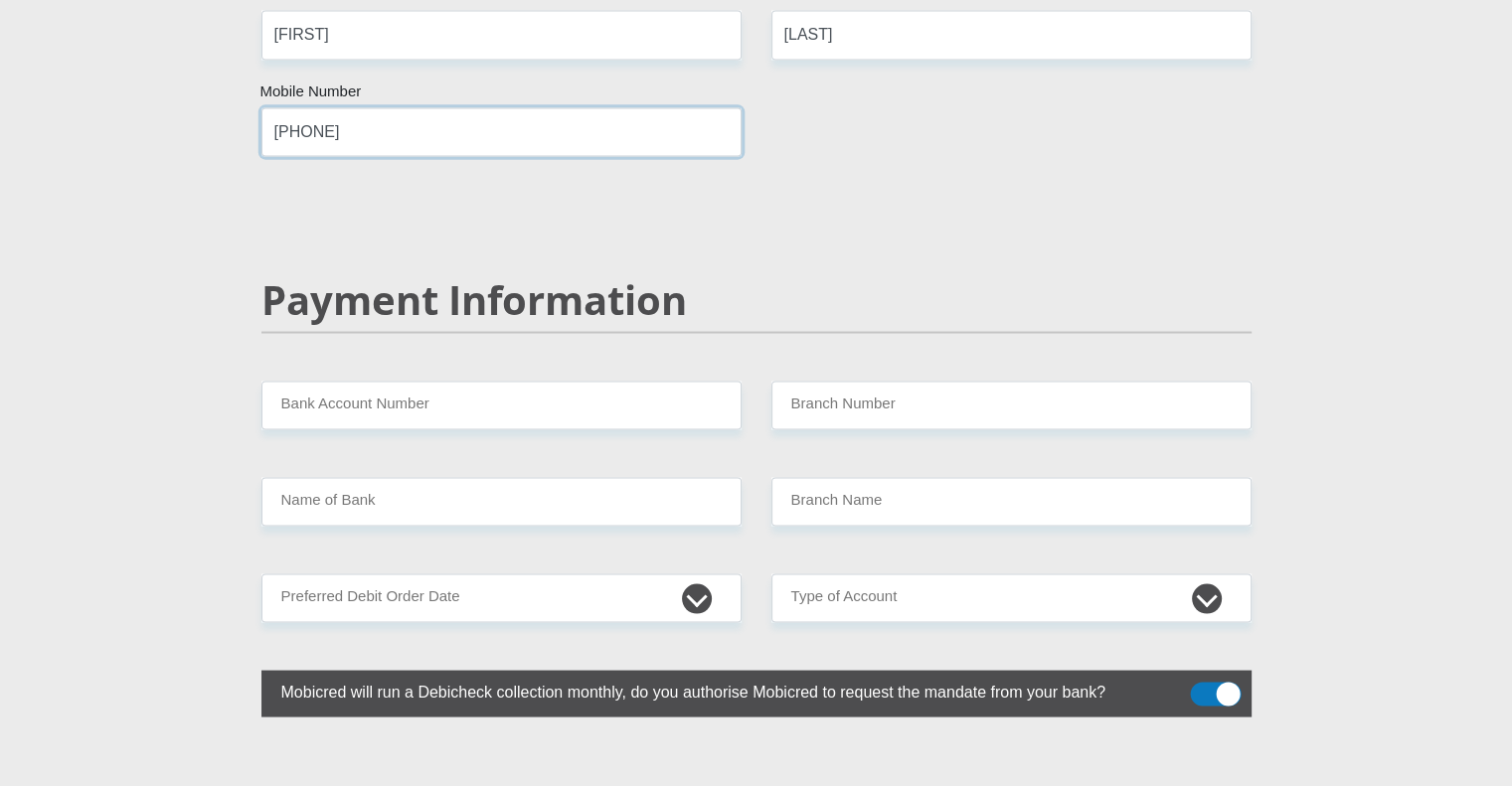 scroll, scrollTop: 3677, scrollLeft: 0, axis: vertical 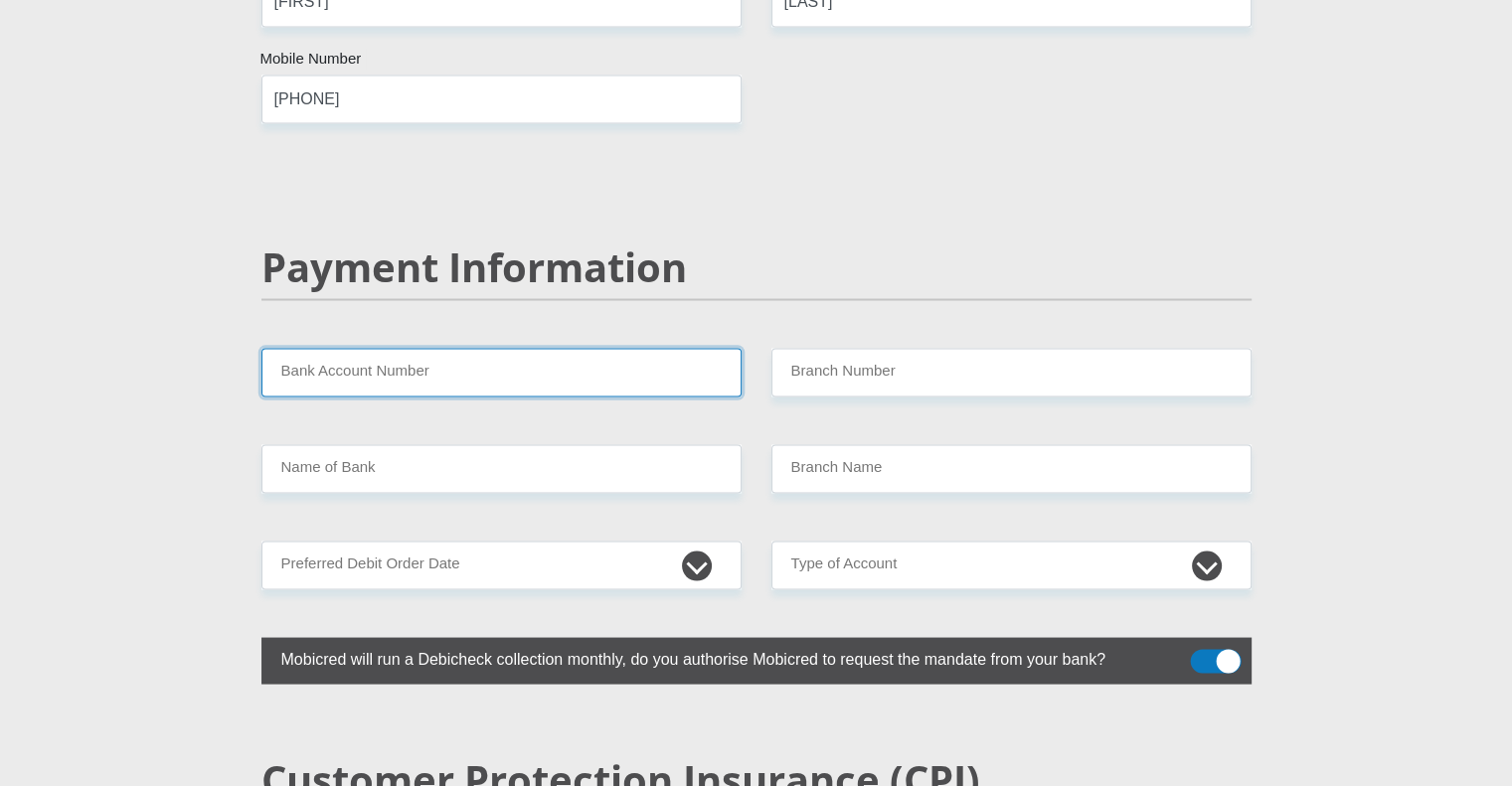 click on "Bank Account Number" at bounding box center (501, 372) 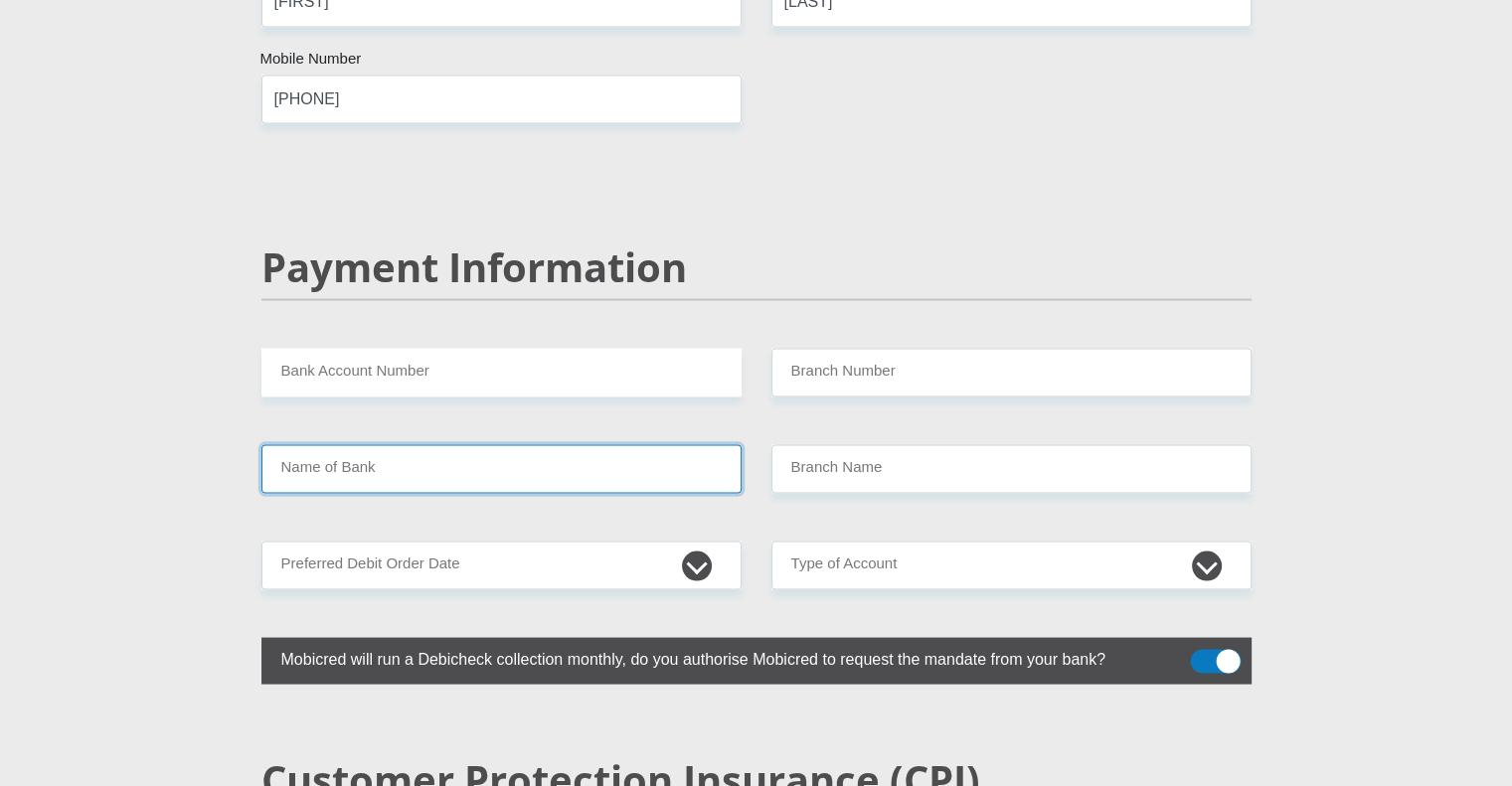 click on "Name of Bank" at bounding box center [501, 468] 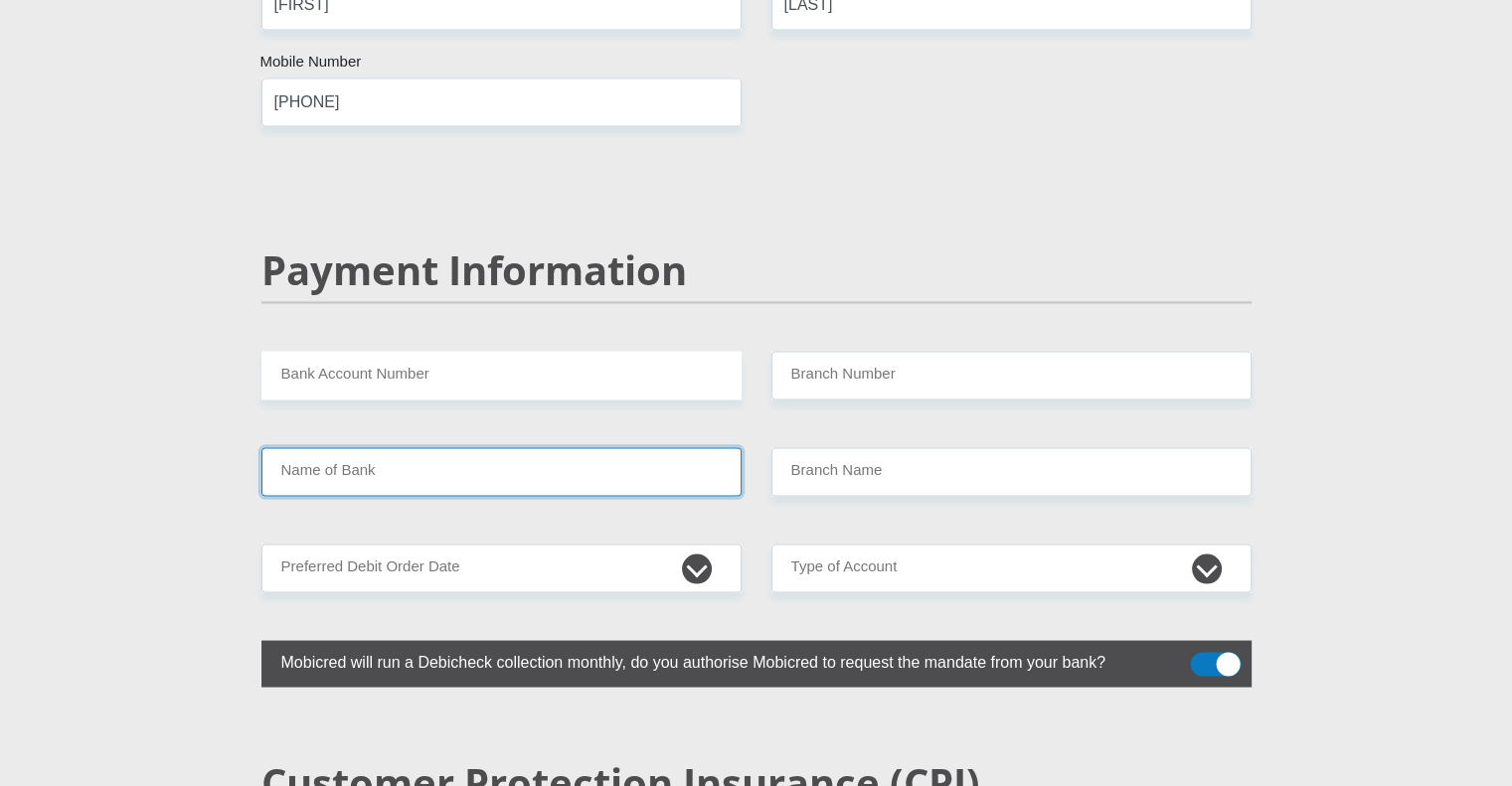 scroll, scrollTop: 3677, scrollLeft: 0, axis: vertical 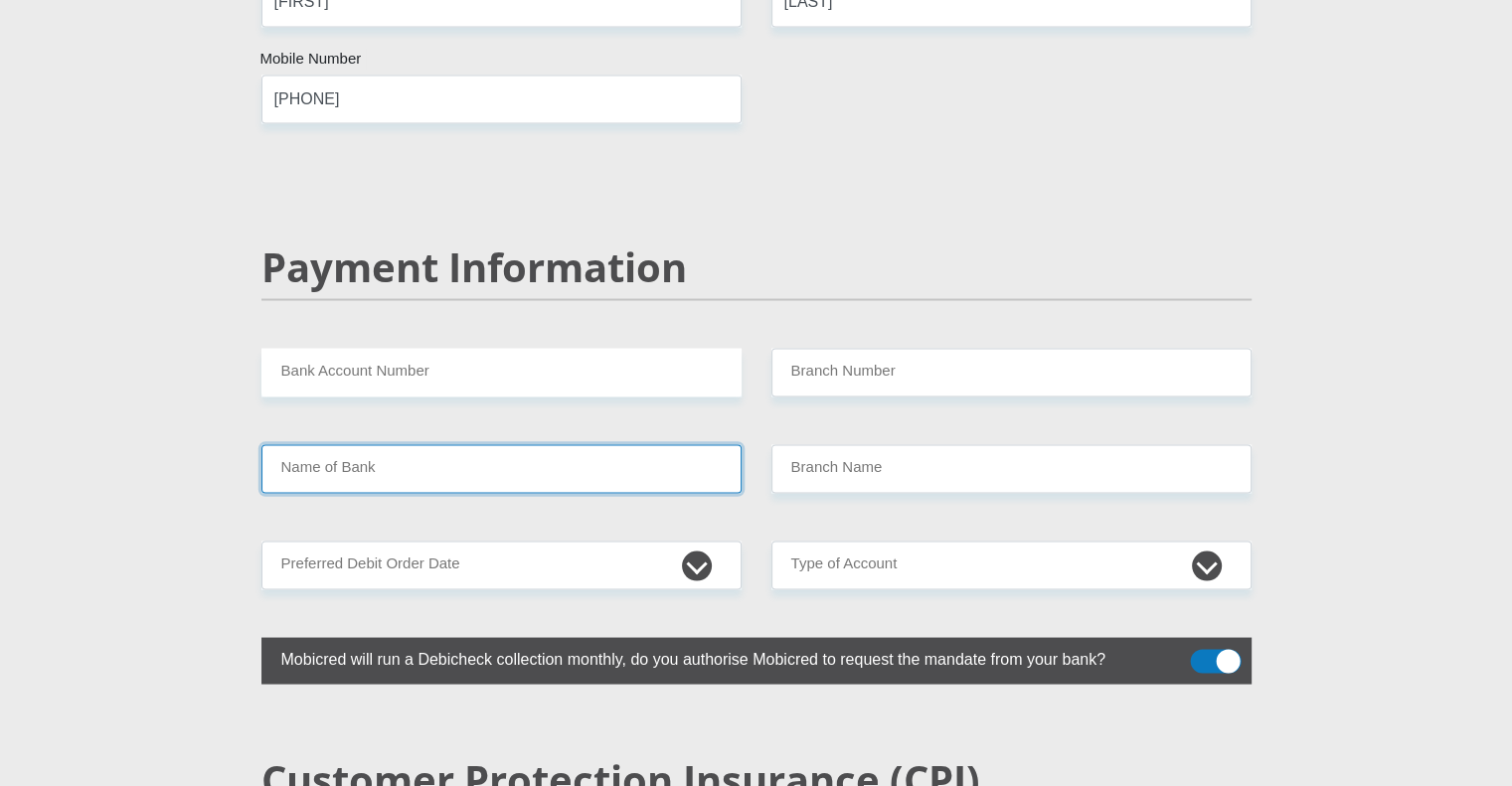 click on "Name of Bank" at bounding box center [501, 468] 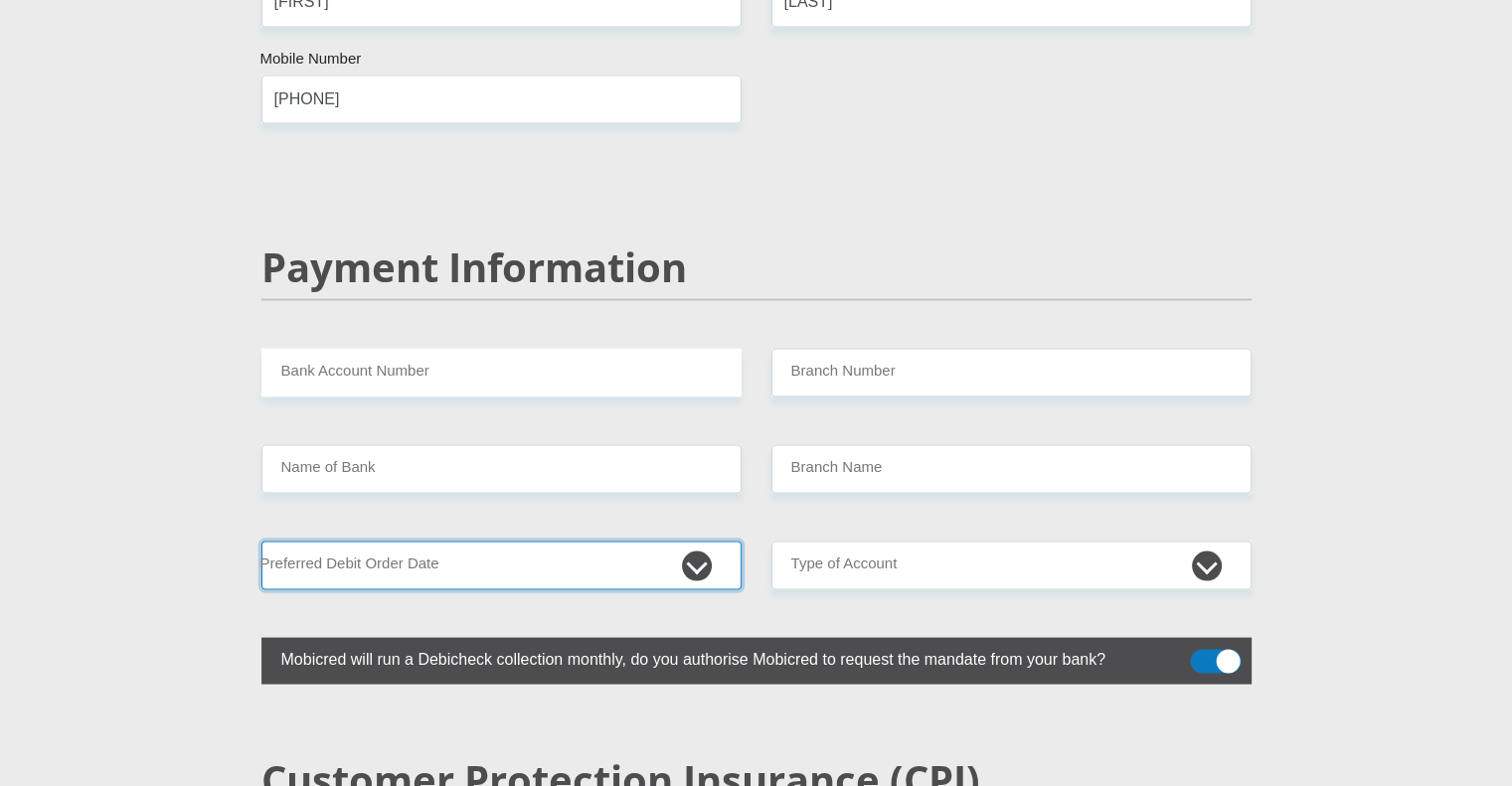 drag, startPoint x: 569, startPoint y: 551, endPoint x: 565, endPoint y: 523, distance: 28.284271 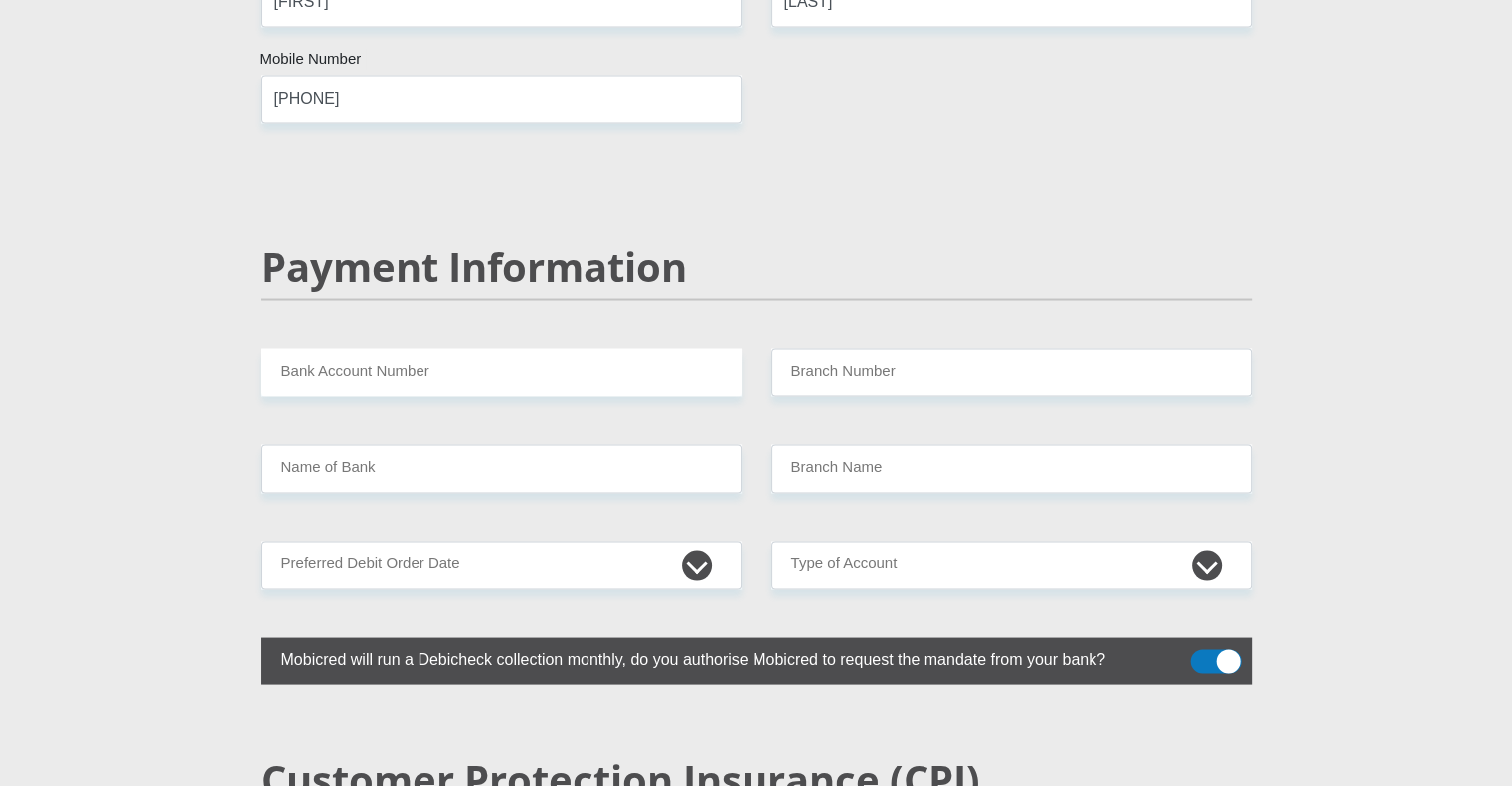 click on "Personal Details
Mr
Ms
Mrs
Dr
Other
Title
[FIRST]
First Name
[LAST]
Surname
[ID_NUMBER]
South African ID Number
Please input valid ID number
South Africa
Afghanistan
Aland Islands
Albania
Algeria
America Samoa
American Virgin Islands
Andorra
Angola
Anguilla  Antarctica" at bounding box center (756, -505) 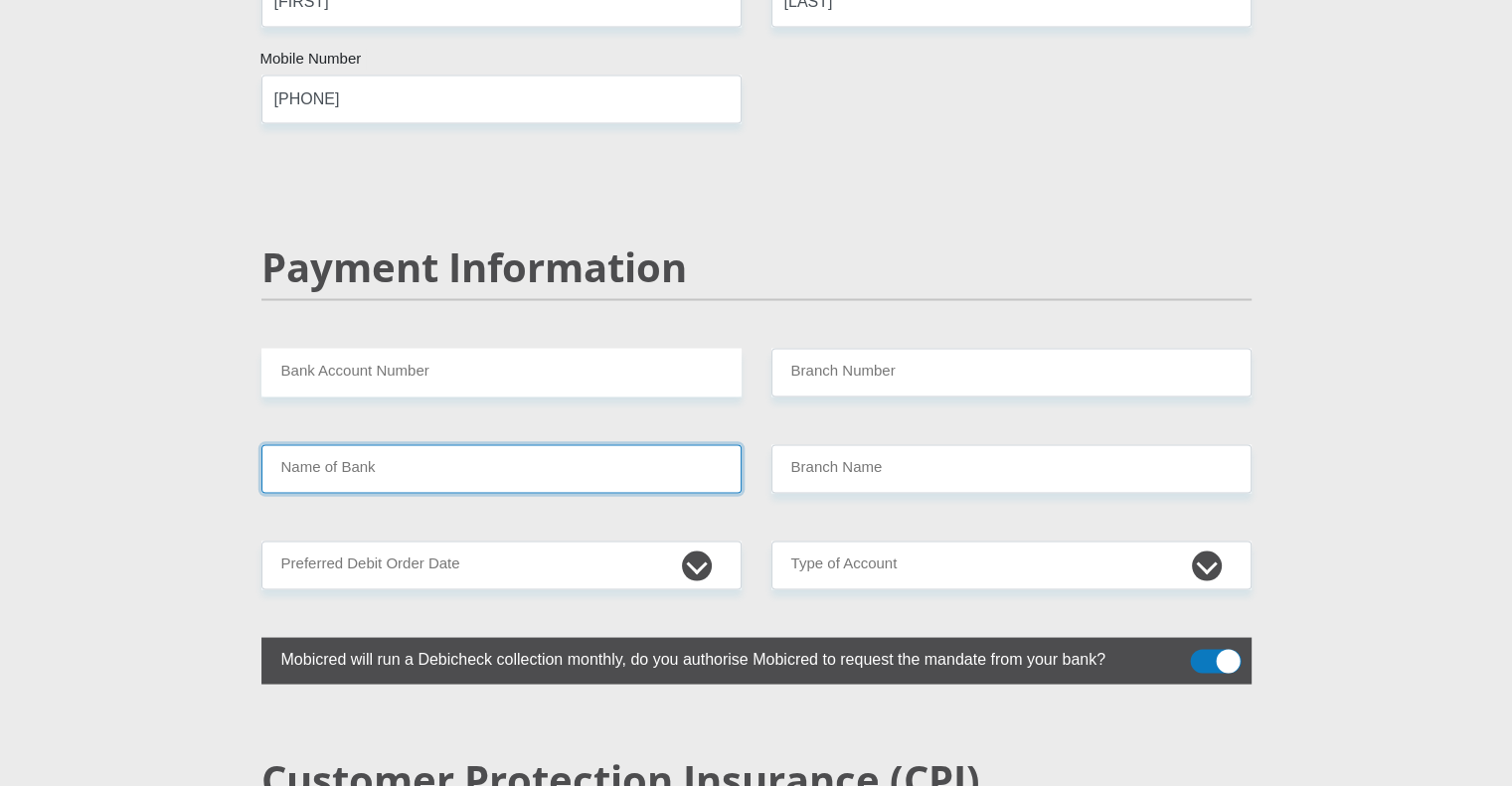 click on "Name of Bank" at bounding box center (501, 468) 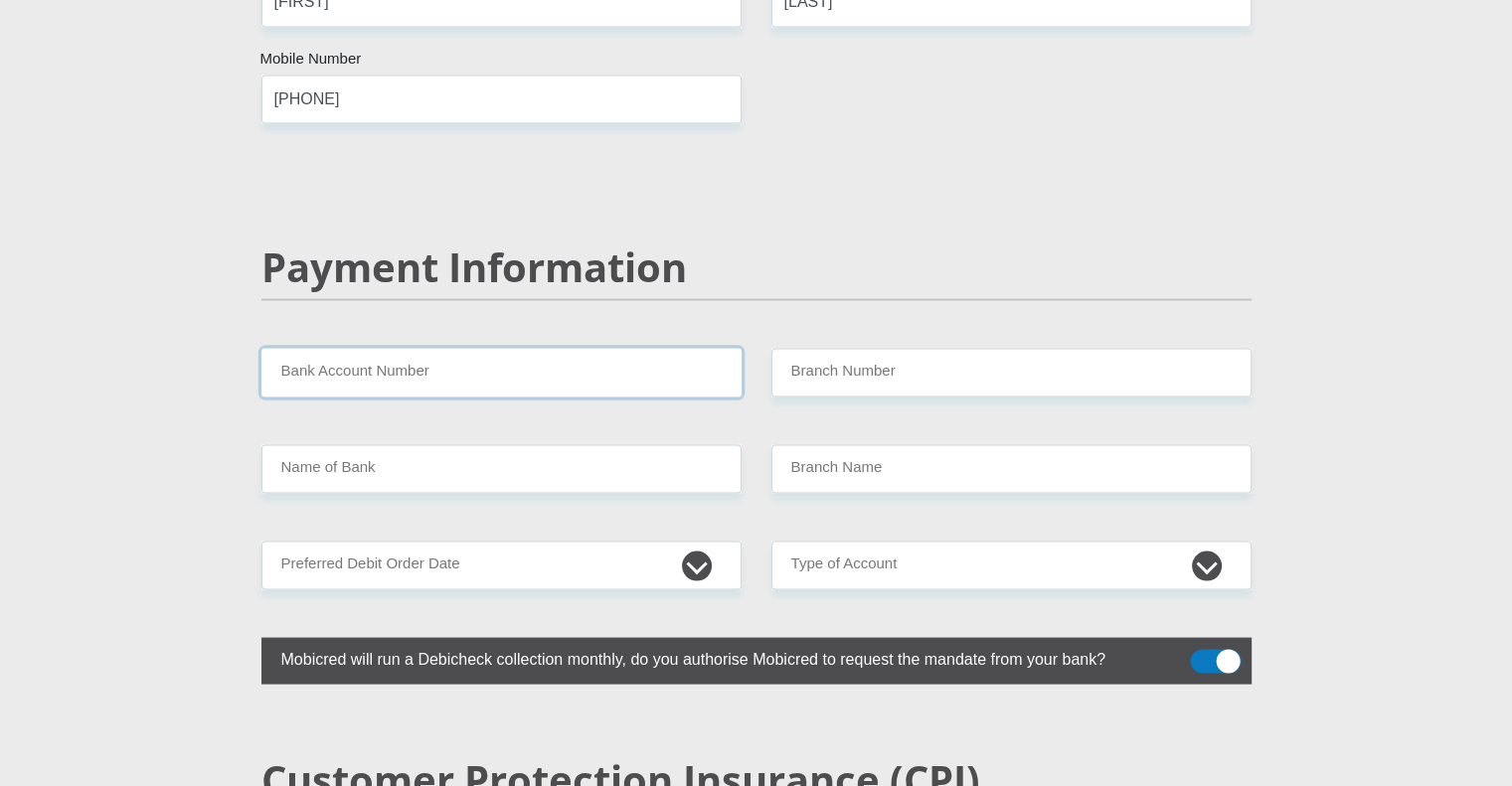click on "Bank Account Number" at bounding box center [501, 372] 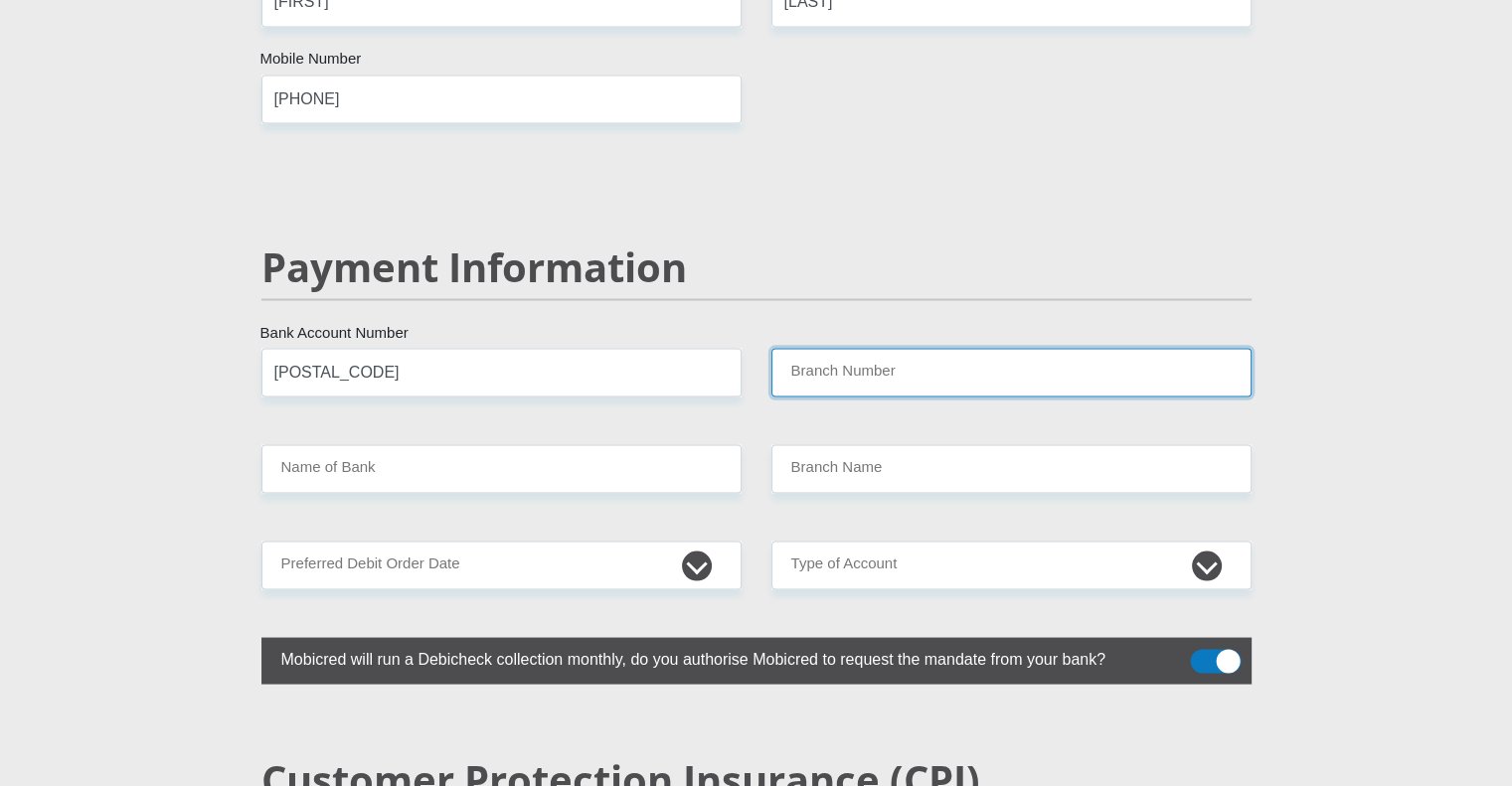 click on "Branch Number" at bounding box center [1011, 372] 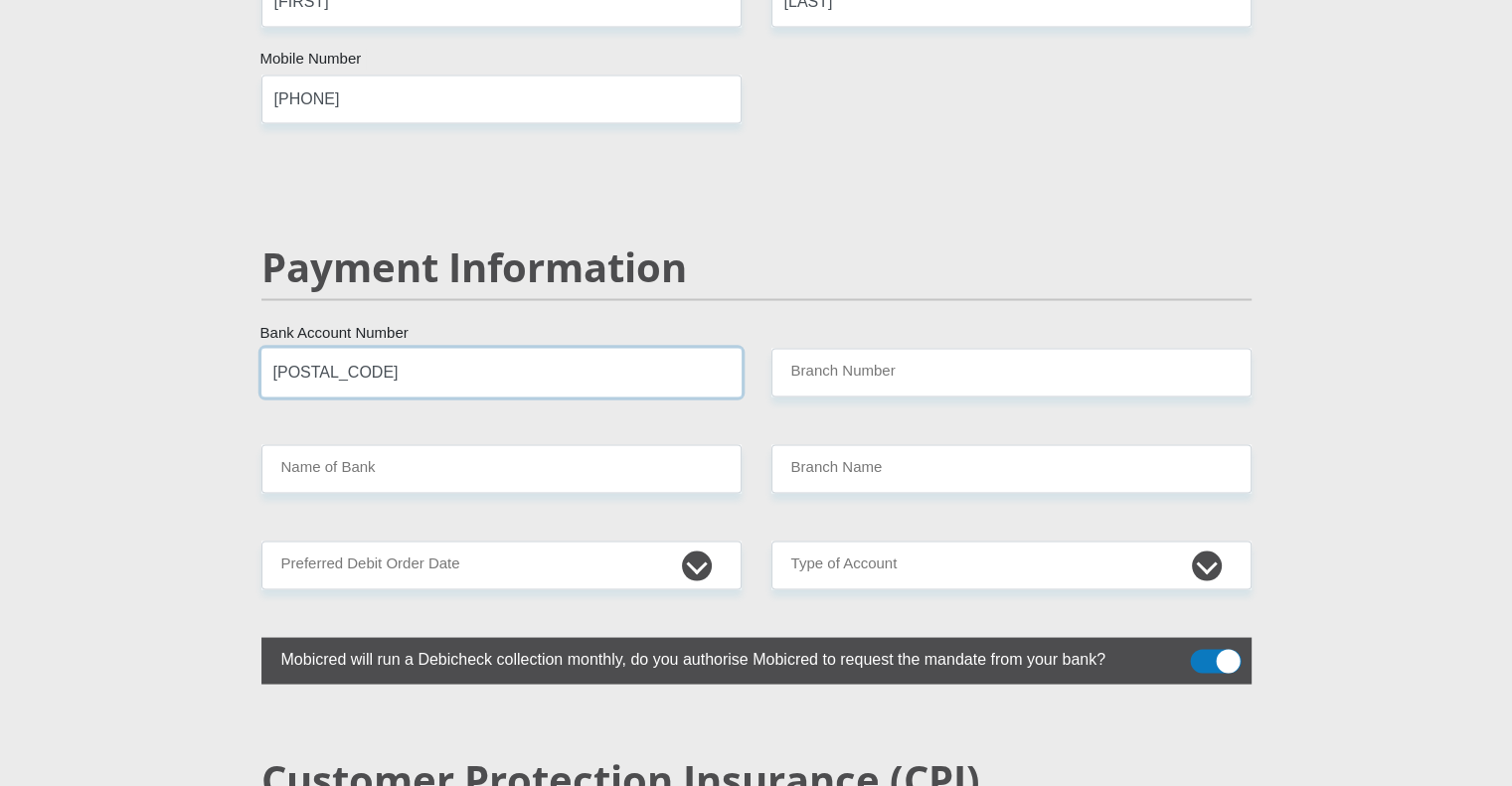 click on "[POSTAL_CODE]" at bounding box center [501, 372] 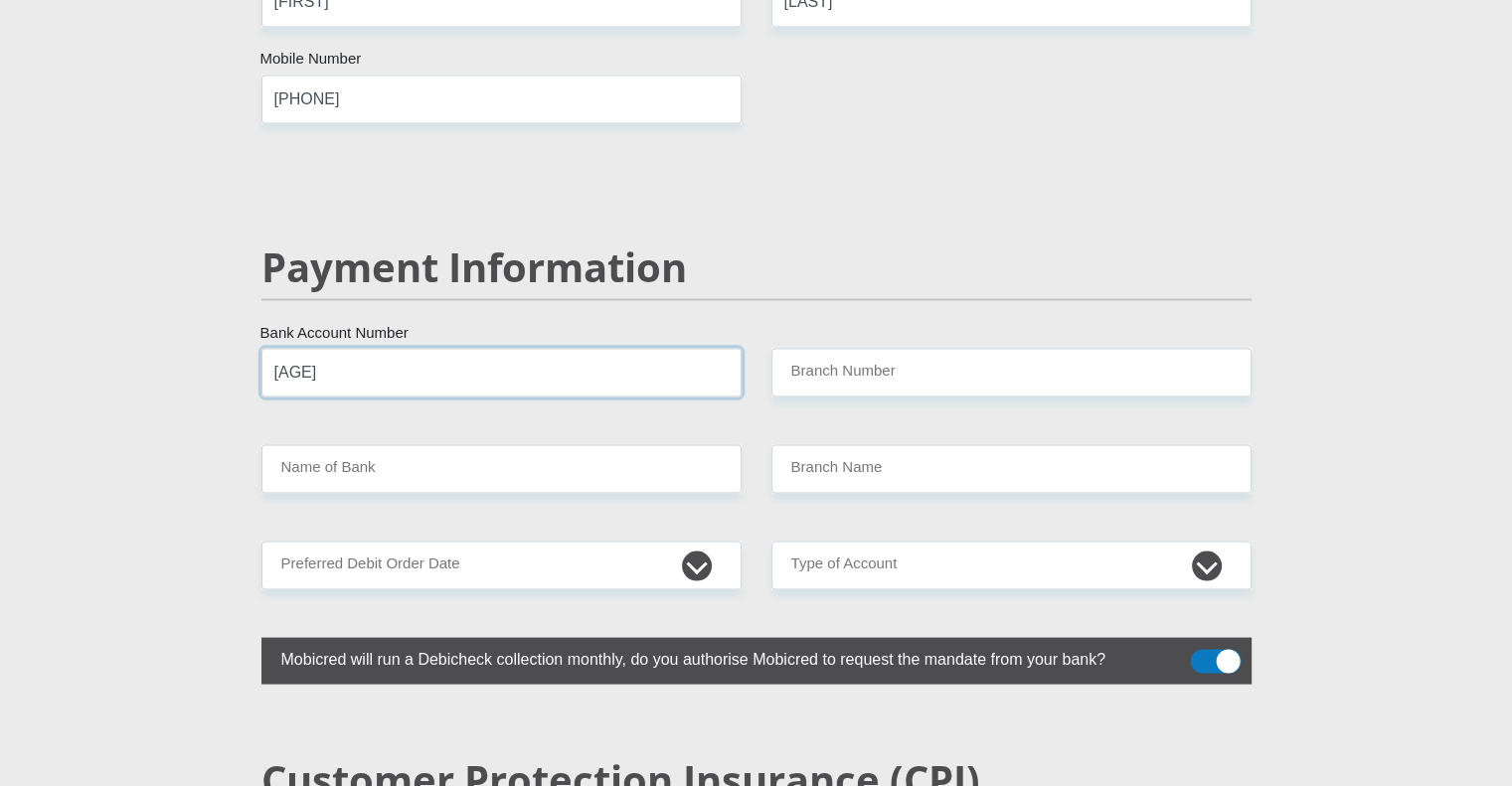 type on "4" 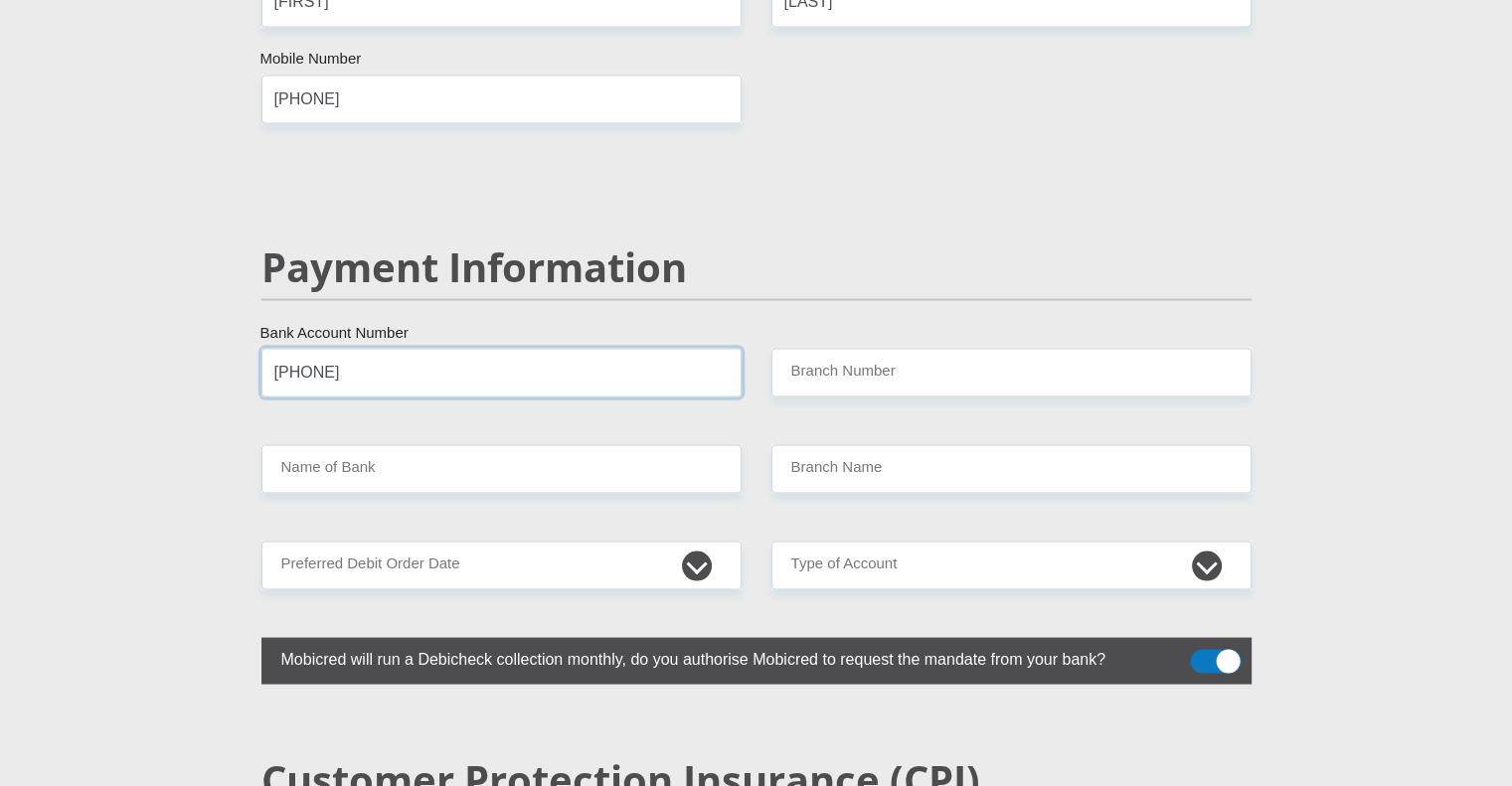 type on "[PHONE]" 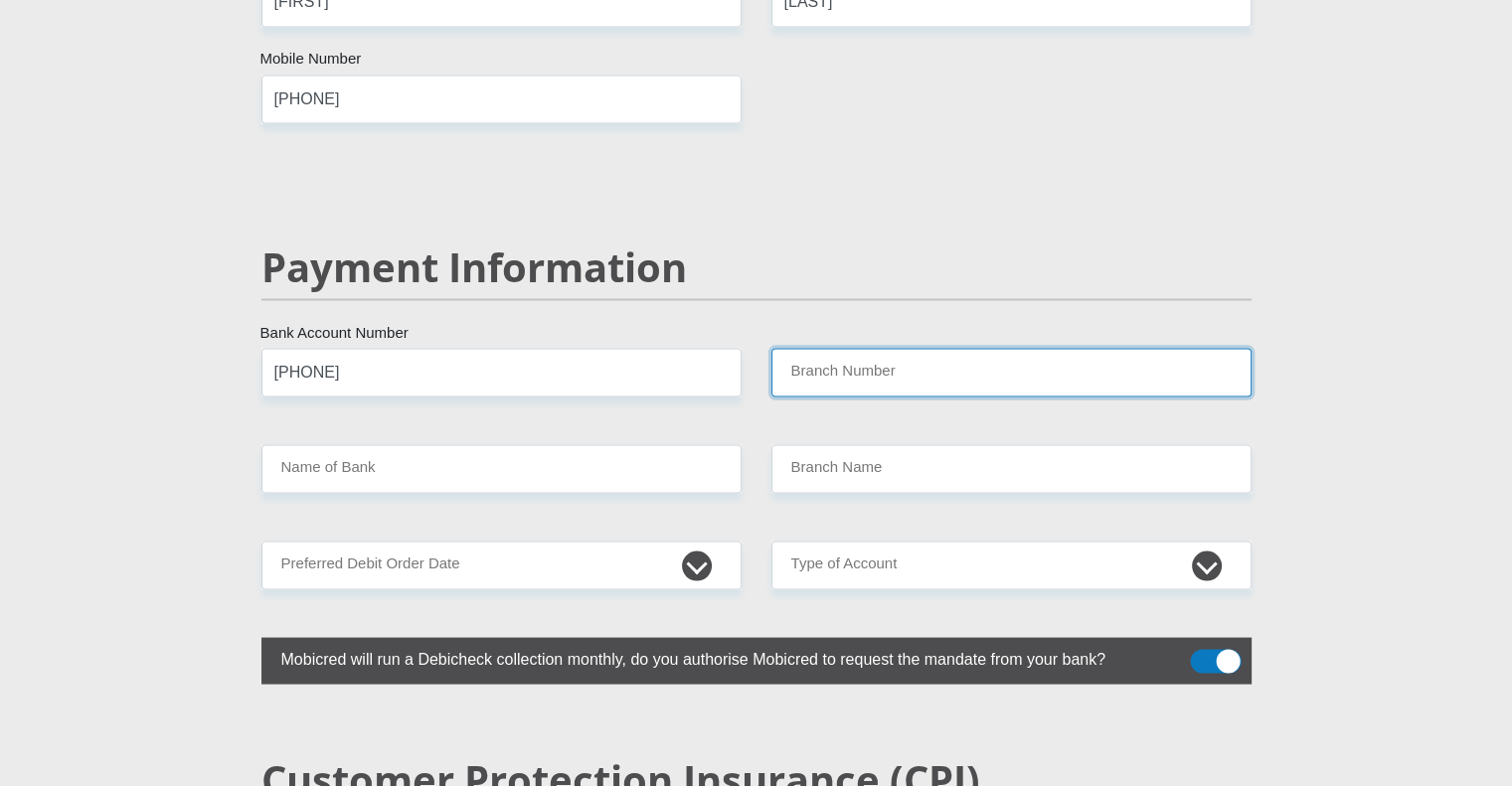 click on "Branch Number" at bounding box center [1011, 372] 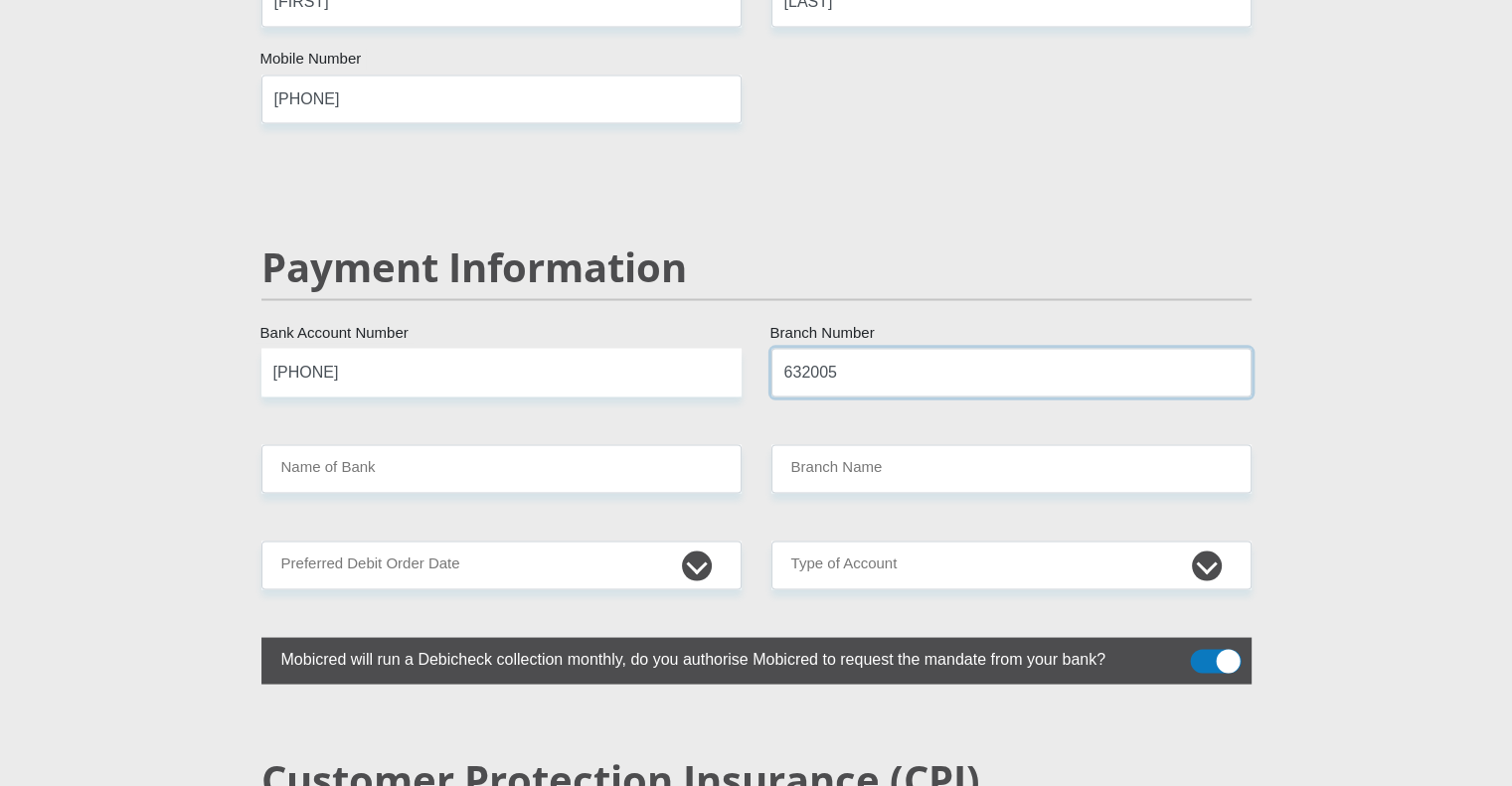 type on "632005" 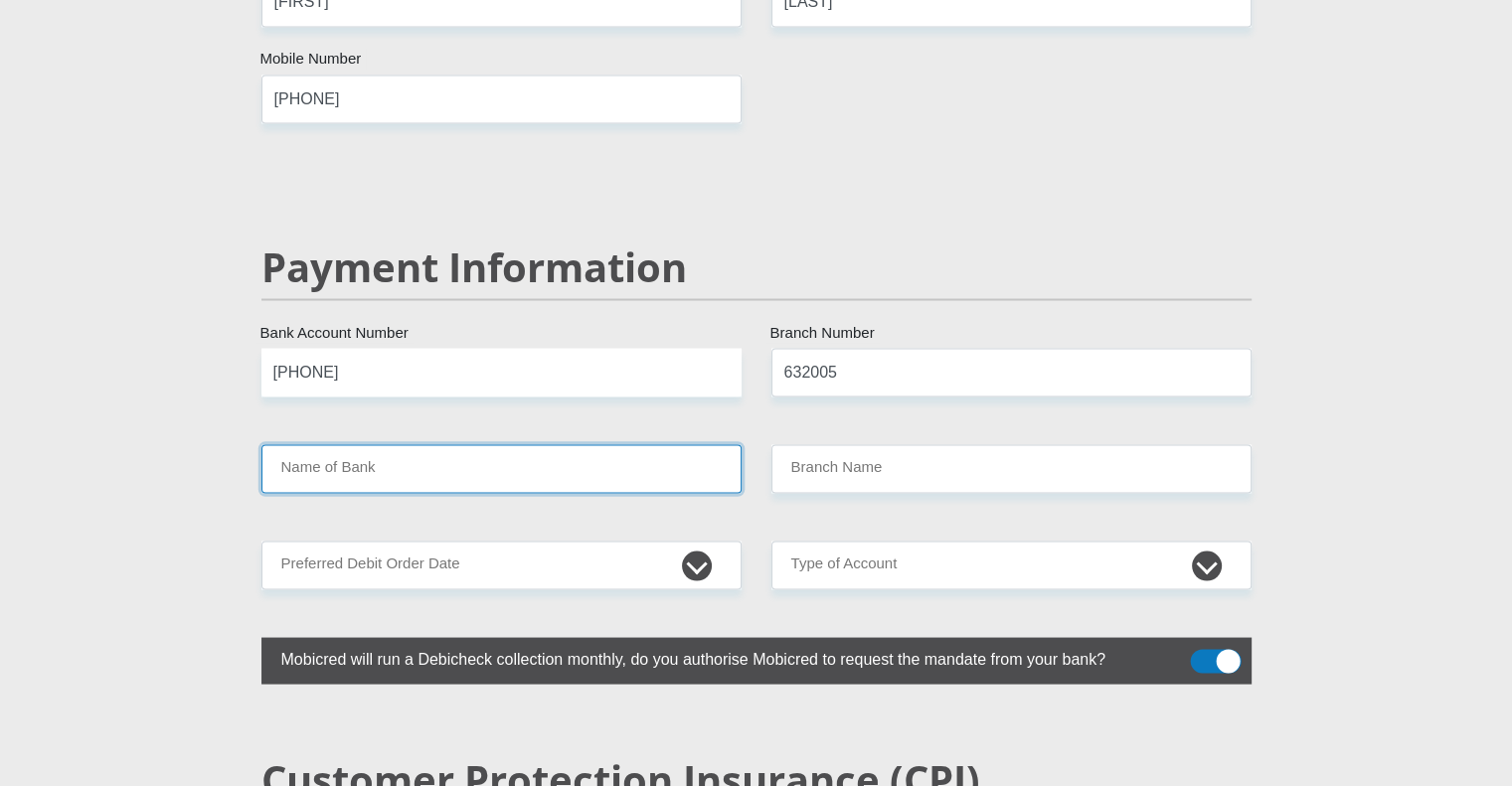 click on "Name of Bank" at bounding box center (501, 468) 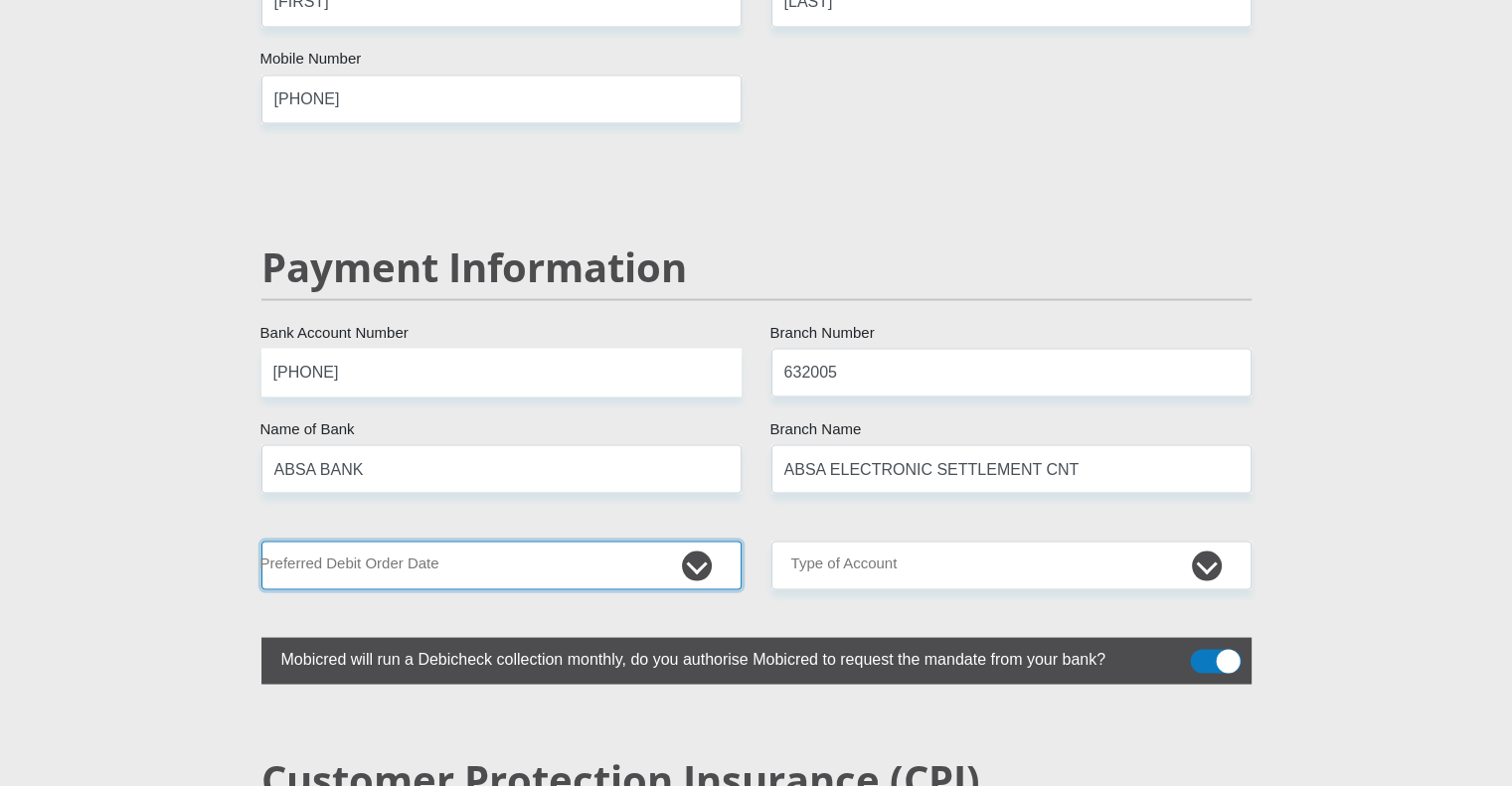 click on "1st
2nd
3rd
4th
5th
7th
18th
19th
20th
21st
22nd
23rd
24th
25th
26th
27th
28th
29th
30th" at bounding box center [501, 564] 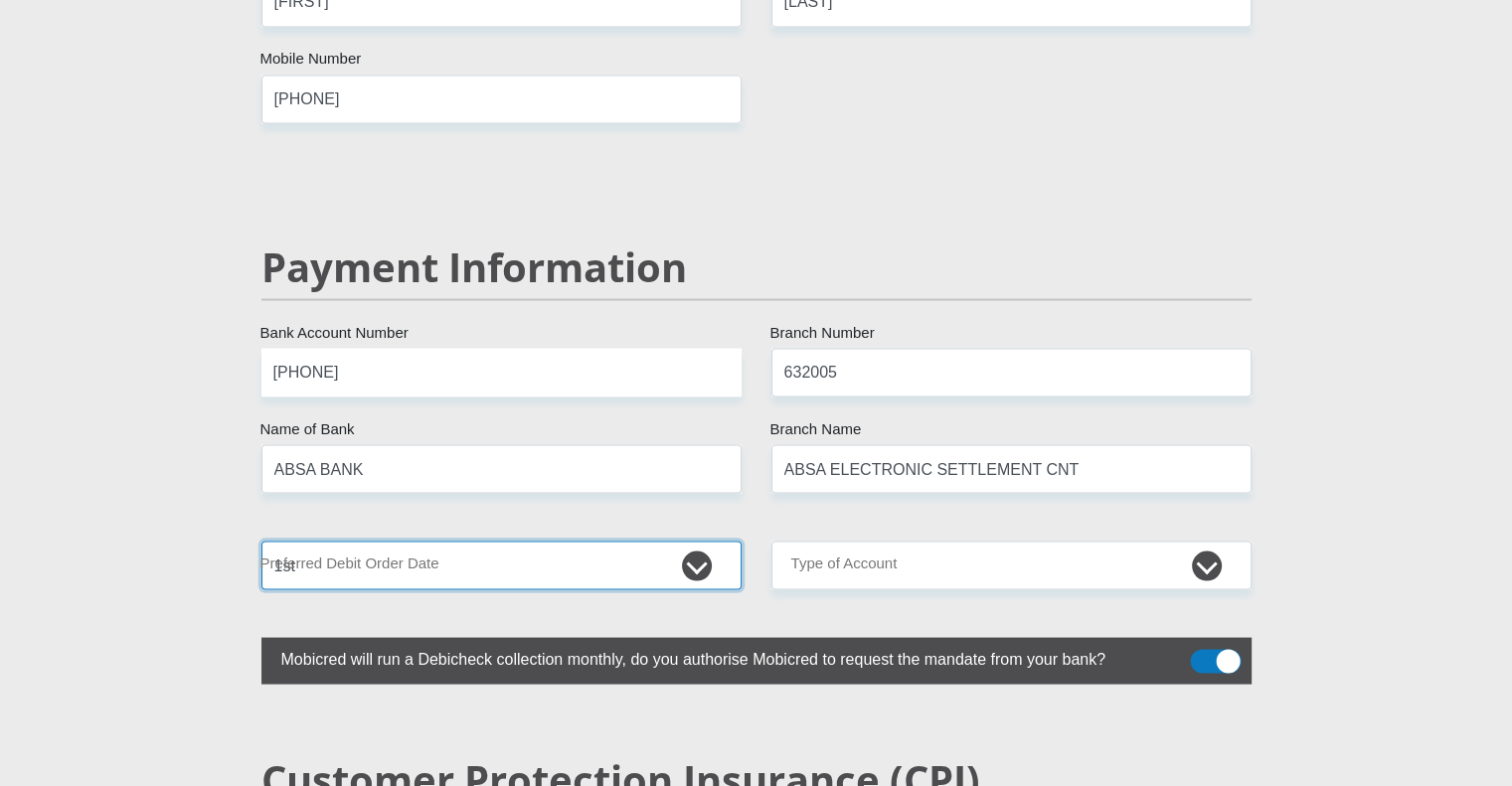 click on "1st
2nd
3rd
4th
5th
7th
18th
19th
20th
21st
22nd
23rd
24th
25th
26th
27th
28th
29th
30th" at bounding box center (501, 564) 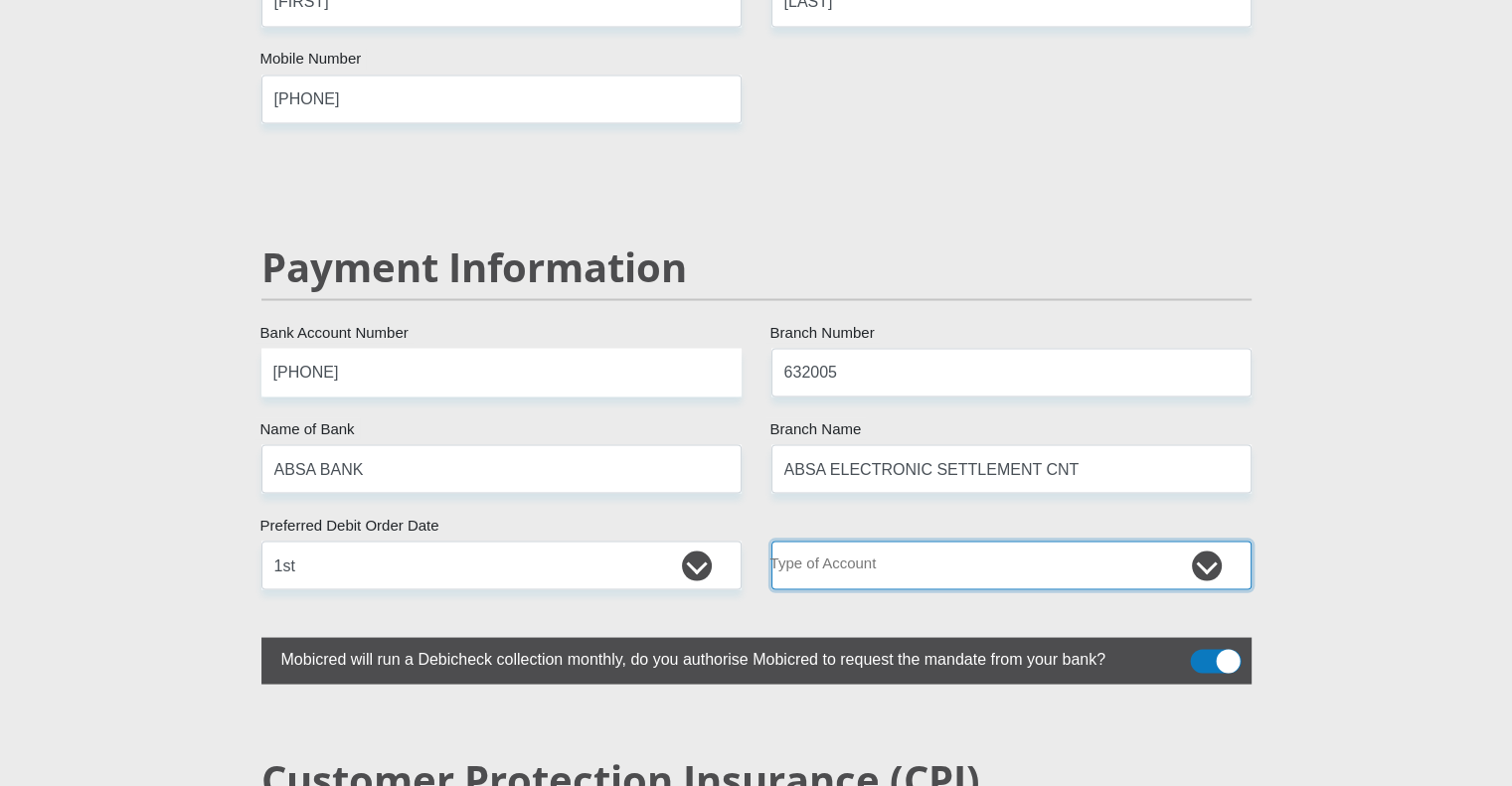 click on "Cheque
Savings" at bounding box center (1011, 564) 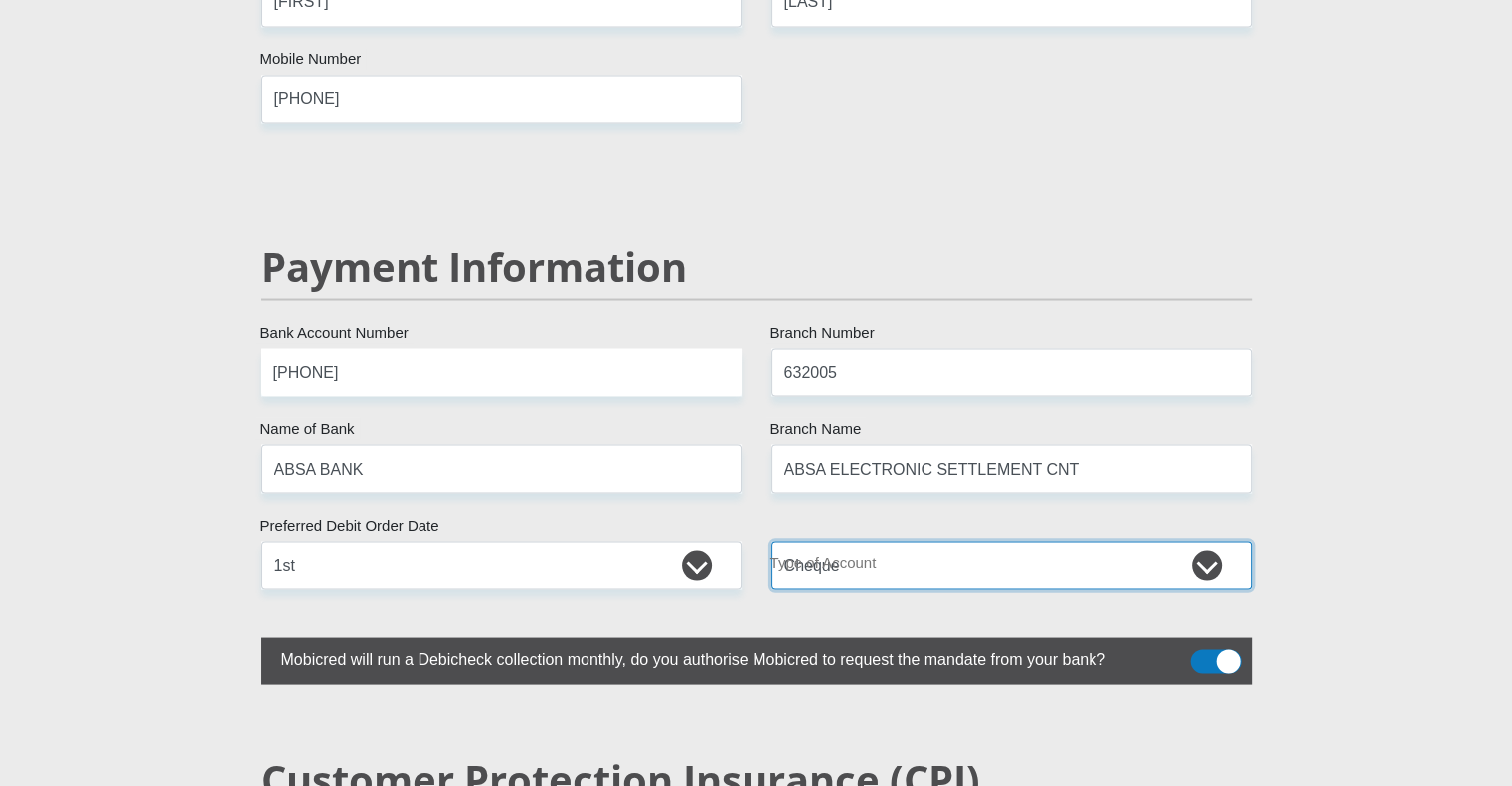 click on "Cheque
Savings" at bounding box center (1011, 564) 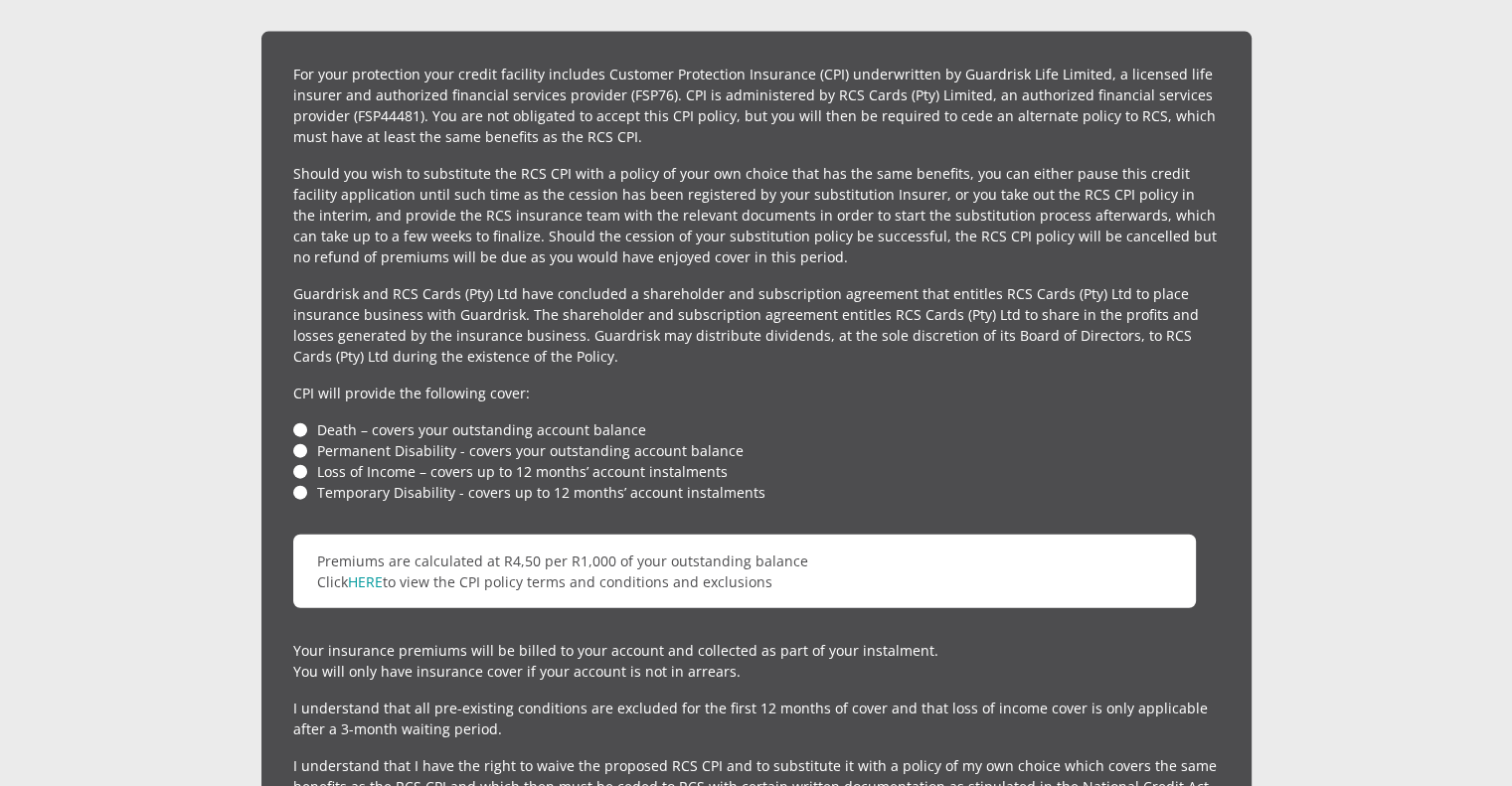 scroll, scrollTop: 4472, scrollLeft: 0, axis: vertical 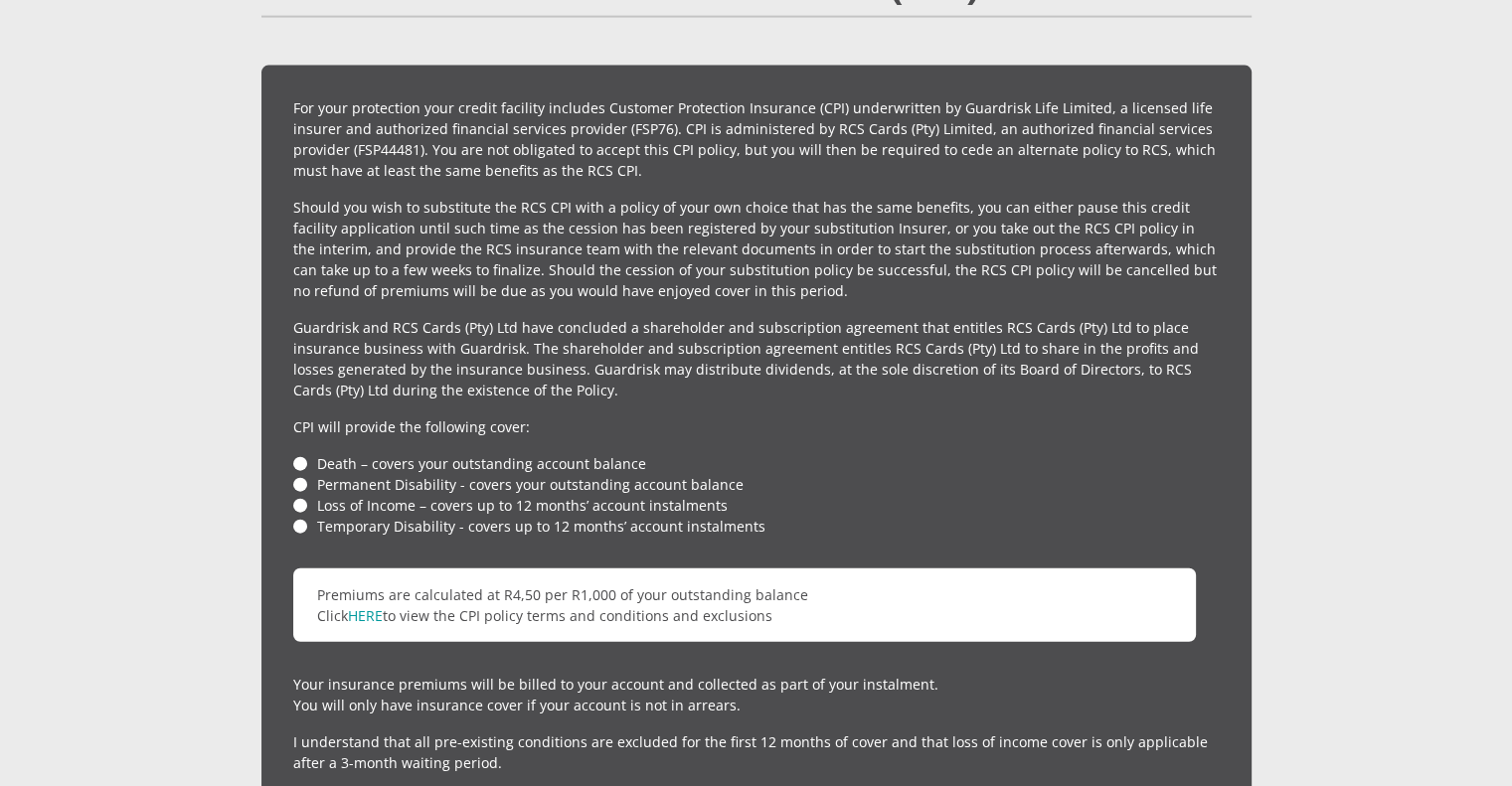 click on "Death – covers your outstanding account balance" at bounding box center (756, 463) 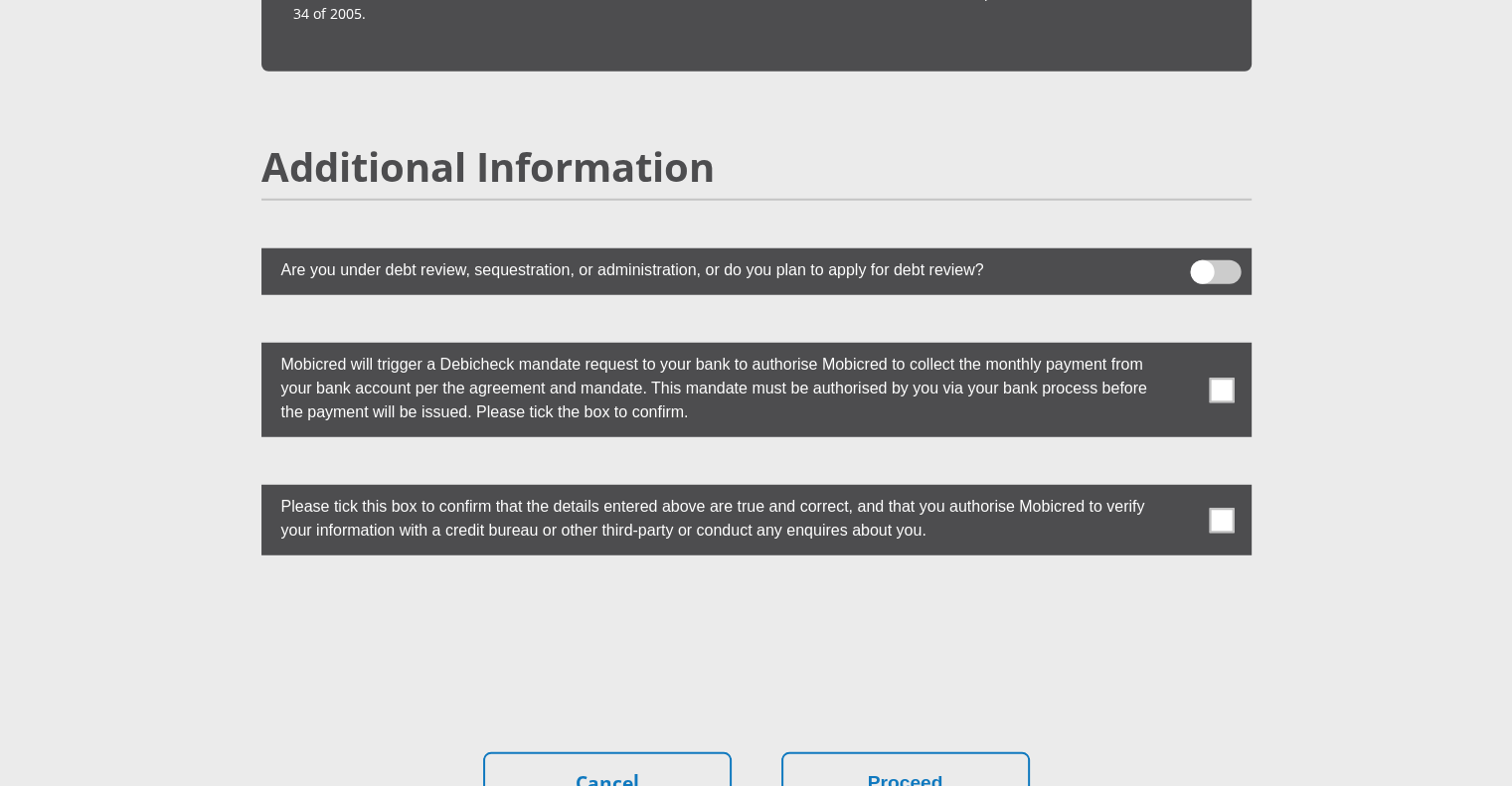 scroll, scrollTop: 5266, scrollLeft: 0, axis: vertical 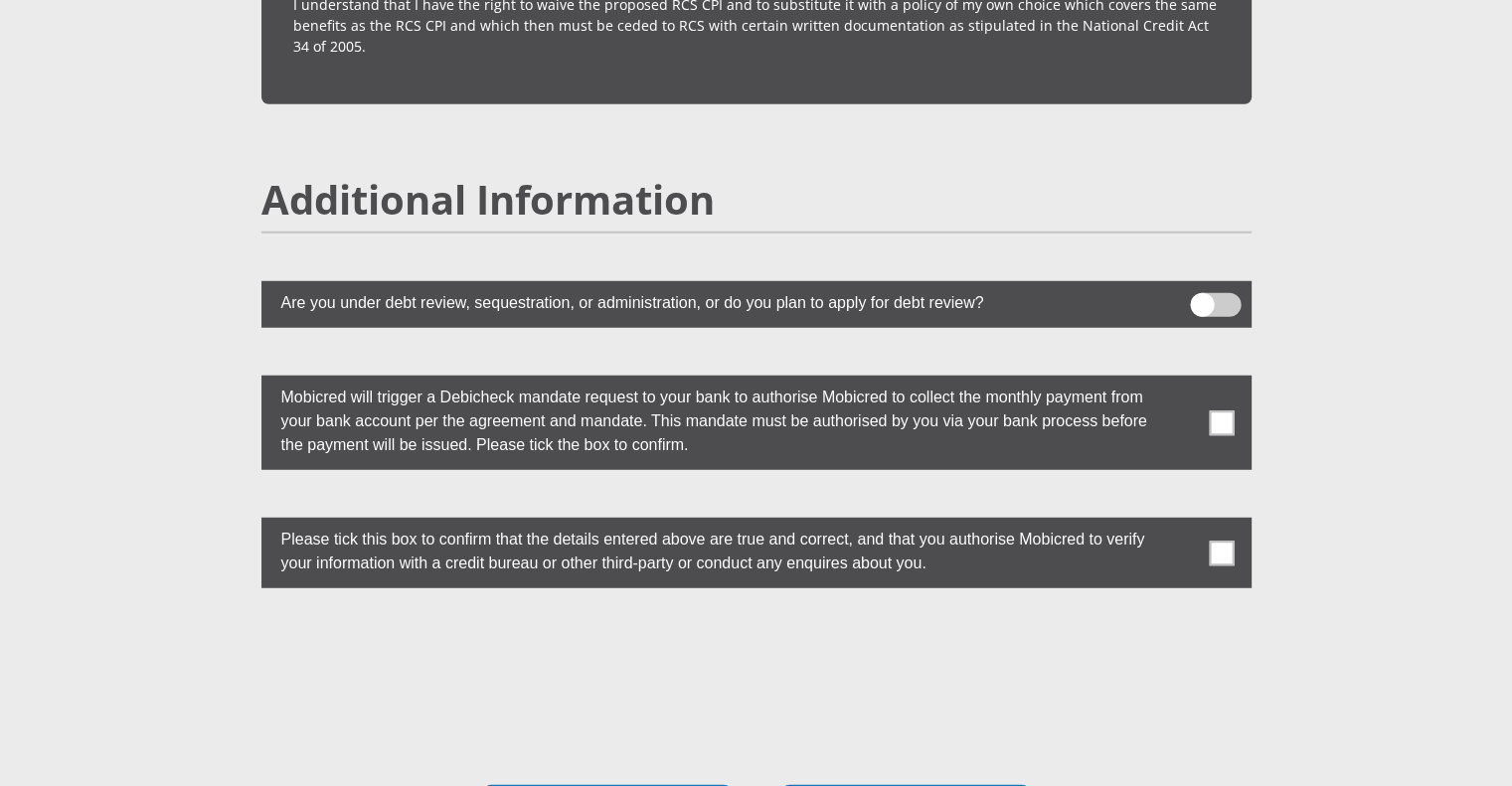 click at bounding box center [1215, 305] 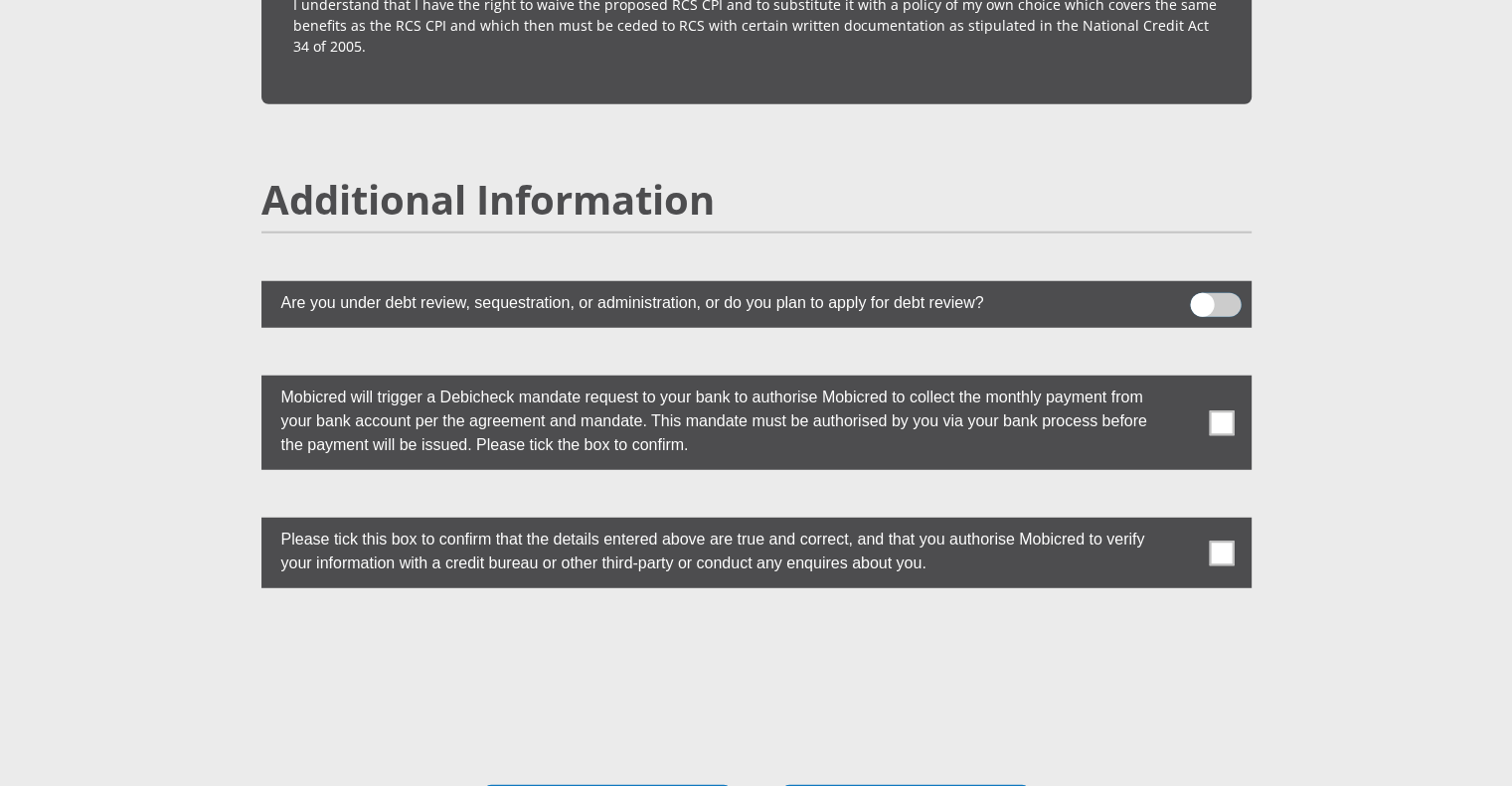click at bounding box center [1202, 298] 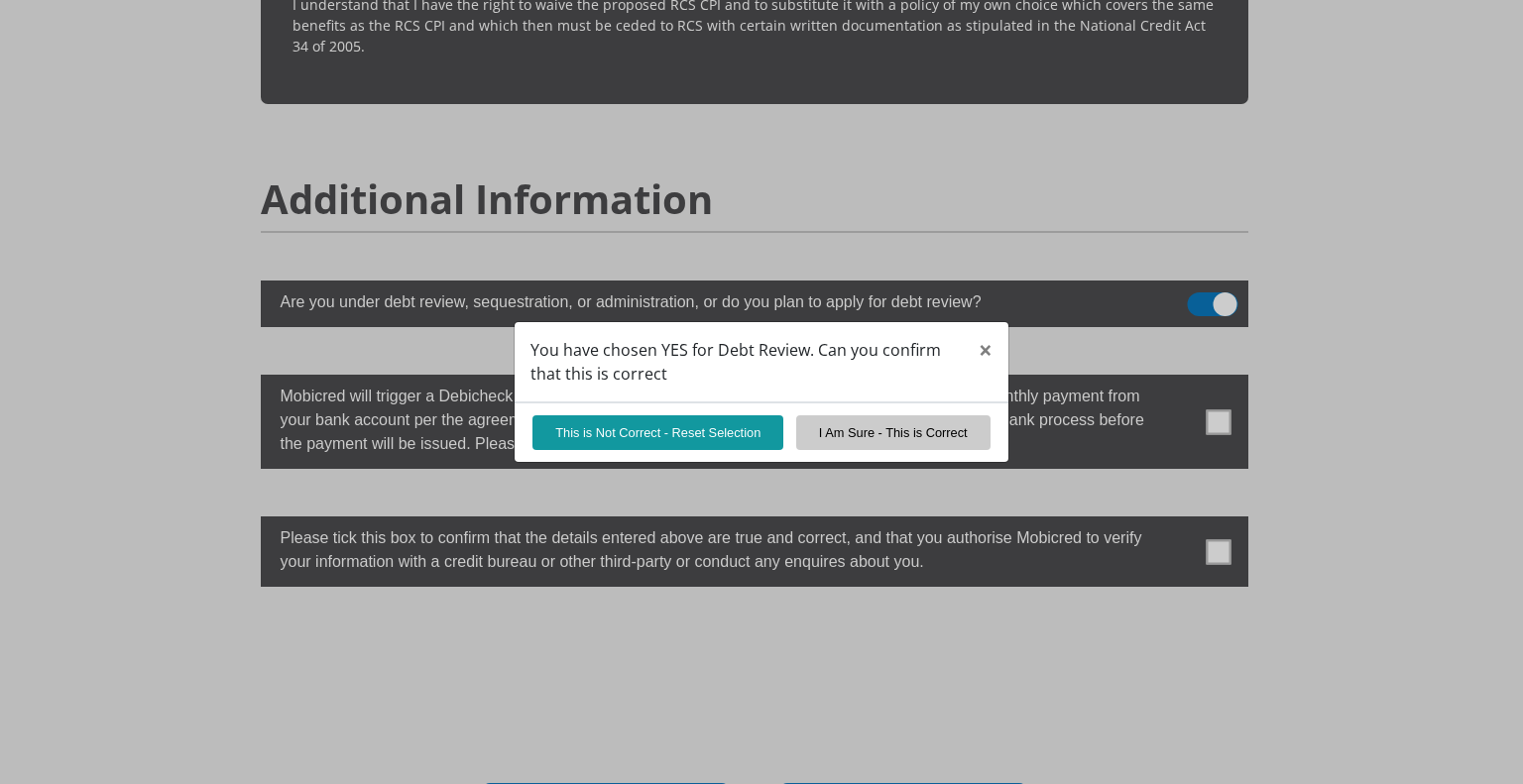 click on "You have chosen YES for Debt Review.
Can you confirm that this is correct
×
This is Not Correct - Reset Selection
I Am Sure - This is Correct" at bounding box center [762, 392] 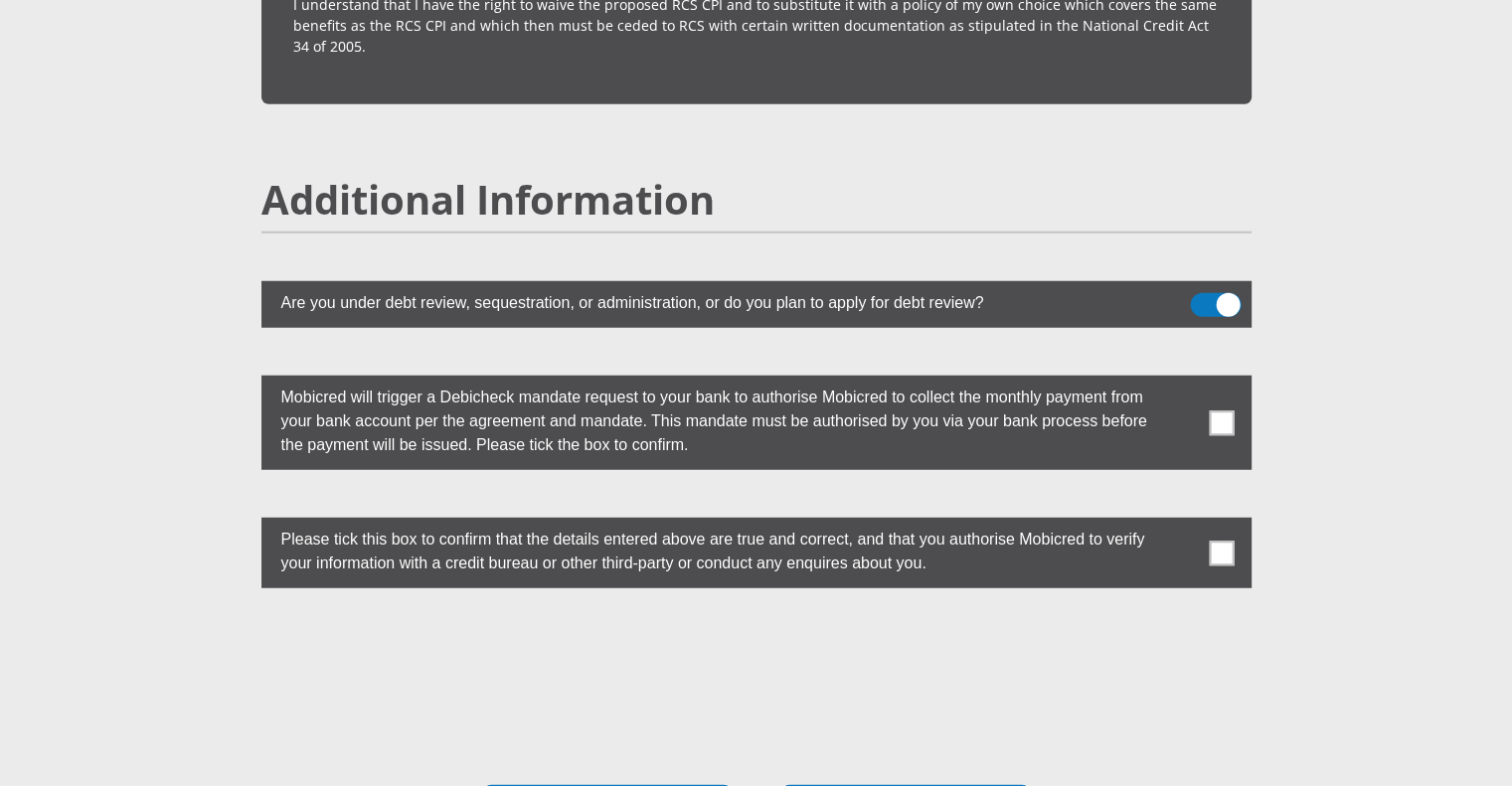 click at bounding box center [1215, 305] 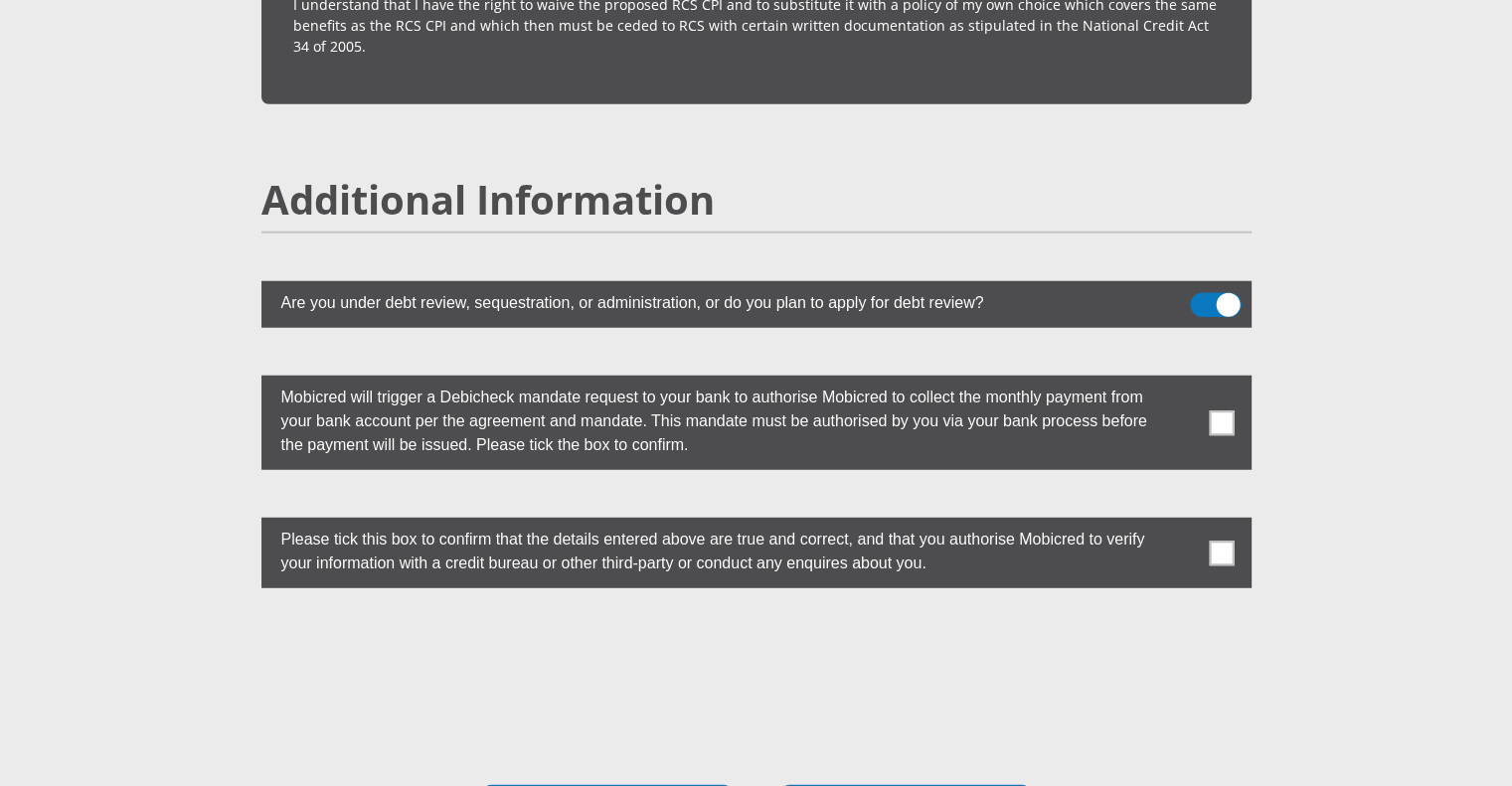click at bounding box center [1202, 298] 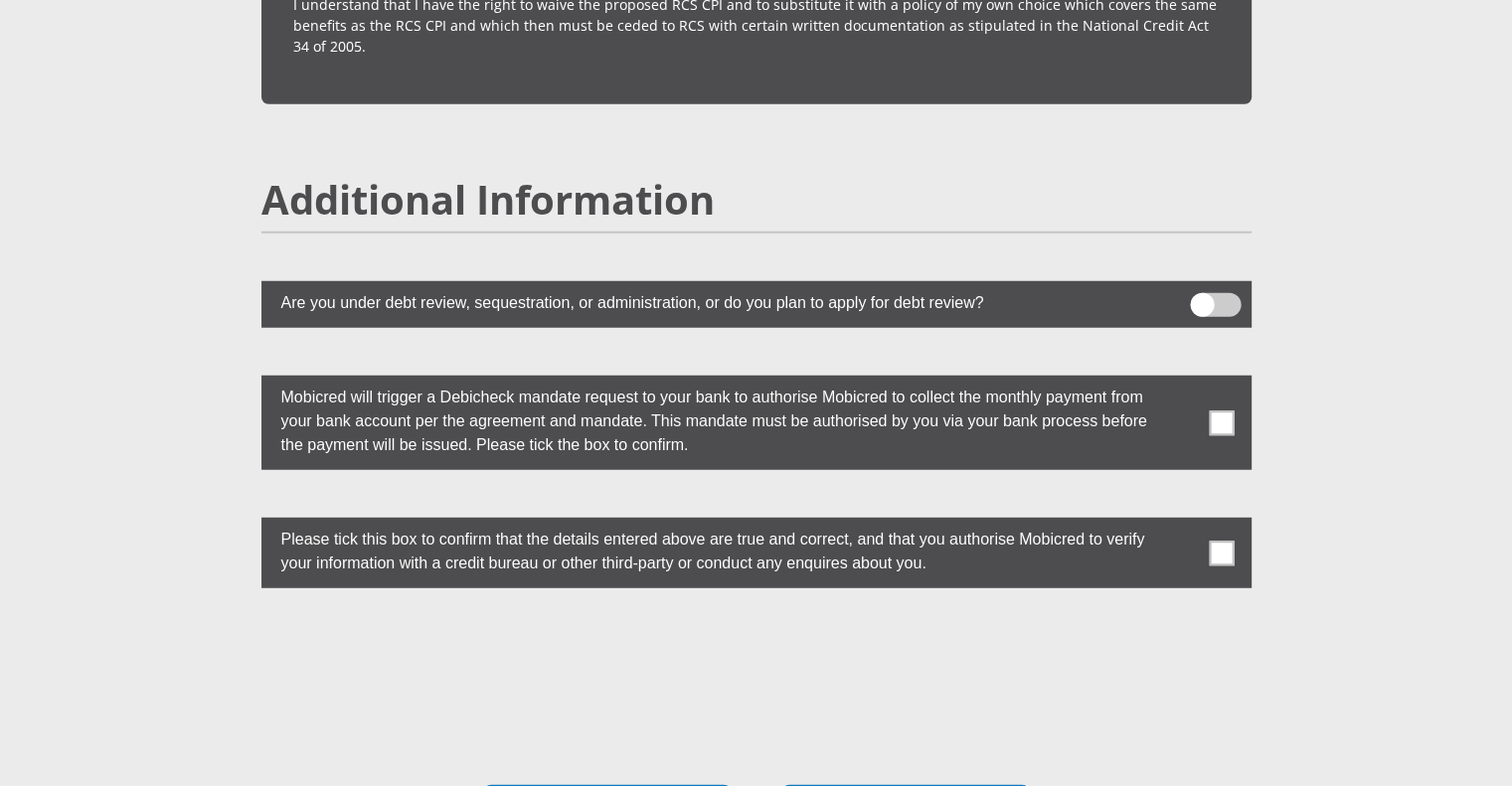 click at bounding box center (1221, 422) 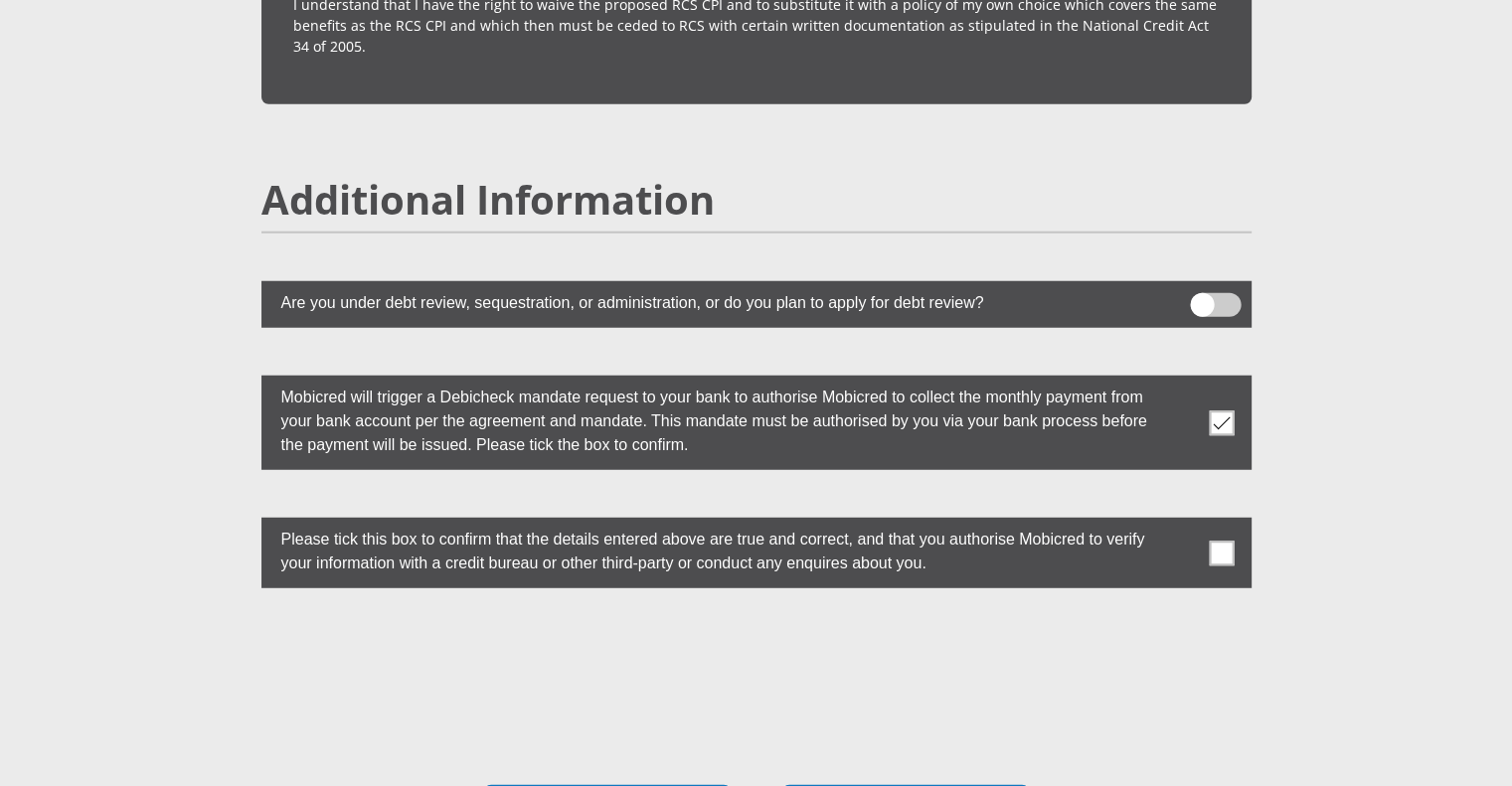 click at bounding box center (1221, 552) 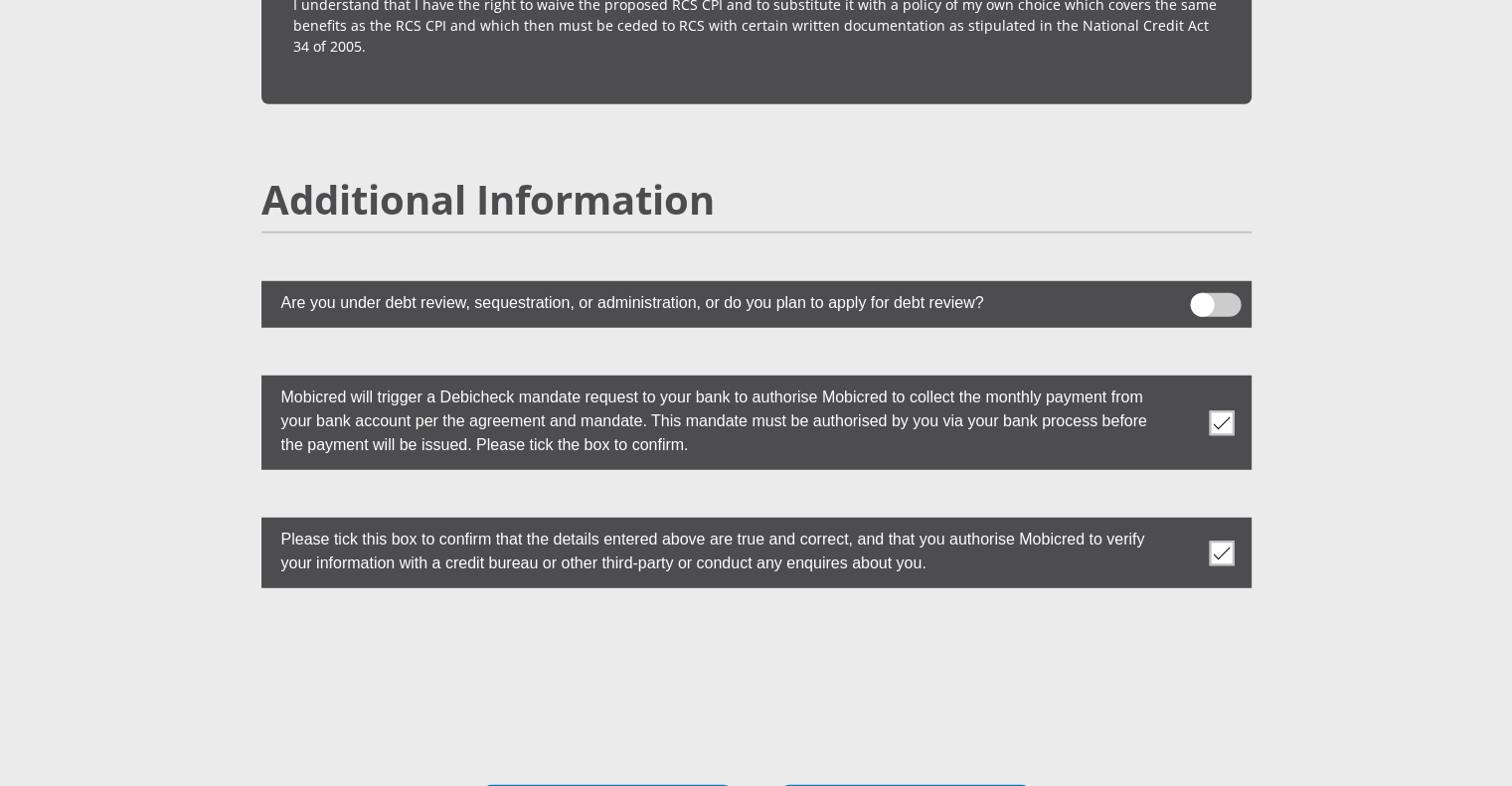scroll, scrollTop: 5535, scrollLeft: 0, axis: vertical 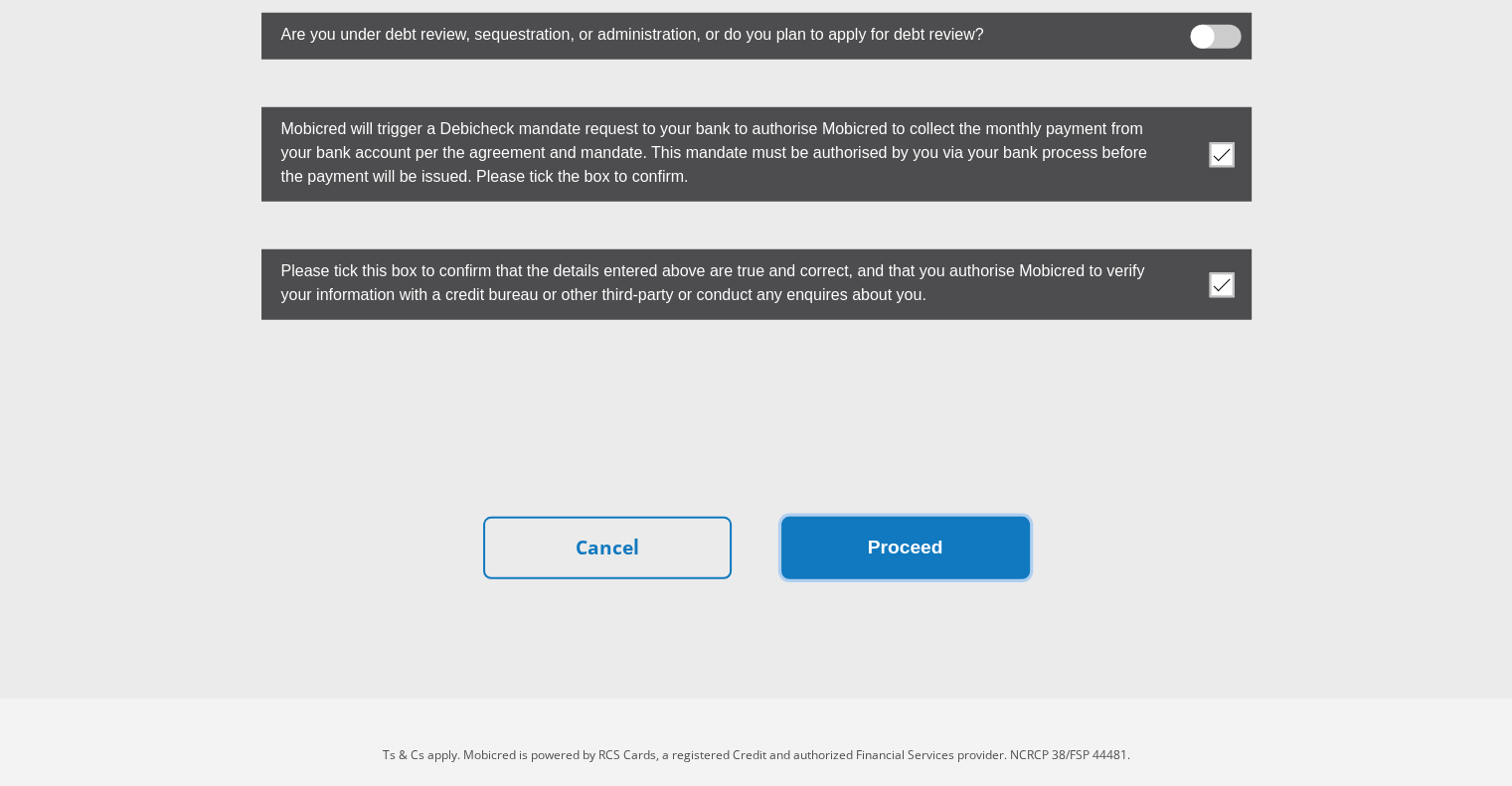 click on "Proceed" at bounding box center [906, 548] 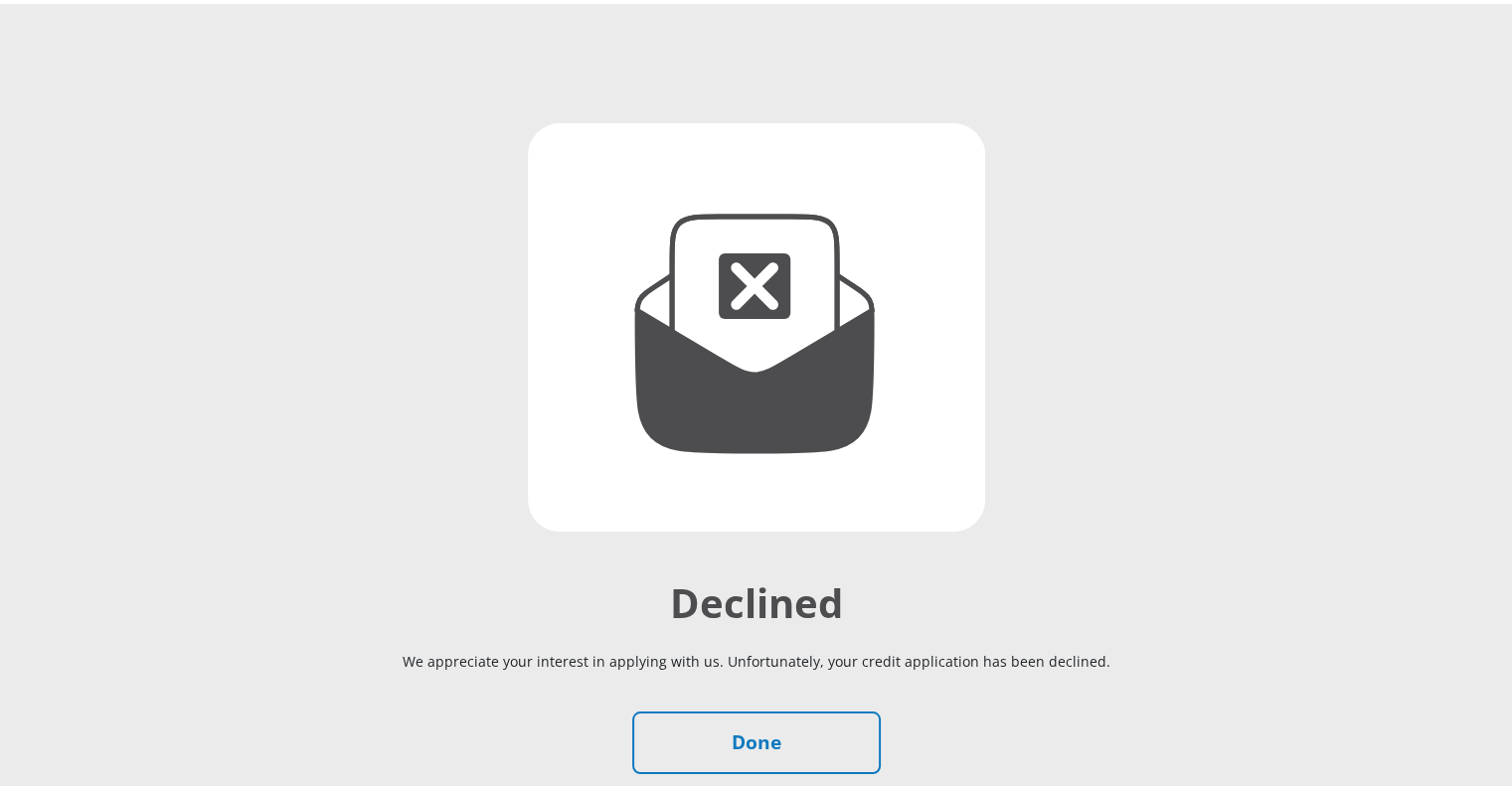 scroll, scrollTop: 278, scrollLeft: 0, axis: vertical 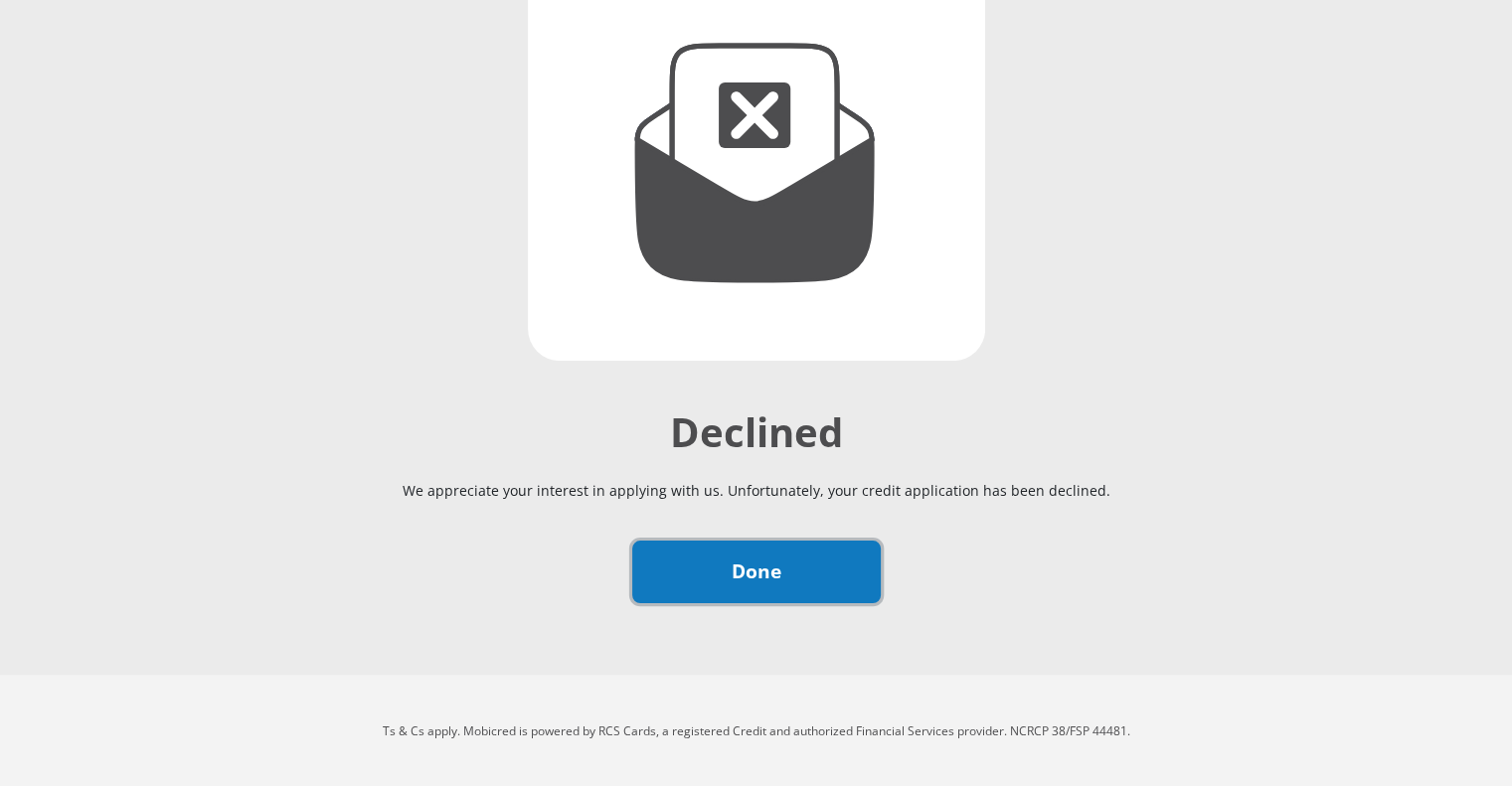 click on "Done" at bounding box center [756, 571] 